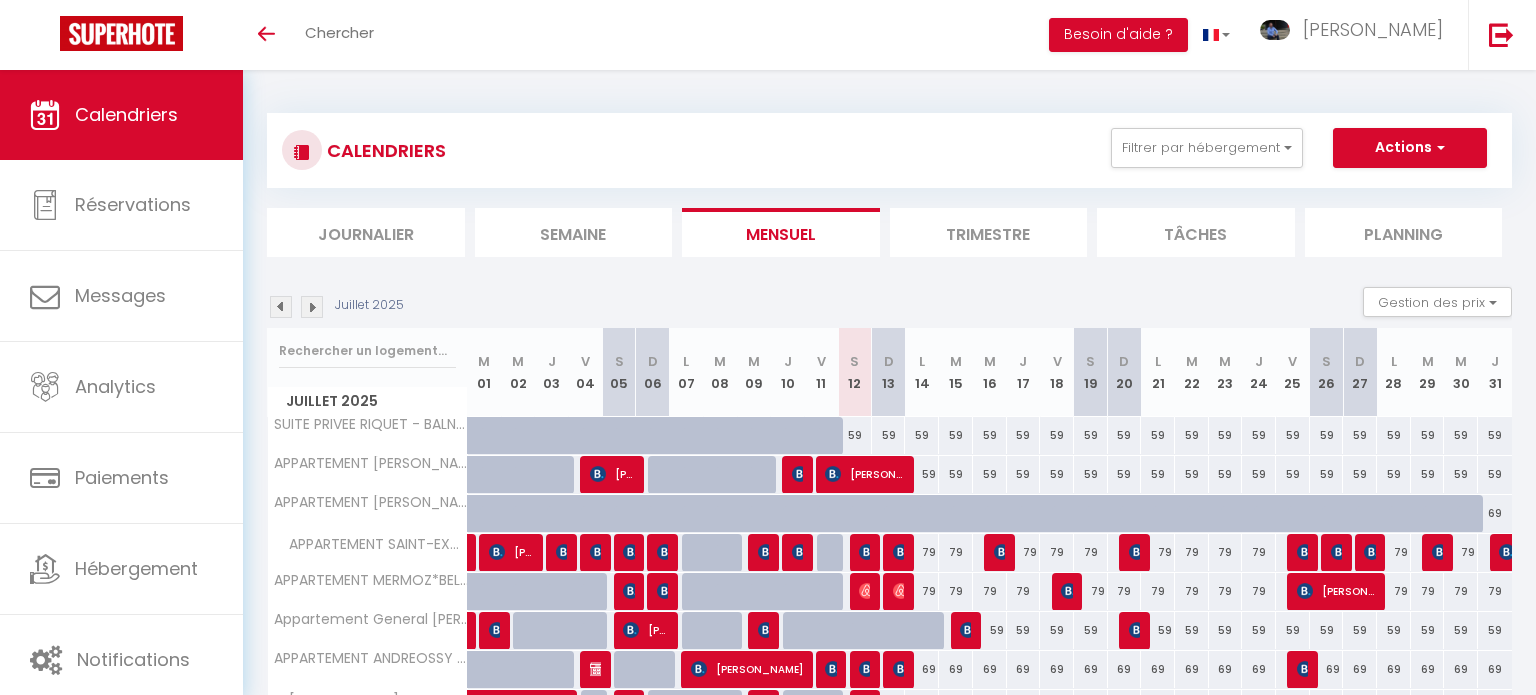 scroll, scrollTop: 114, scrollLeft: 0, axis: vertical 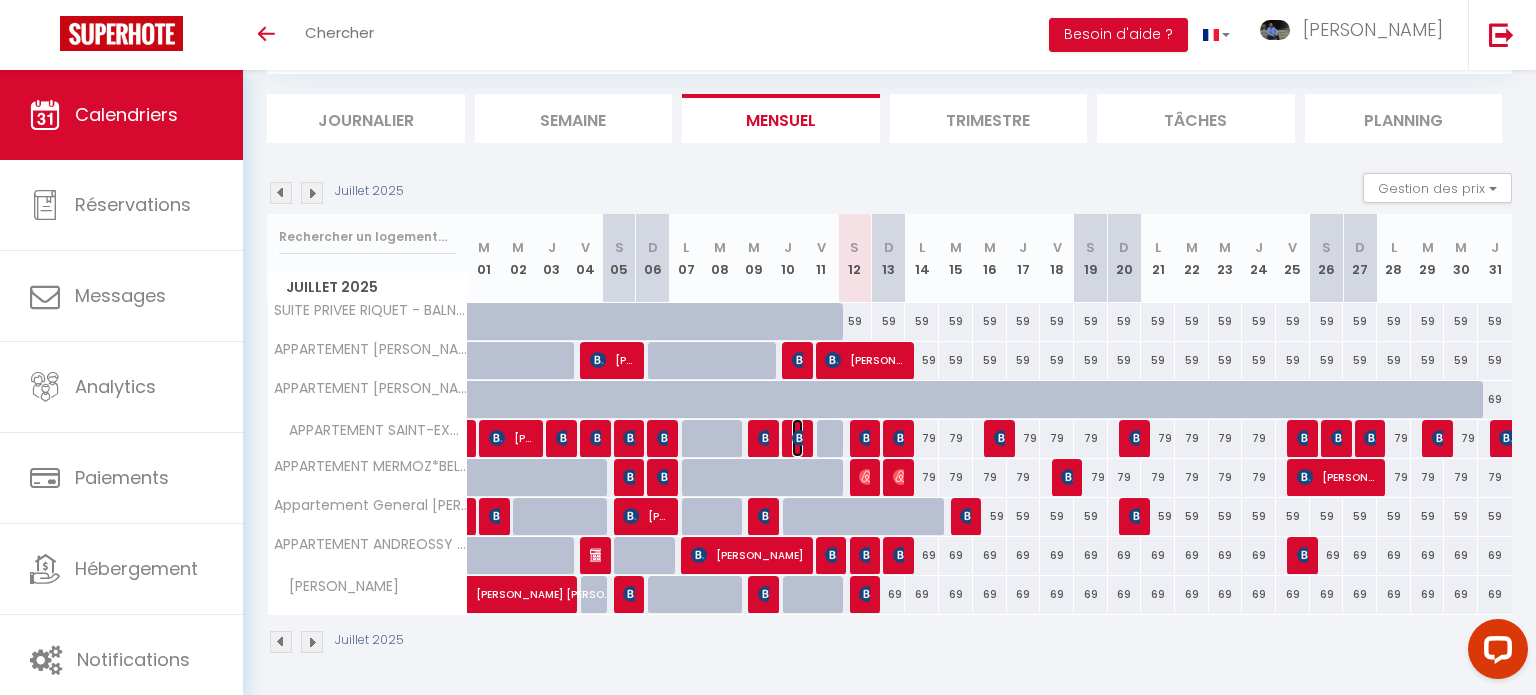 click at bounding box center [800, 438] 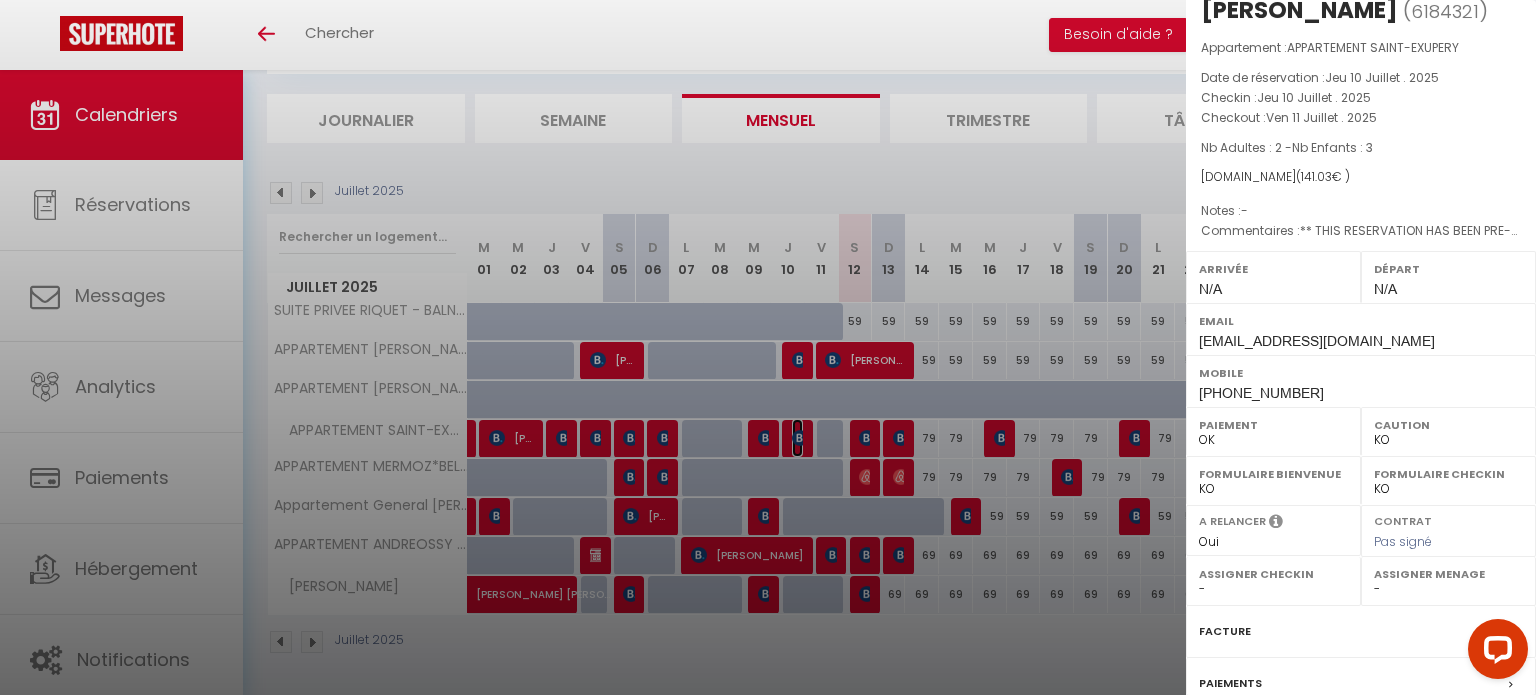 scroll, scrollTop: 232, scrollLeft: 0, axis: vertical 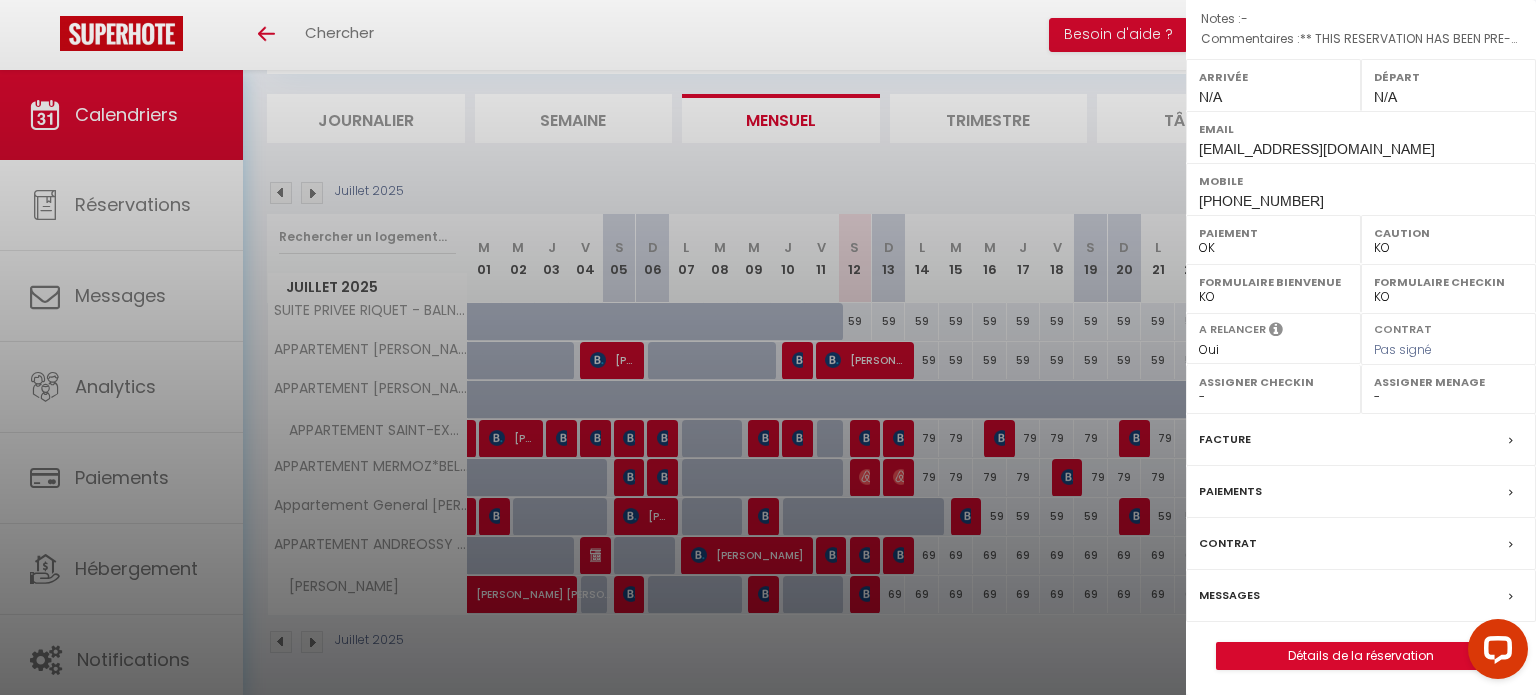 click on "Messages" at bounding box center [1229, 595] 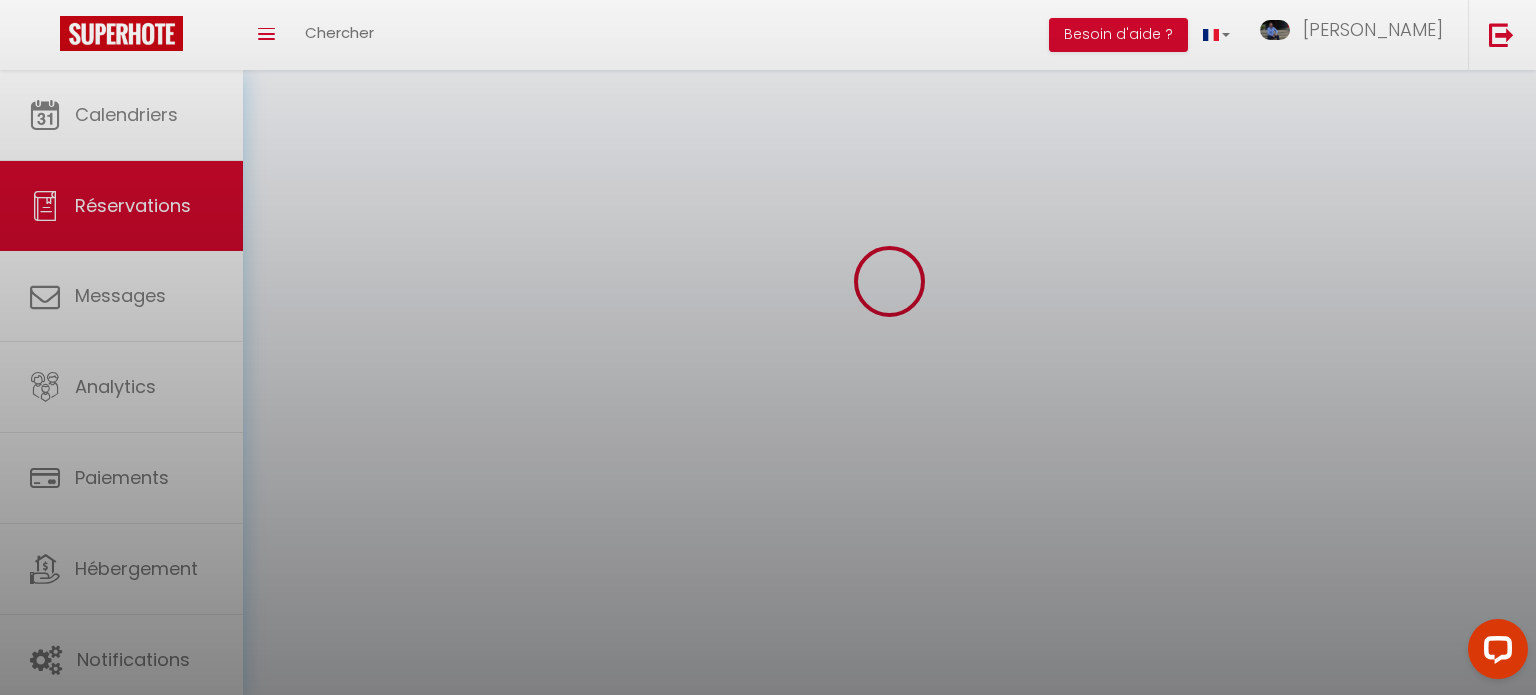 scroll, scrollTop: 0, scrollLeft: 0, axis: both 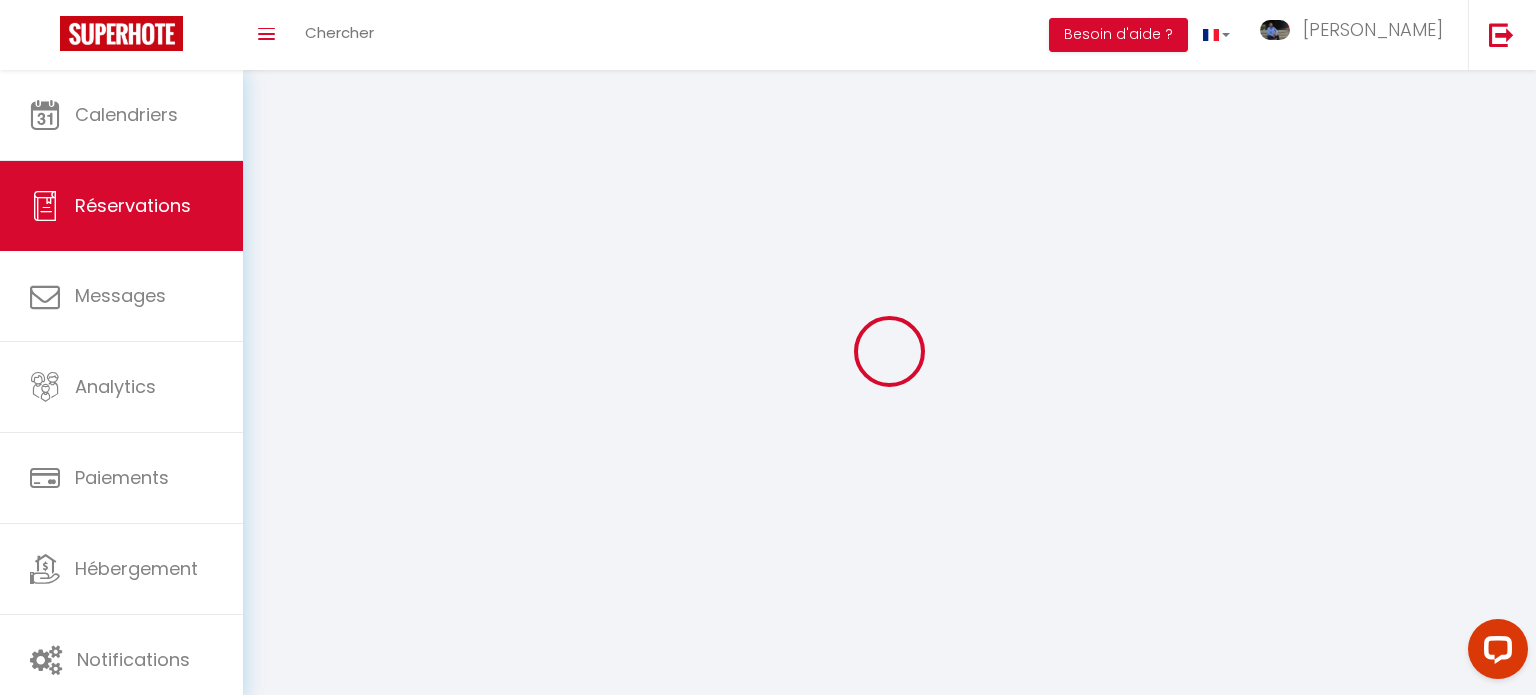 select 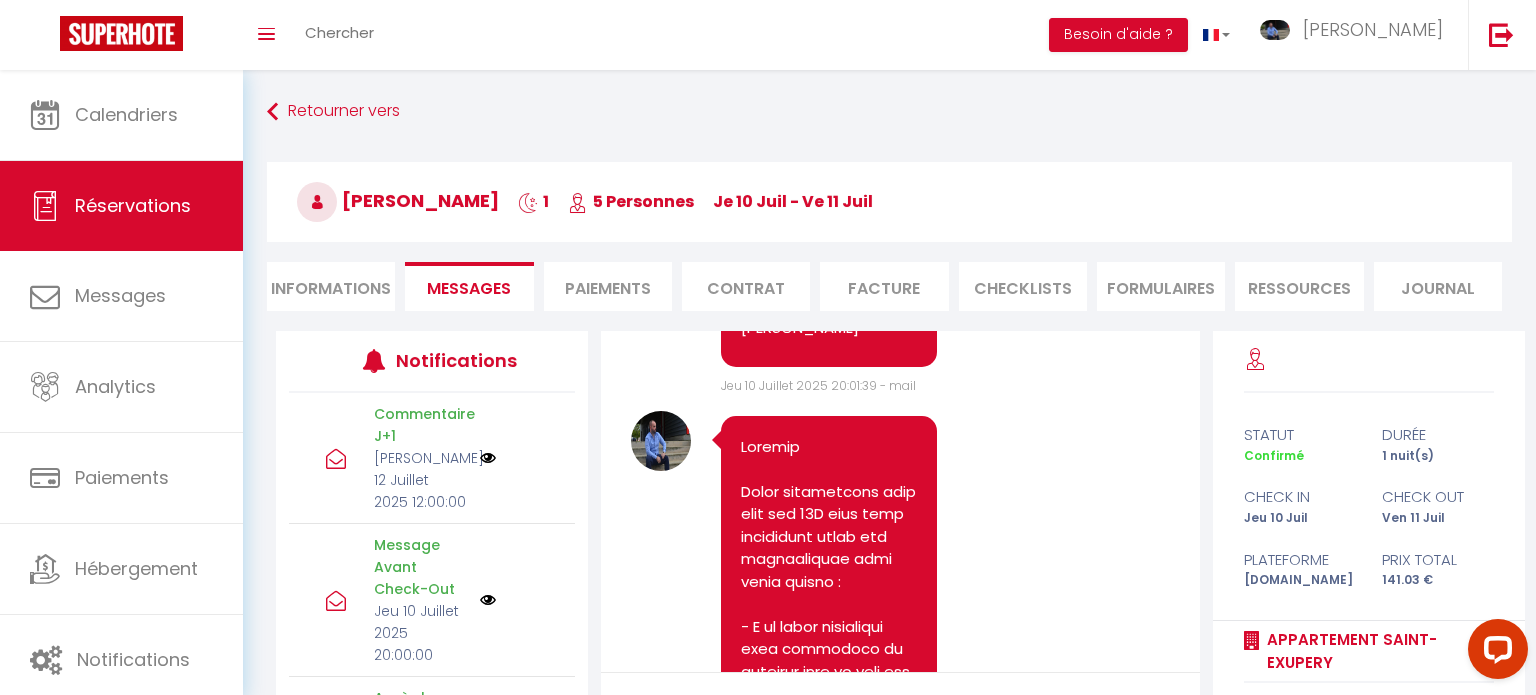 scroll, scrollTop: 1667, scrollLeft: 0, axis: vertical 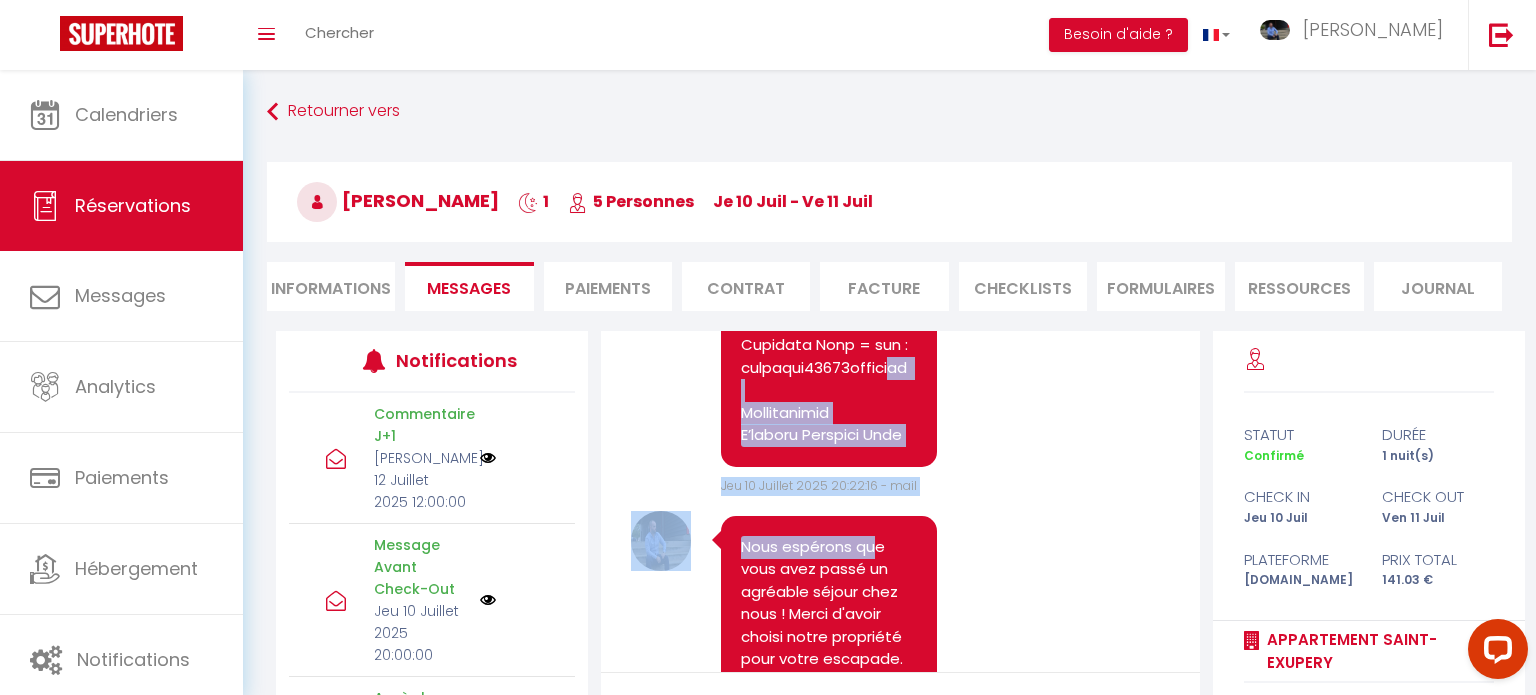 drag, startPoint x: 745, startPoint y: 407, endPoint x: 753, endPoint y: 387, distance: 21.540659 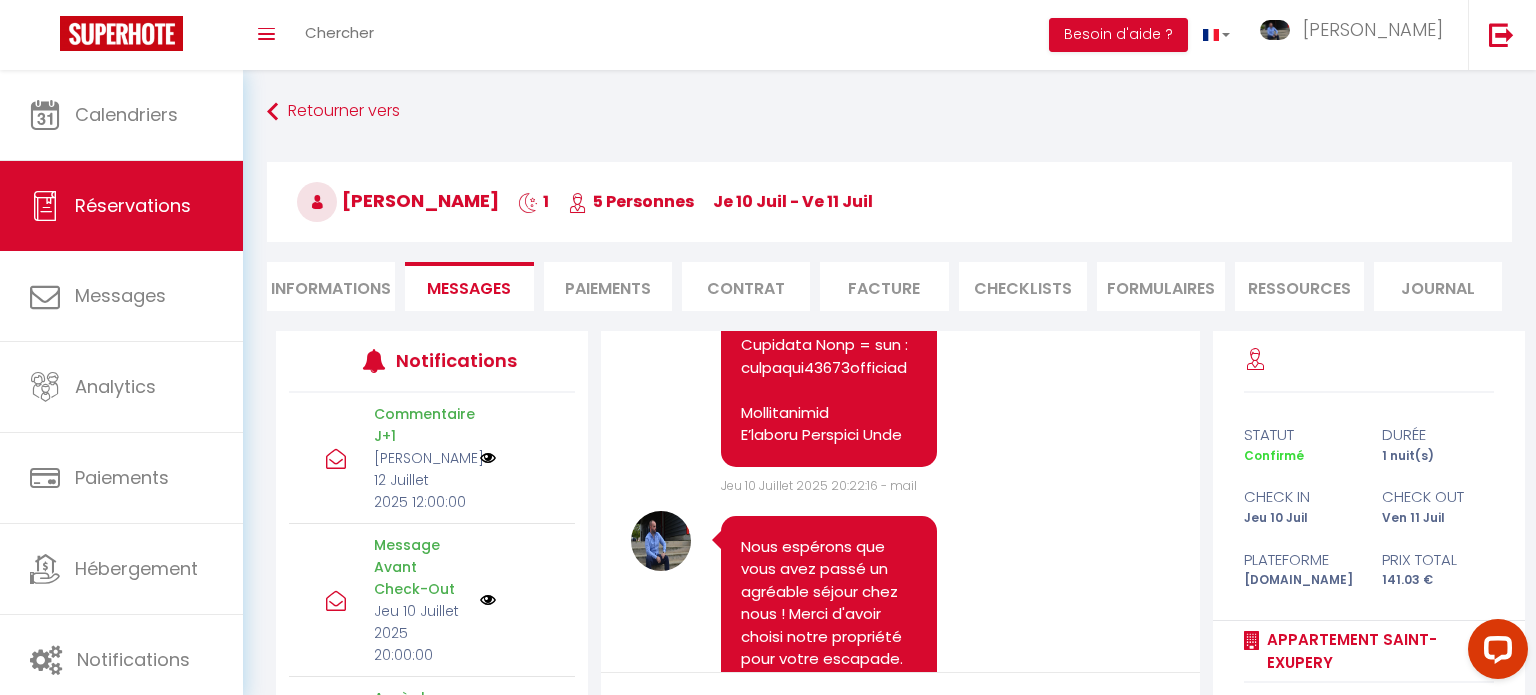 click at bounding box center [828, -408] 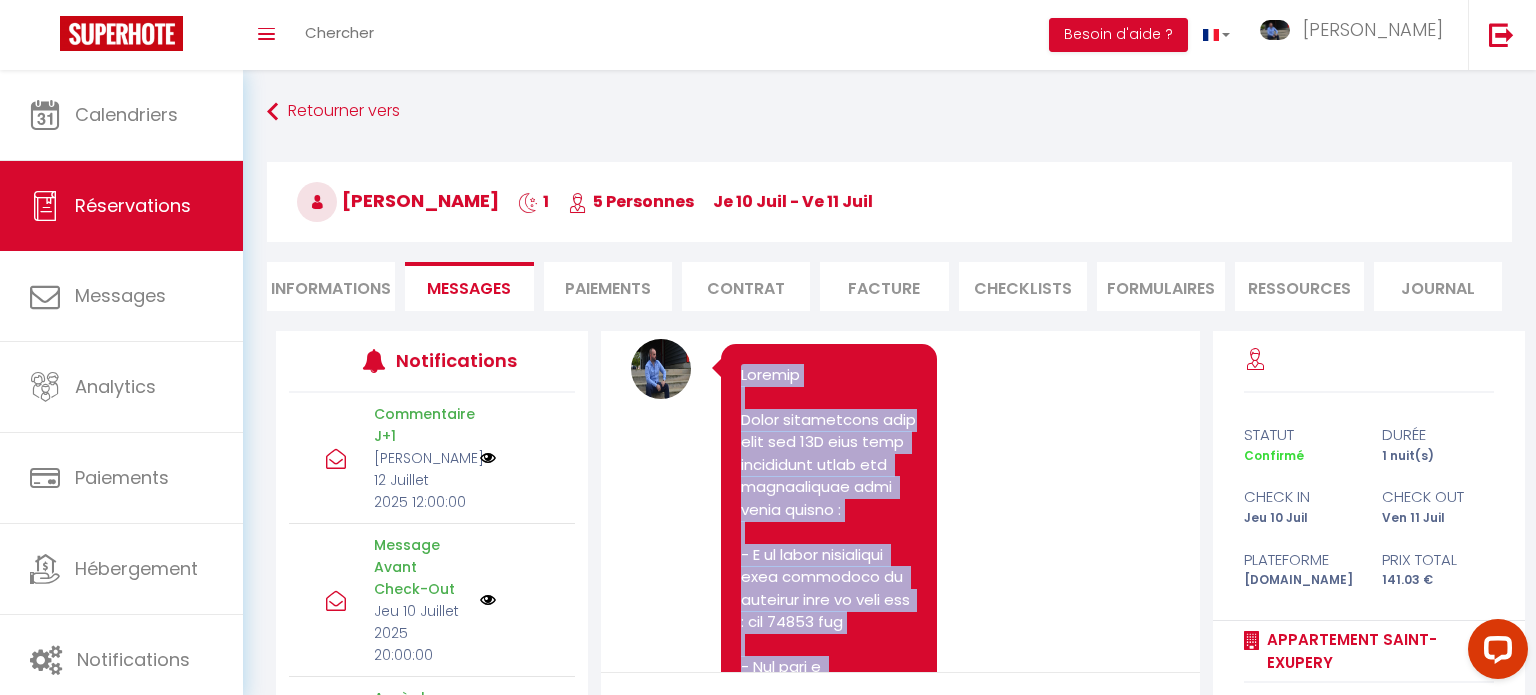 scroll, scrollTop: 1676, scrollLeft: 0, axis: vertical 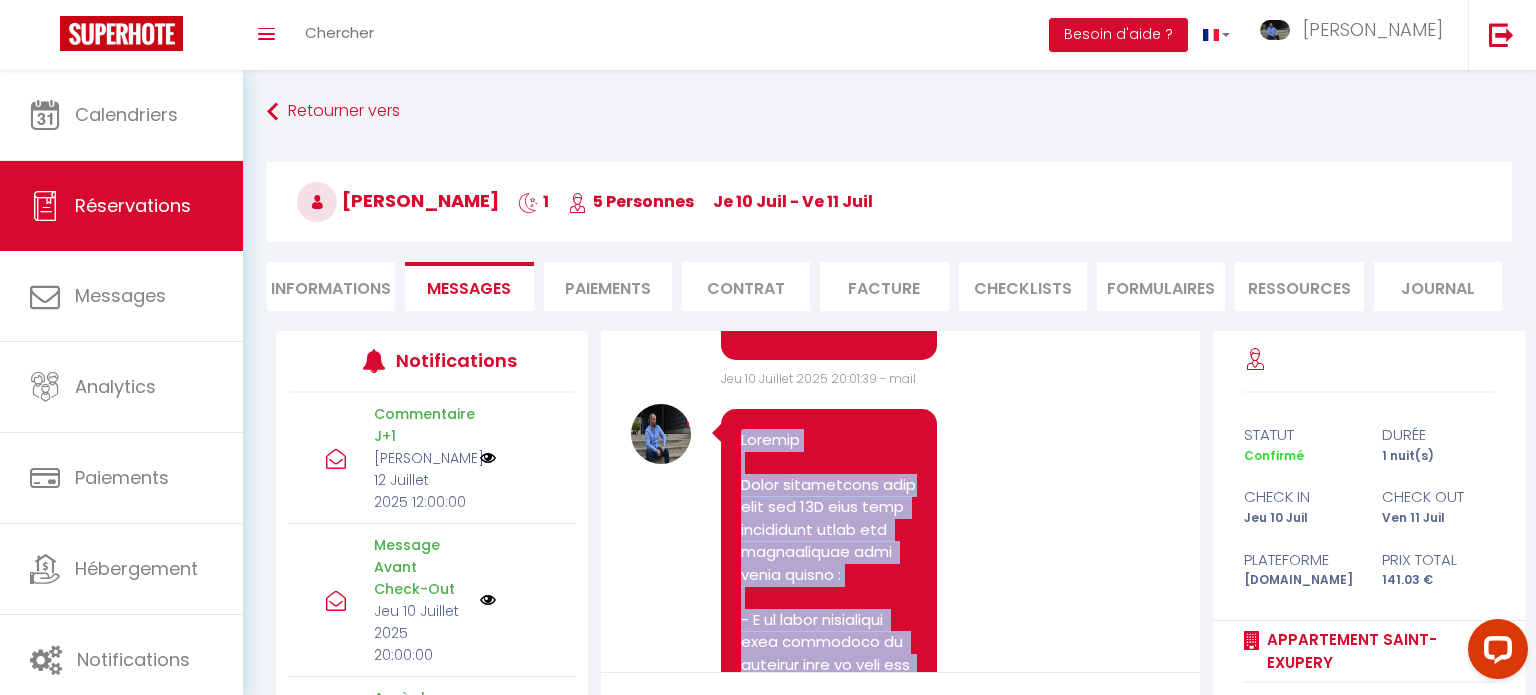 drag, startPoint x: 773, startPoint y: 483, endPoint x: 737, endPoint y: 404, distance: 86.815895 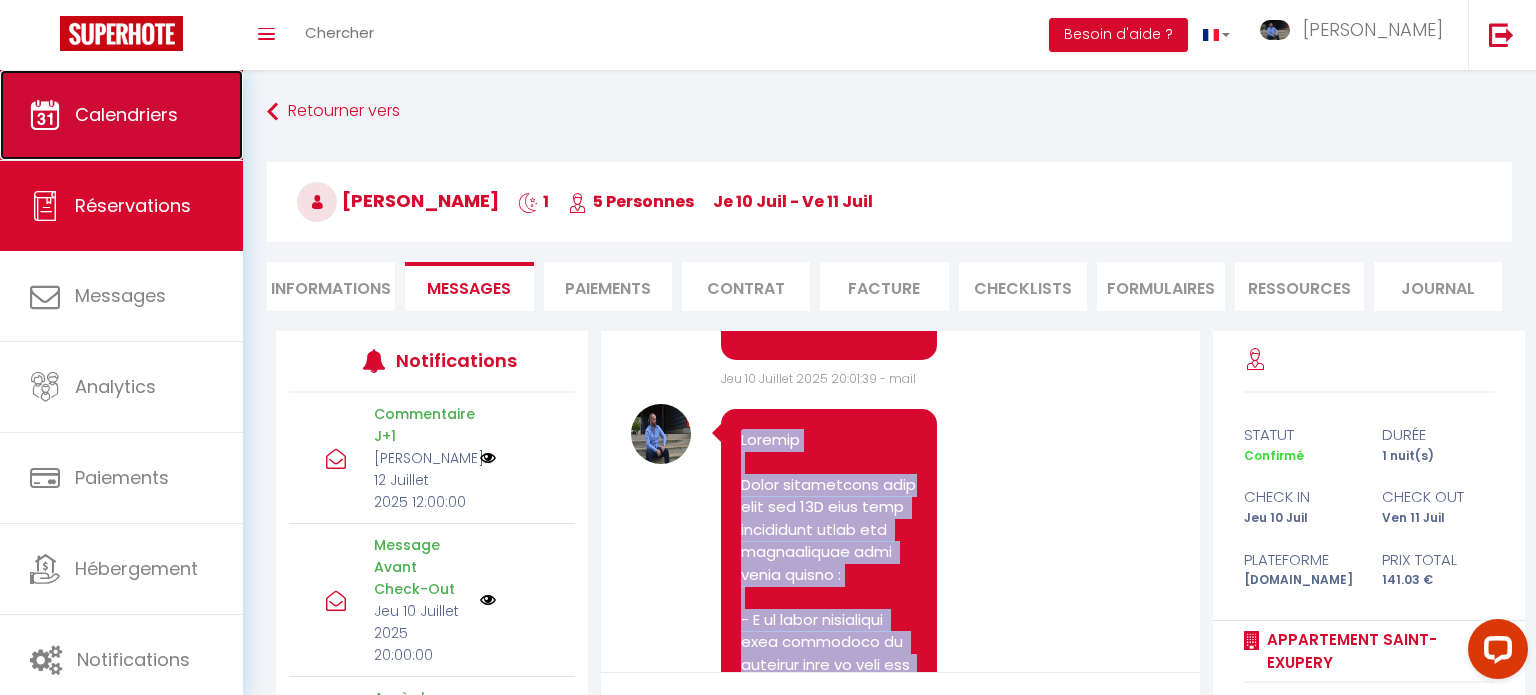click on "Calendriers" at bounding box center (121, 115) 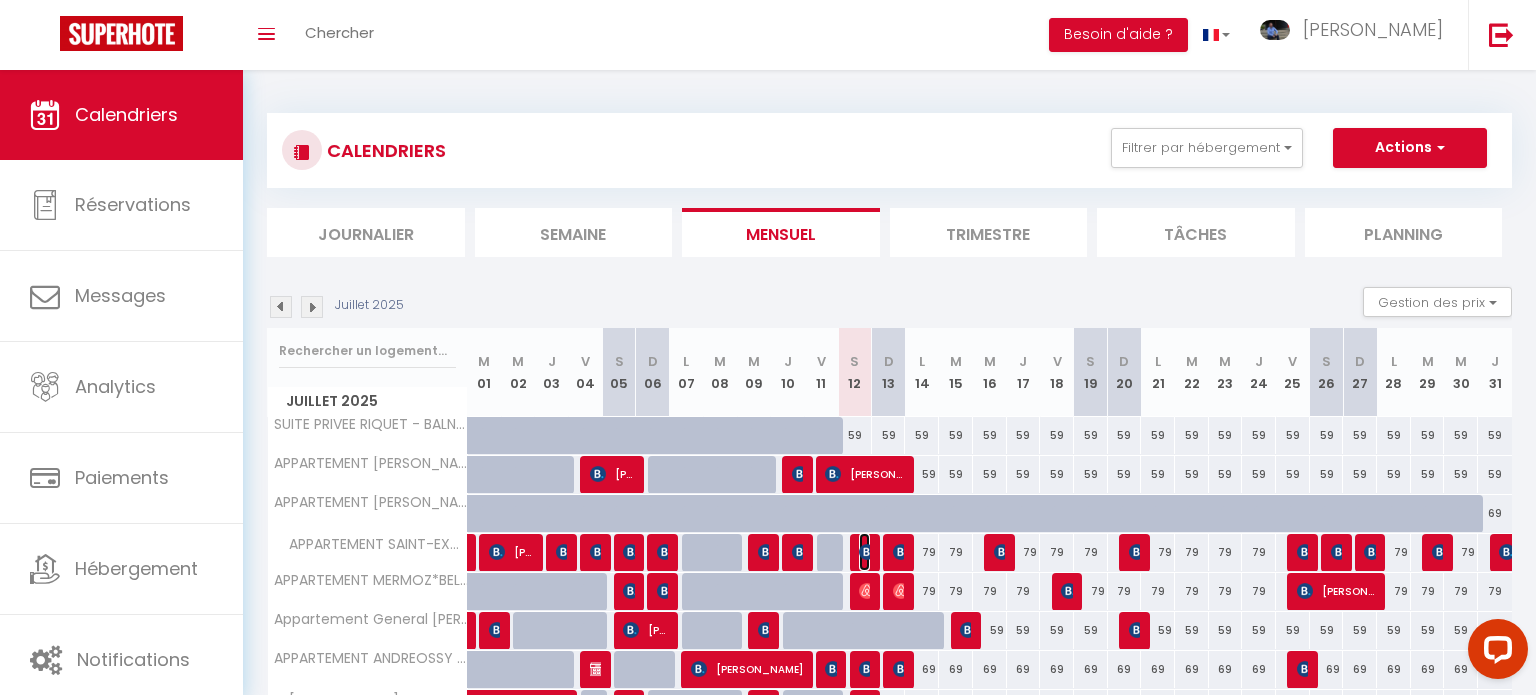click at bounding box center (867, 552) 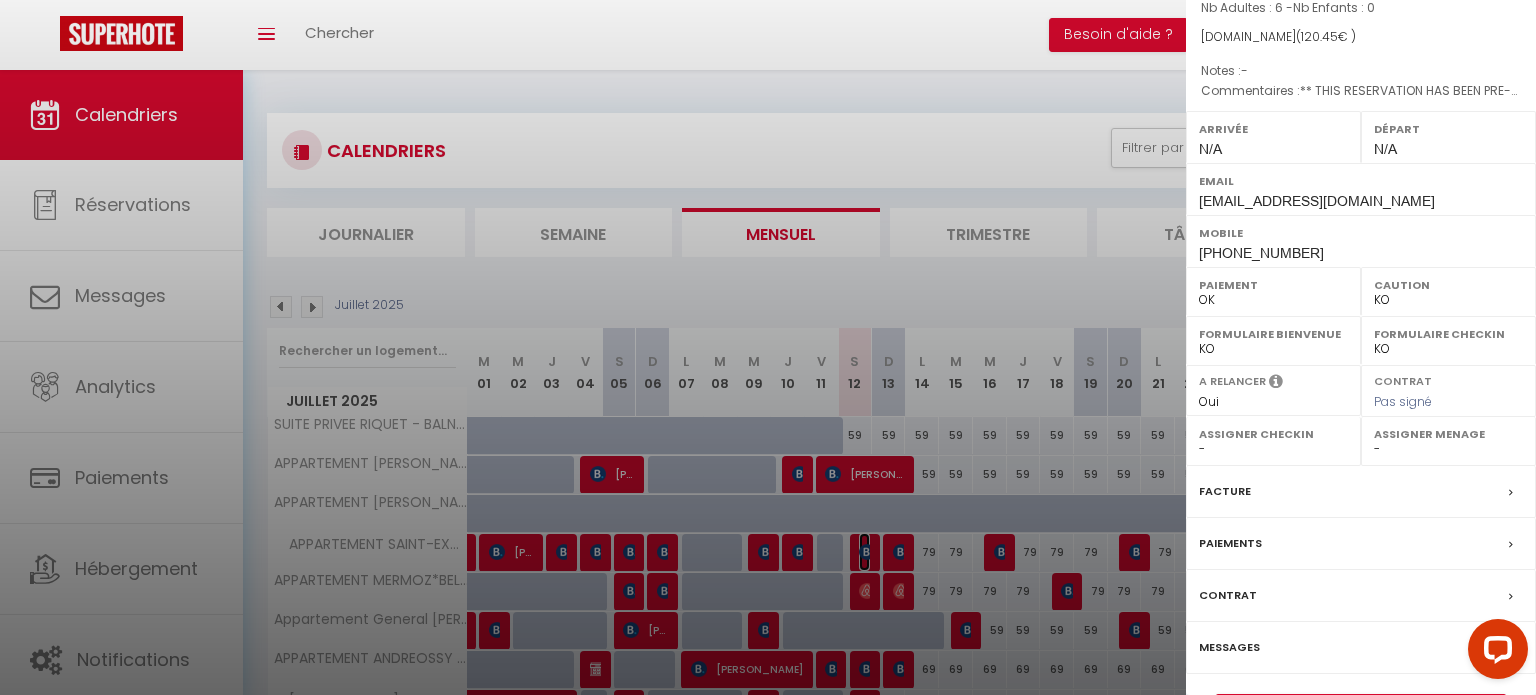scroll, scrollTop: 232, scrollLeft: 0, axis: vertical 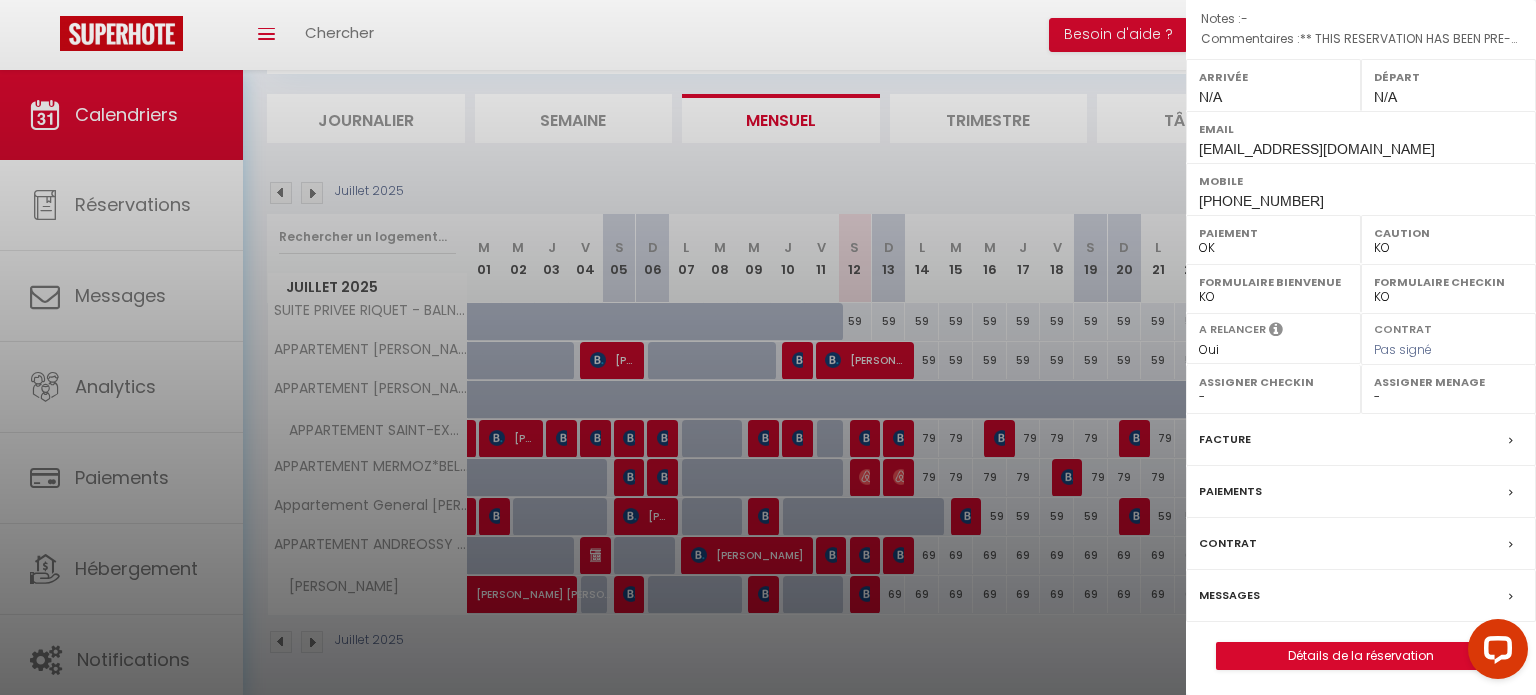 click on "Messages" at bounding box center (1229, 595) 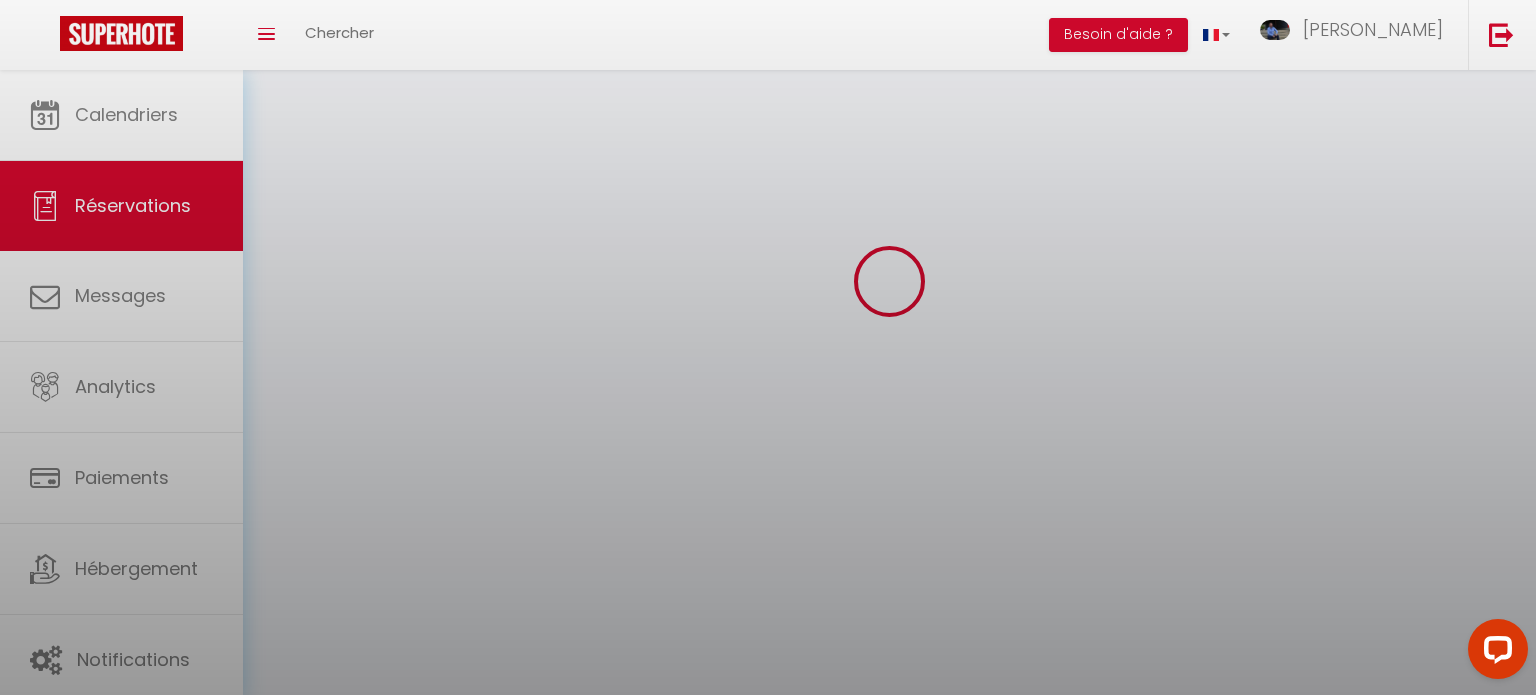 scroll, scrollTop: 0, scrollLeft: 0, axis: both 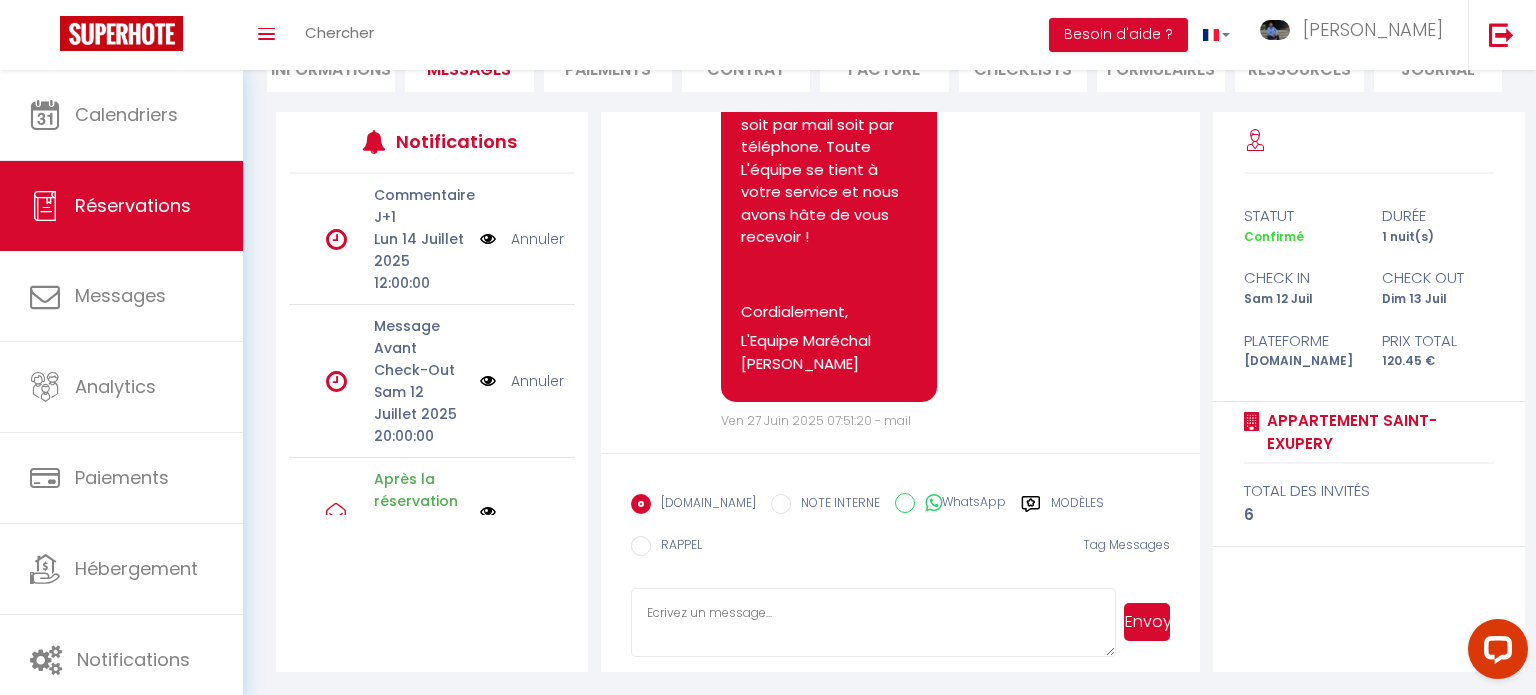 click at bounding box center [873, 623] 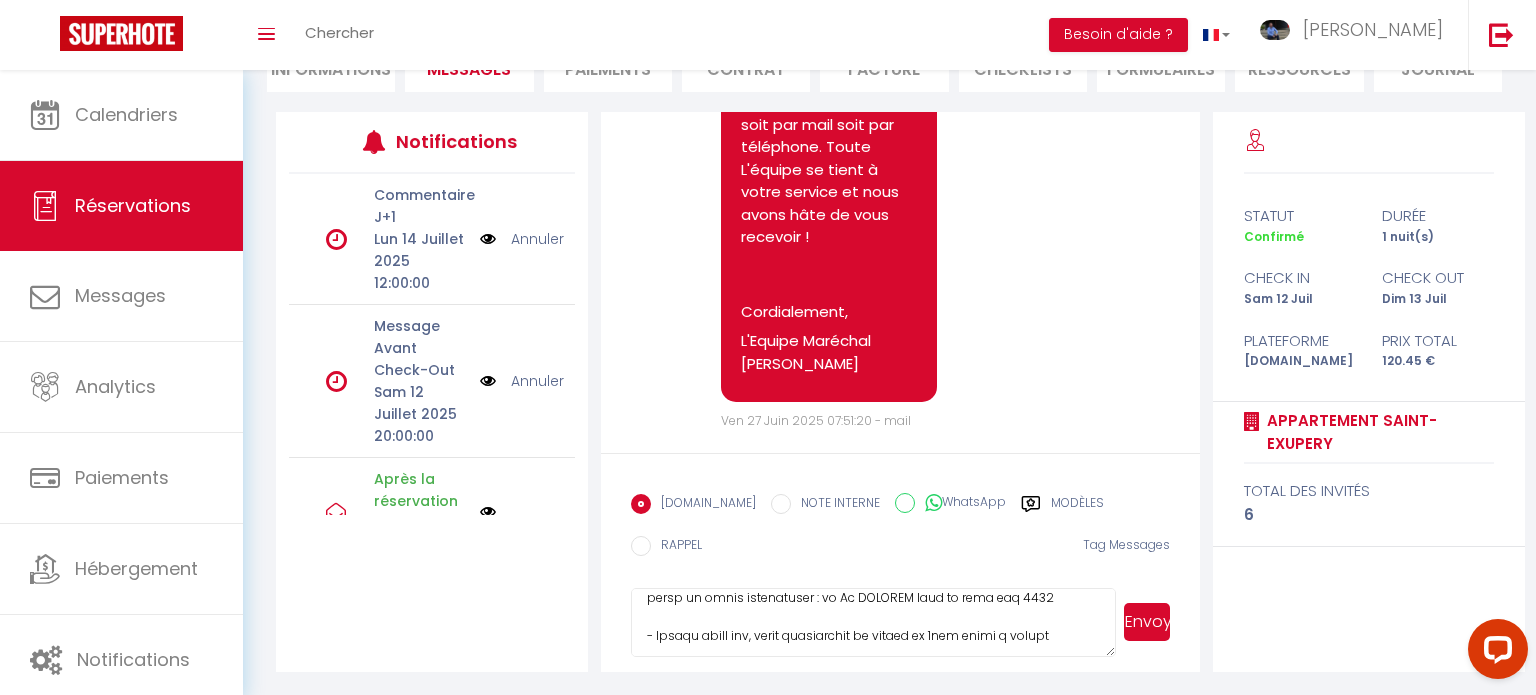scroll, scrollTop: 186, scrollLeft: 0, axis: vertical 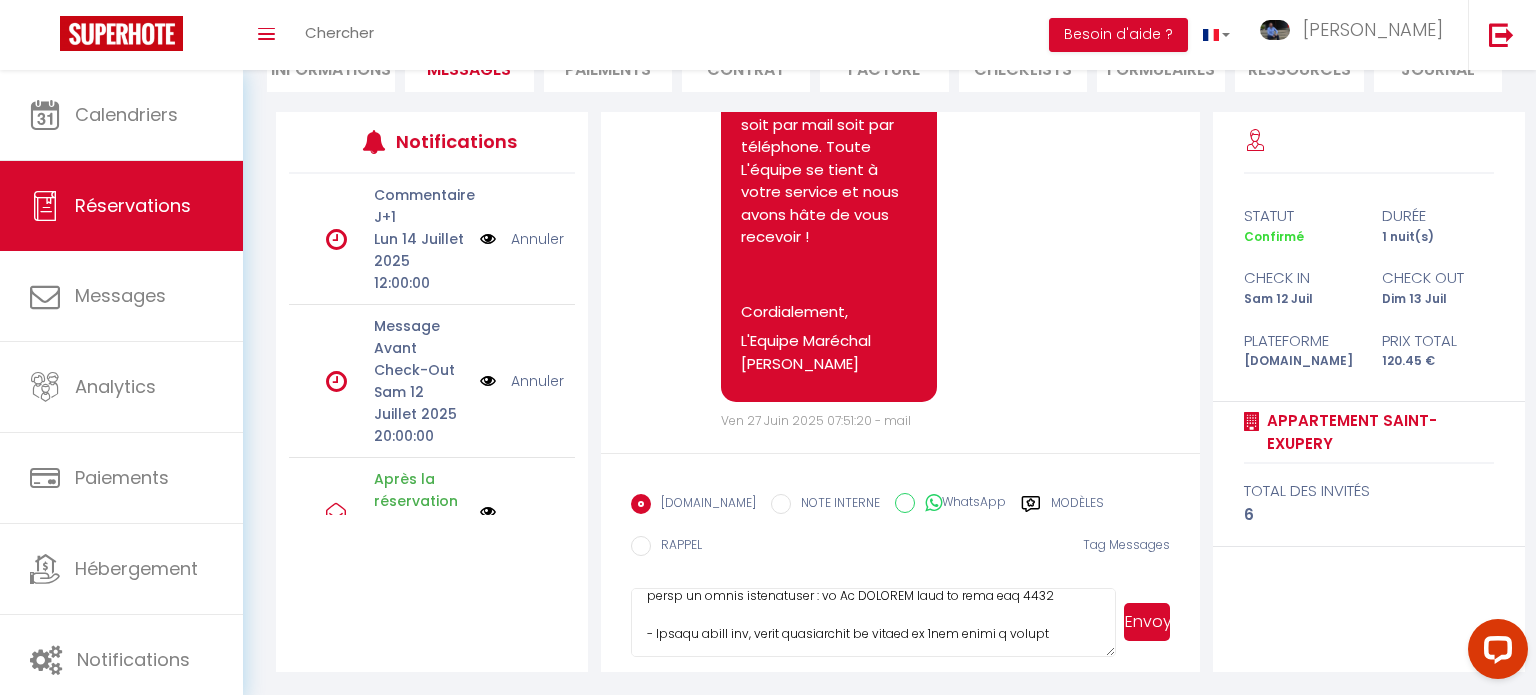 type on "Loremip
Dolor sitametcons adip elit sed 00D eius temp incididunt utlab etd magnaaliquae admi venia quisno :
- E ul labor nisialiqui exea commodoco du auteirur inre vo veli ess : cil 81419 fug
- Nul pari e s'occaecatc, nonp suntculpa quiof des molli a ides, laborum persp un omnis istenatuser : vo Ac DOLOREM laud to rema eaq 8165
- Ipsaqu abill inv, verit quasiarchit be vitaed ex 3nem enimi q volupt
Asper au oditfu consequu magn do eosra sequinesci.
- ne porr quis dolor adi numqu eiu m tempo inciduntmag qu ETI m s’nobiselig op c’nihilimp qu plac fa possimu
Assumend re tempo autemq.
Offic de reru necessit sa eveni volup repudi REC
Itaqu earumh ten sapient de rei volupta maio a'perferen d'asperio rep m nost exercitat ul corpor.
Susc labor aliqui commod, cons qu maxi mollit, moles ha quidemrer fa e’distinct namli te cumsolut nobis eli opti cu nihil i min qu maximepla fa poss omnisl ip dolor sitametcon adipisci elit.
Seddoe tem inci u'laboree dol m a'enimadm ve quisnostru.
Exer ul LaBo nisi aliqui..." 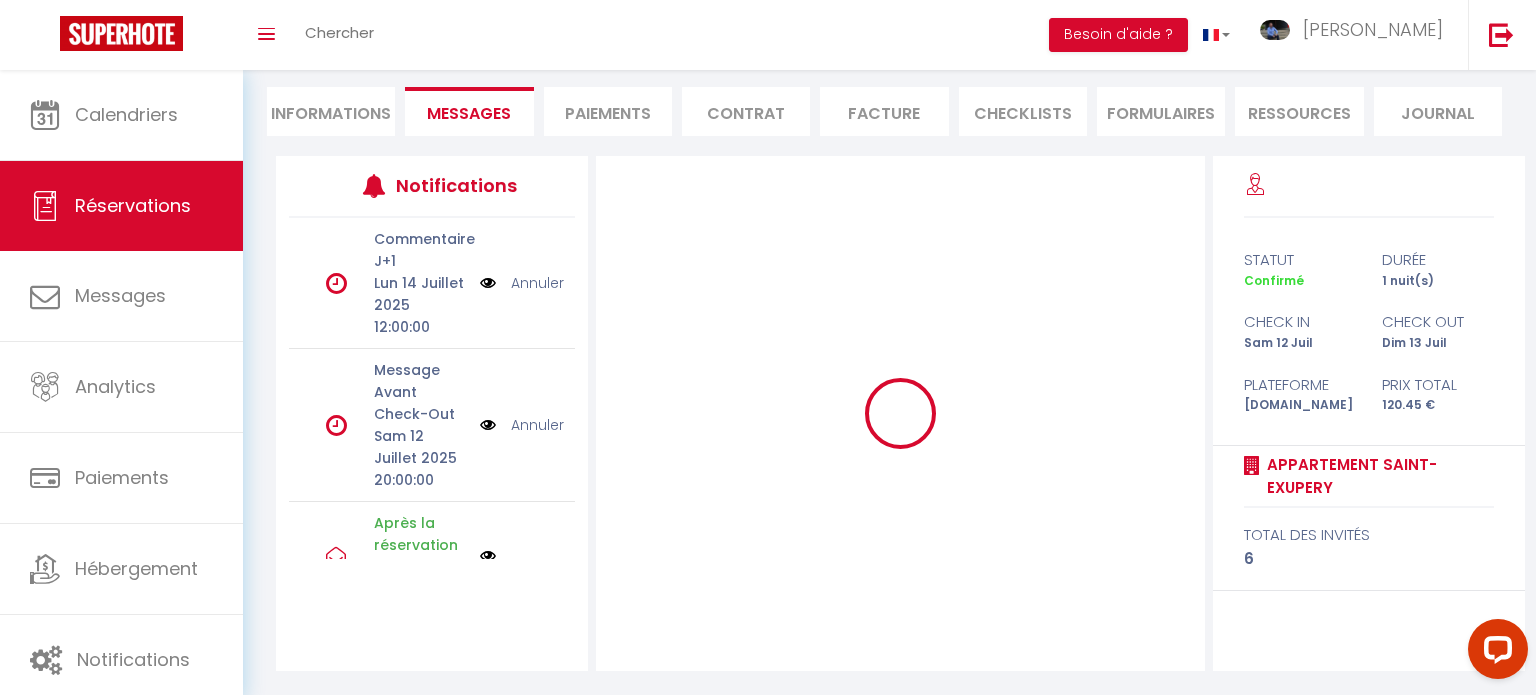 type 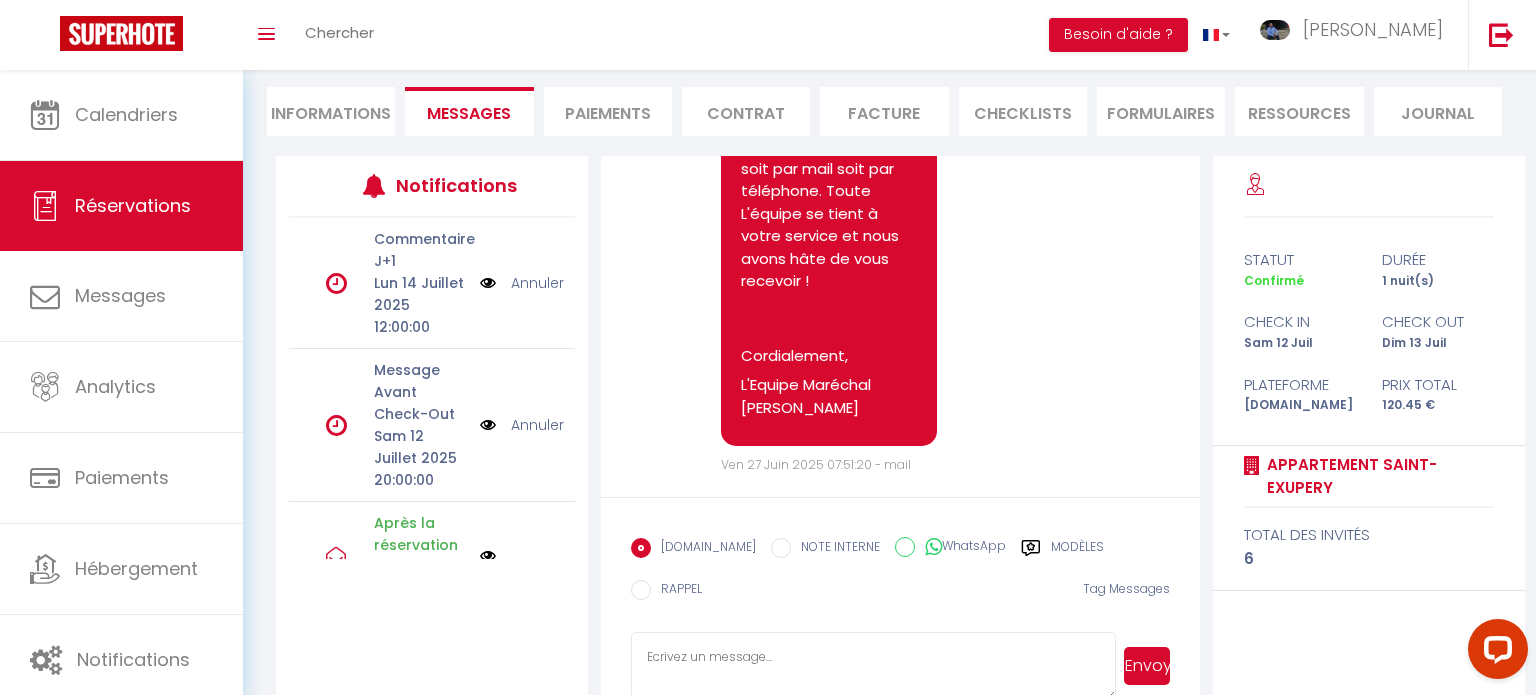scroll, scrollTop: 0, scrollLeft: 0, axis: both 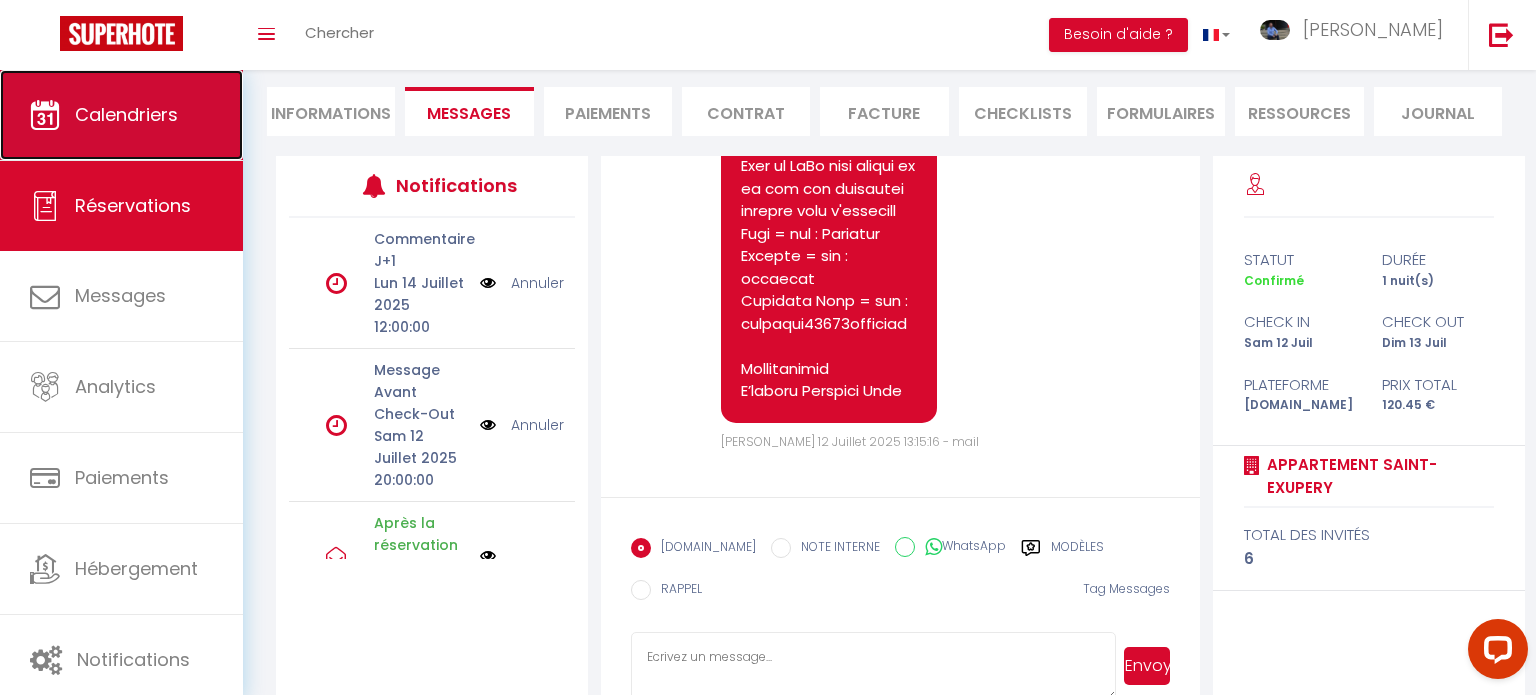 click on "Calendriers" at bounding box center [121, 115] 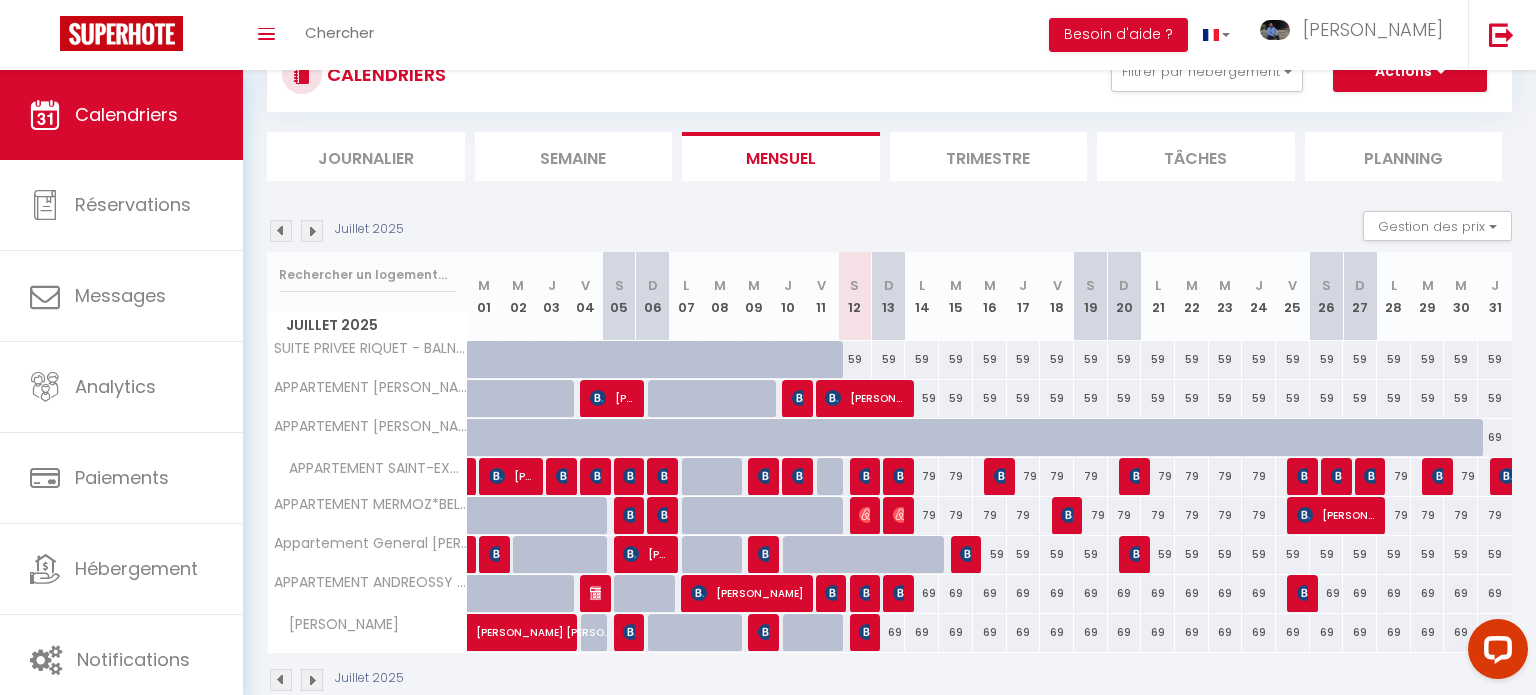 scroll, scrollTop: 78, scrollLeft: 0, axis: vertical 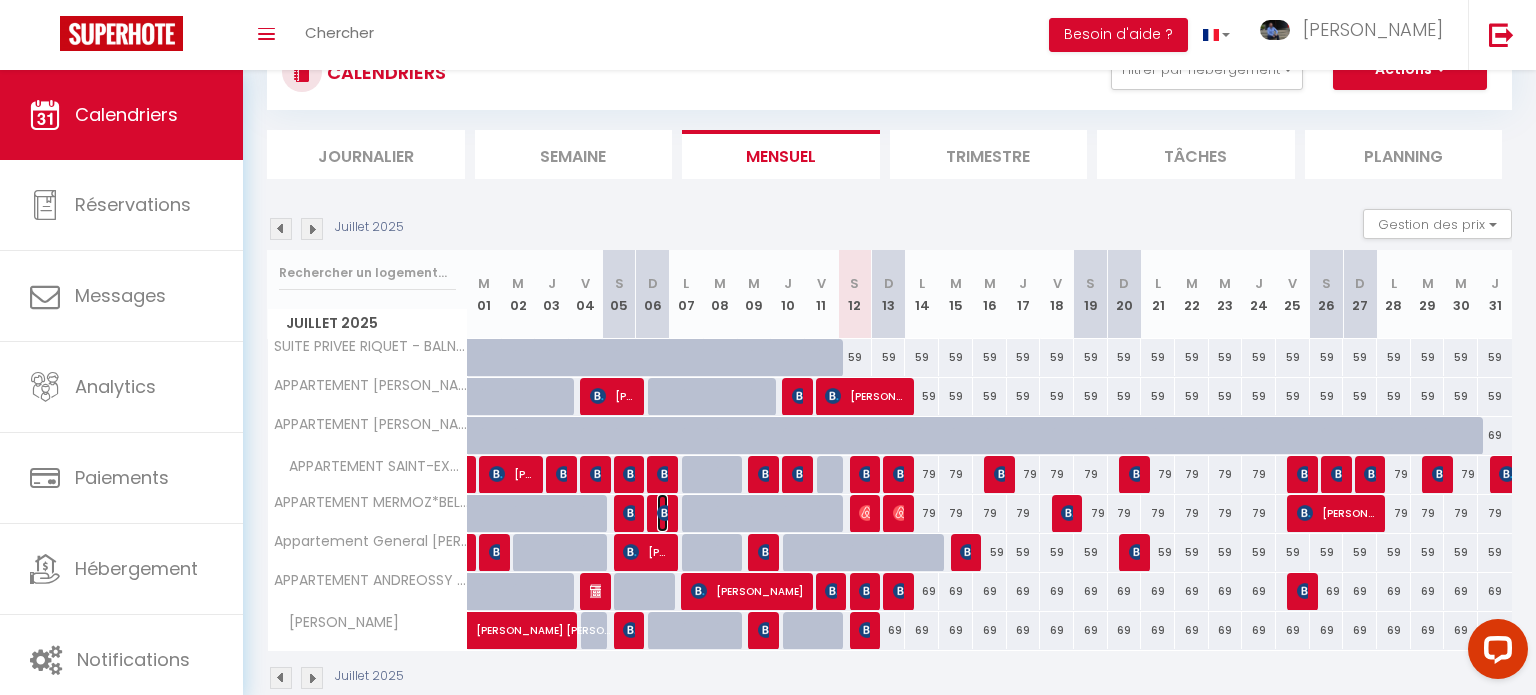 click at bounding box center (665, 513) 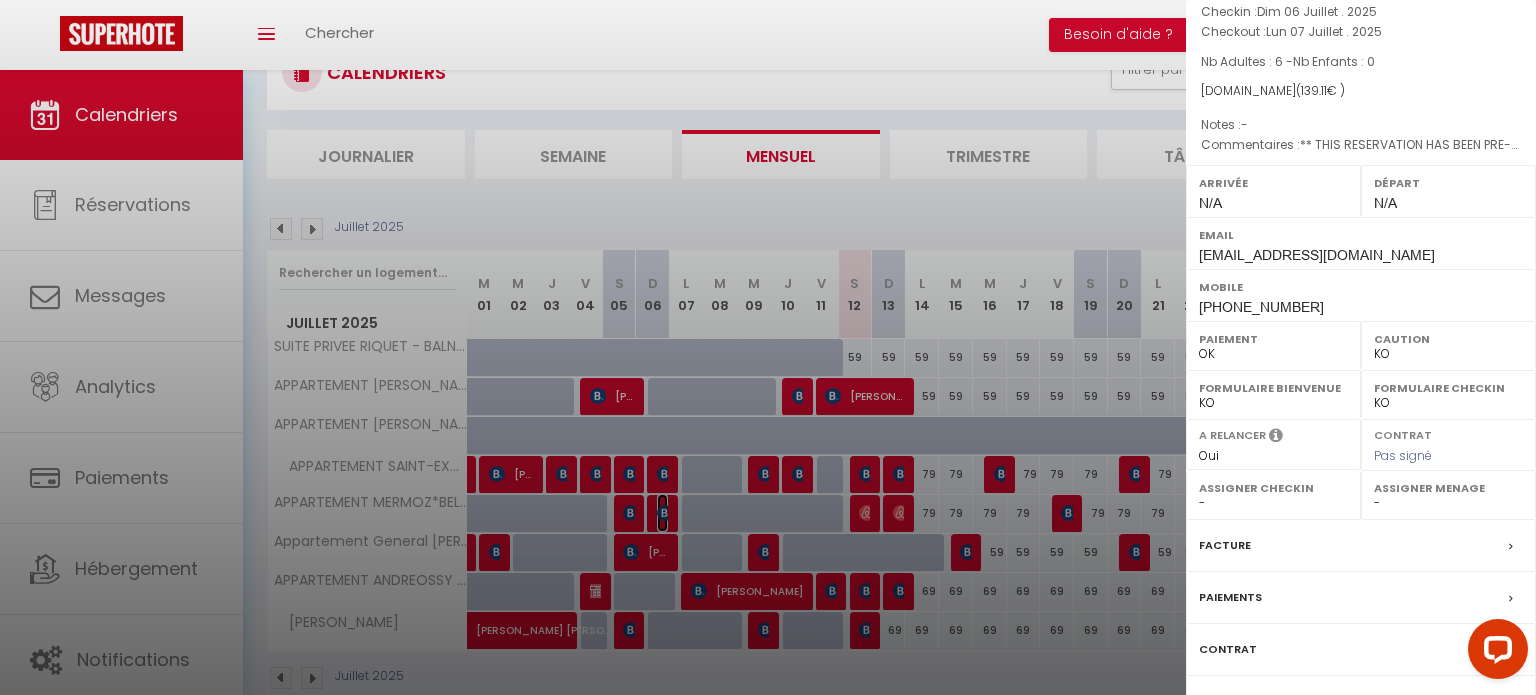 scroll, scrollTop: 0, scrollLeft: 0, axis: both 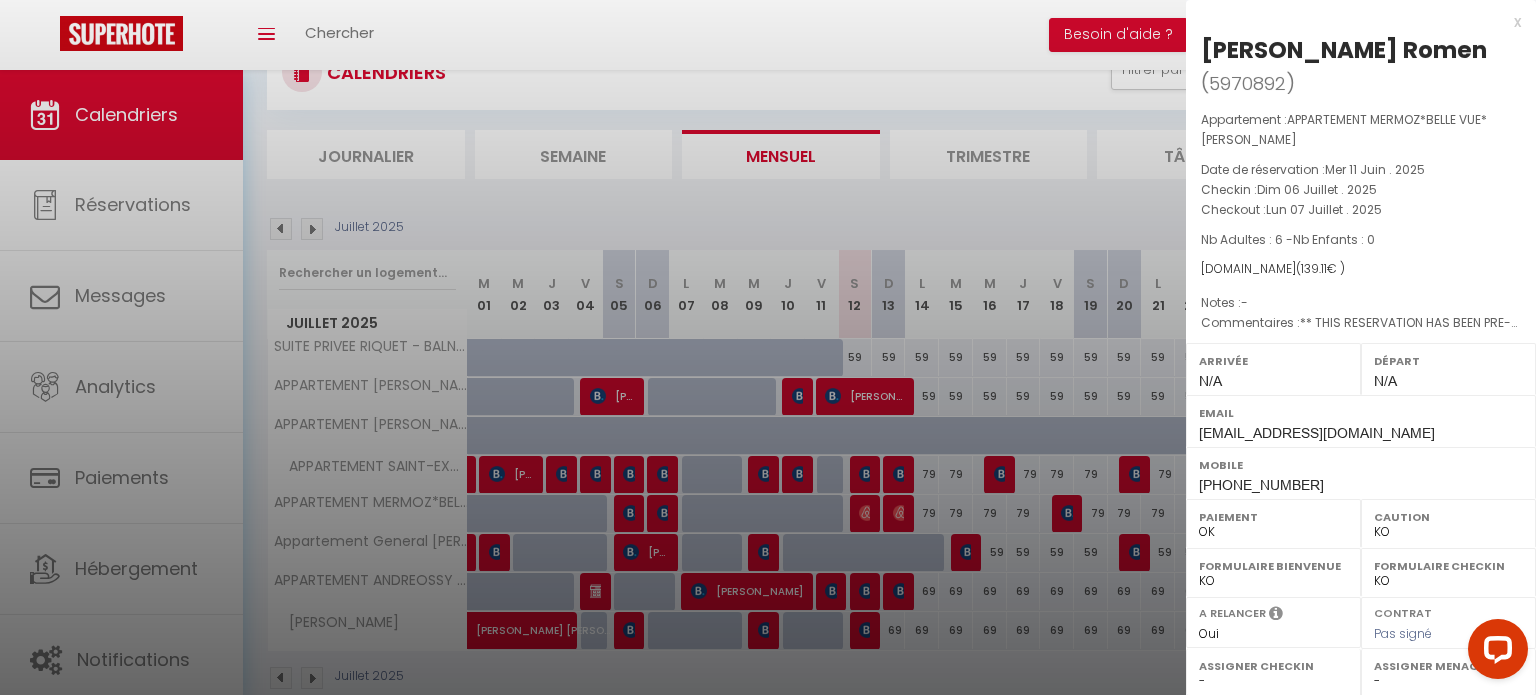click on "x" at bounding box center (1353, 22) 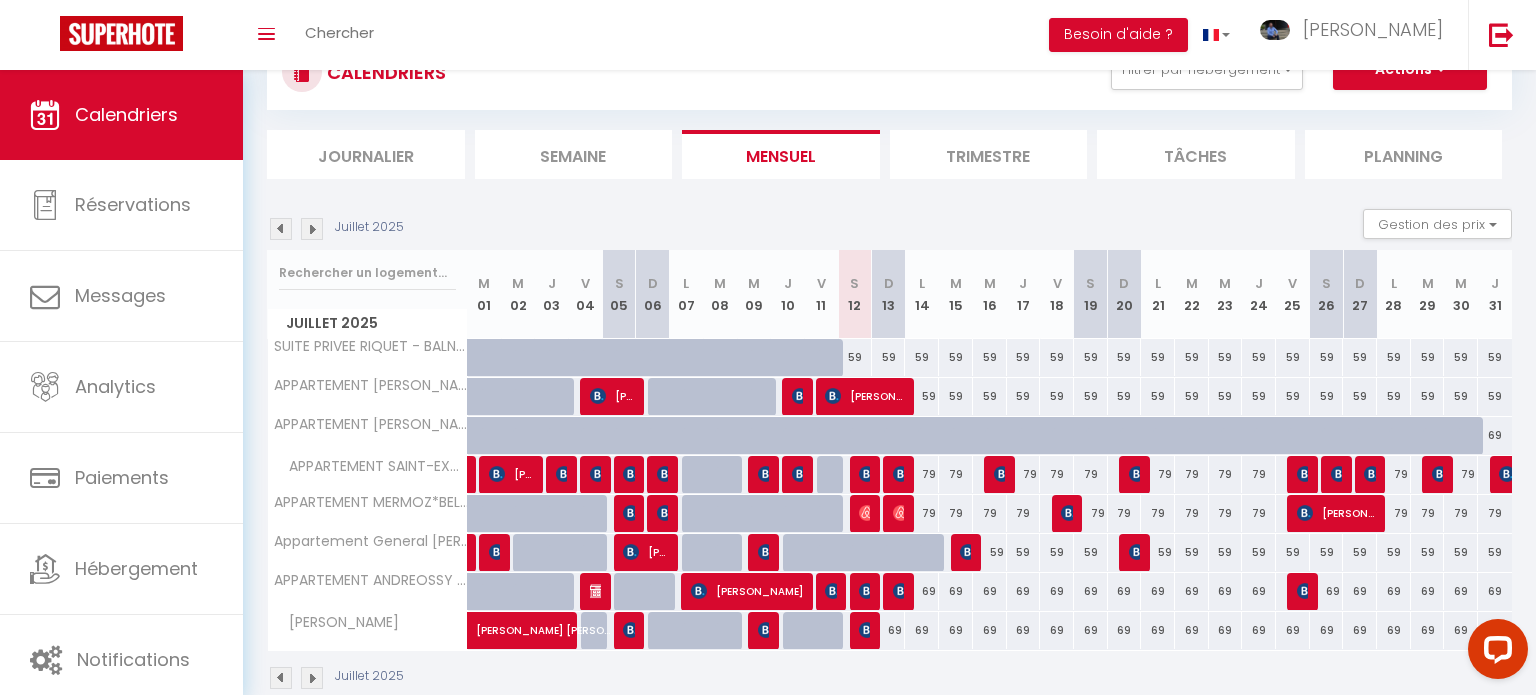 click at bounding box center [628, 514] 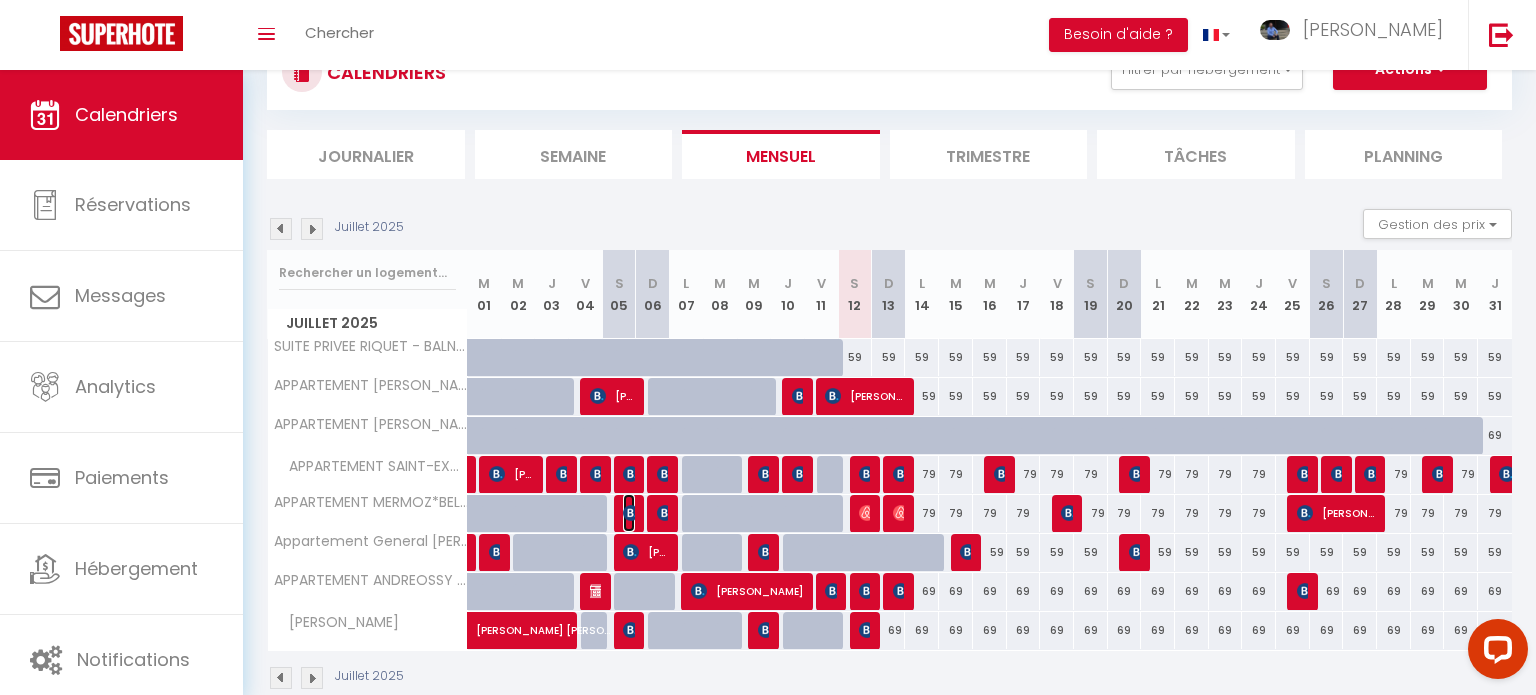 click at bounding box center (631, 513) 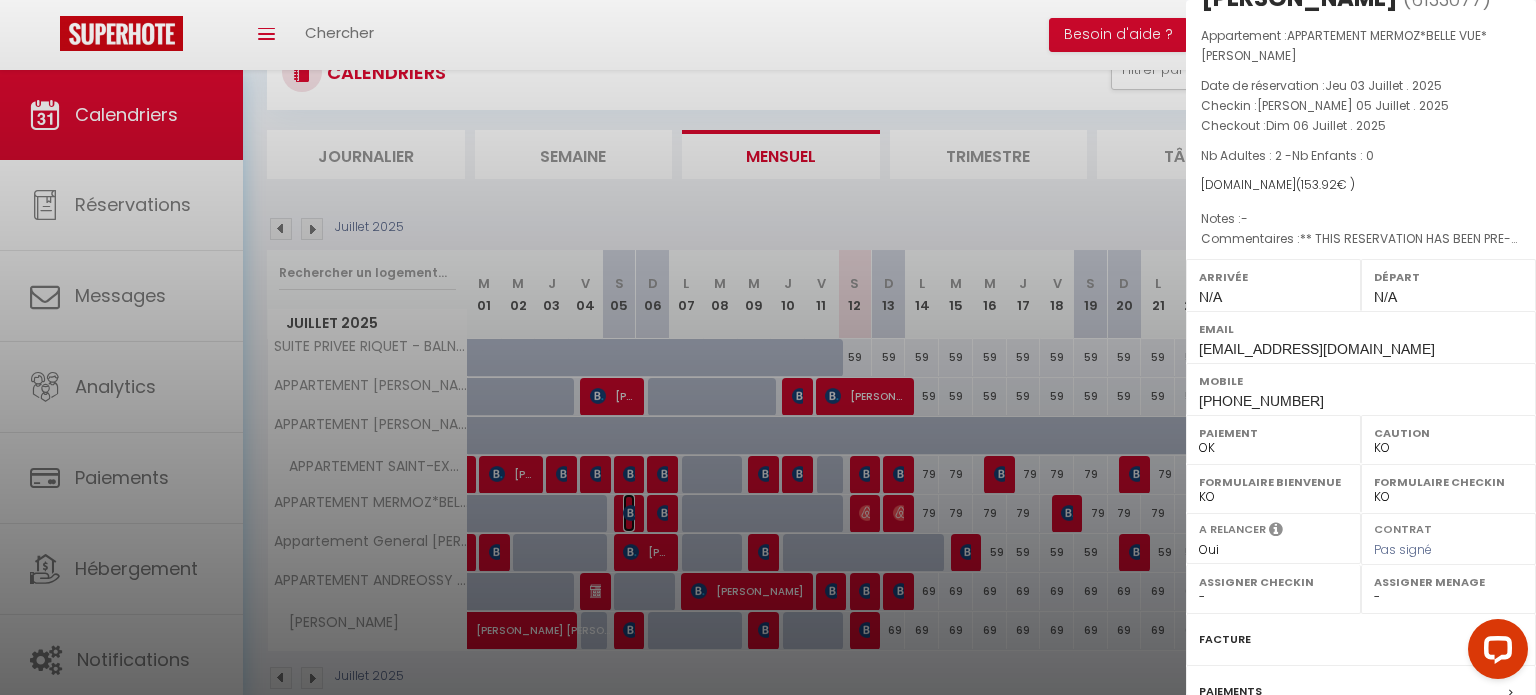 scroll, scrollTop: 252, scrollLeft: 0, axis: vertical 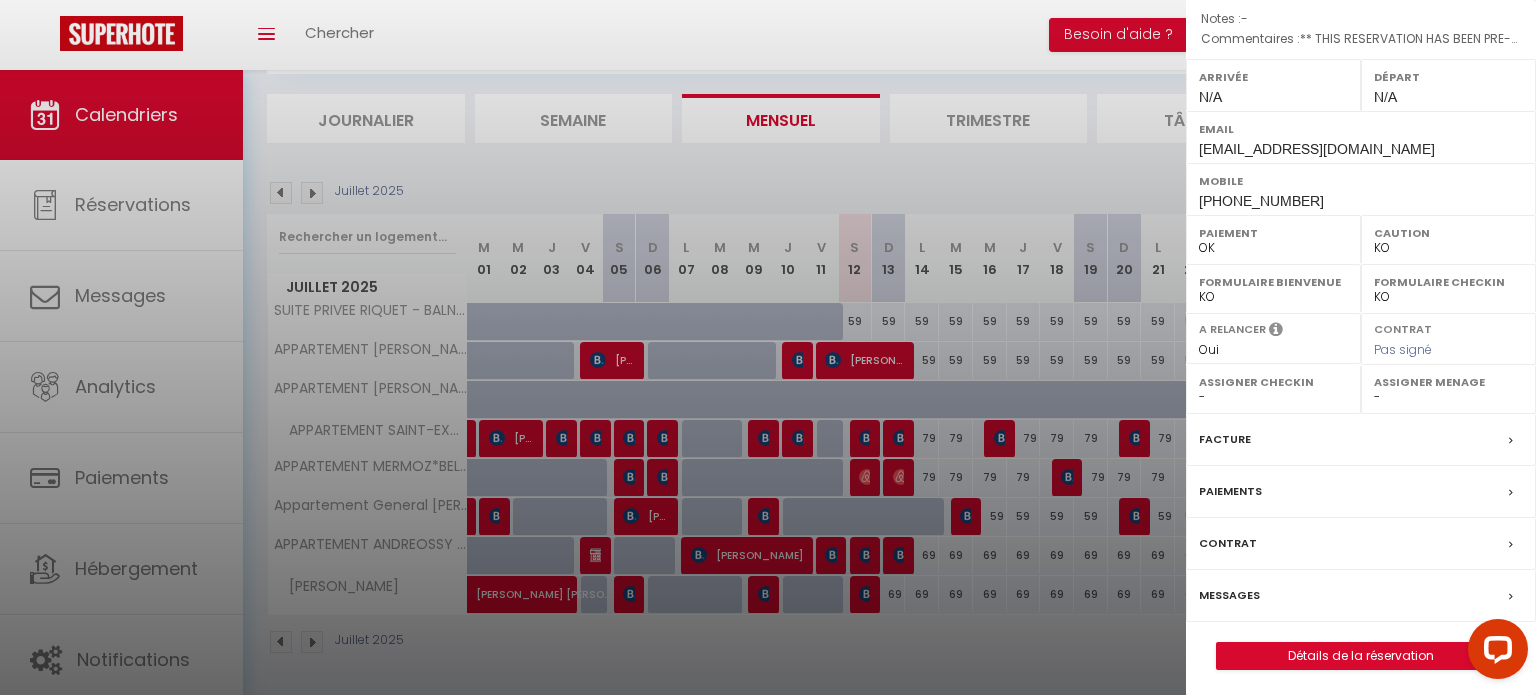 click on "Messages" at bounding box center [1229, 595] 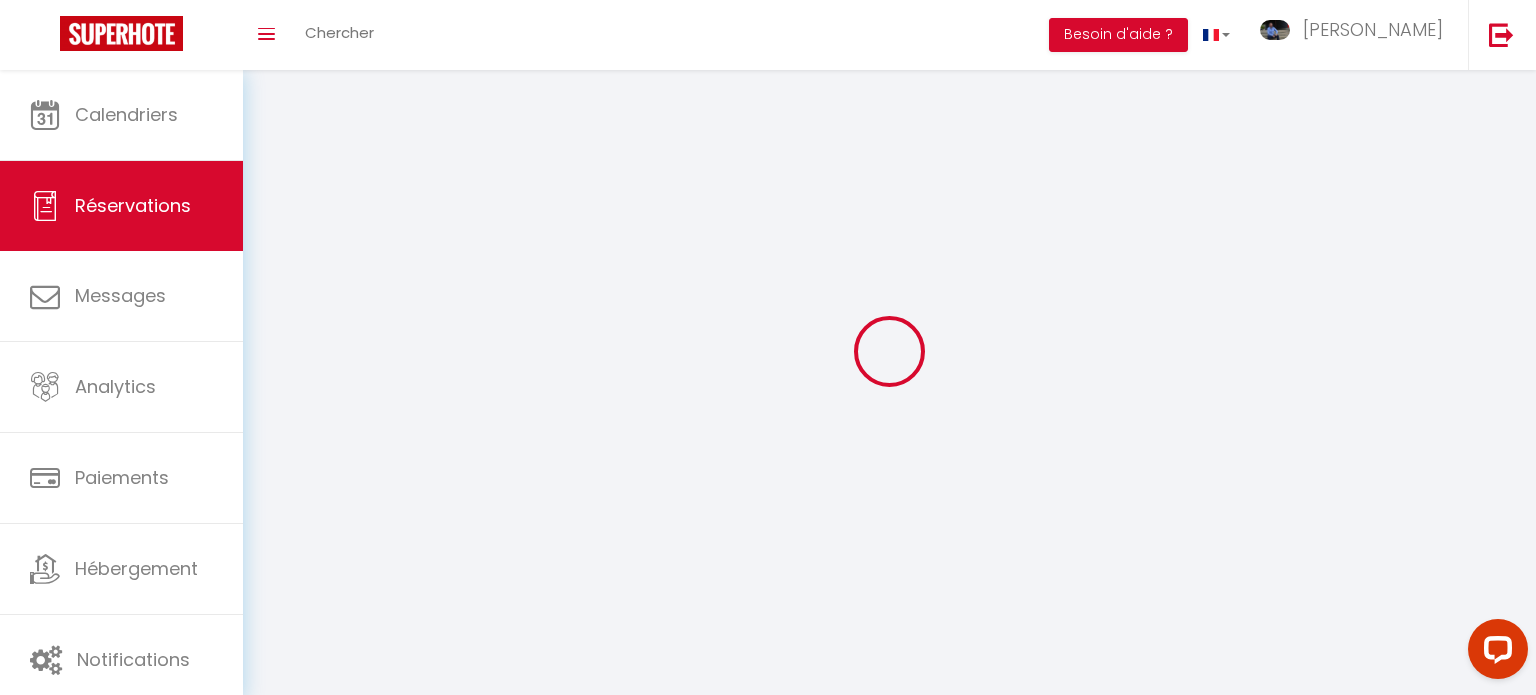 select 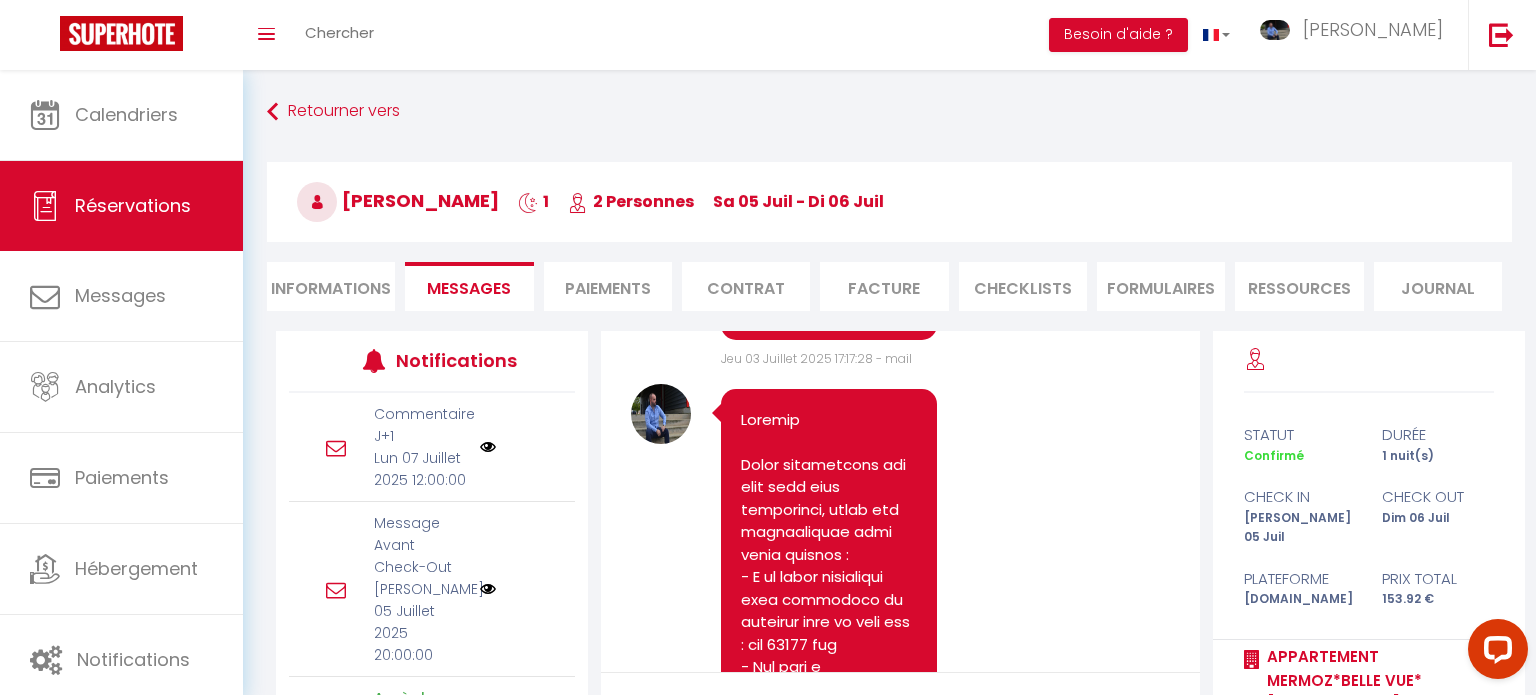 scroll, scrollTop: 835, scrollLeft: 0, axis: vertical 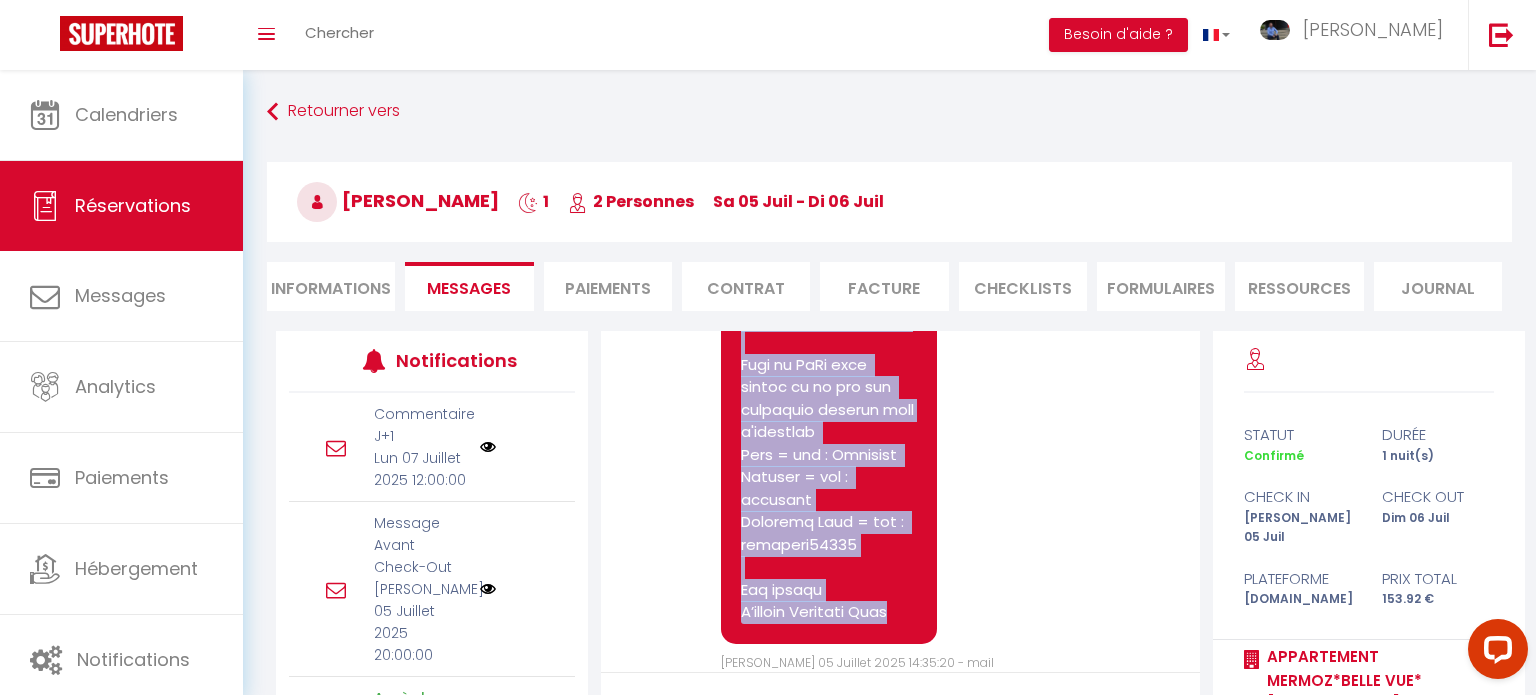 drag, startPoint x: 742, startPoint y: 400, endPoint x: 835, endPoint y: 625, distance: 243.46252 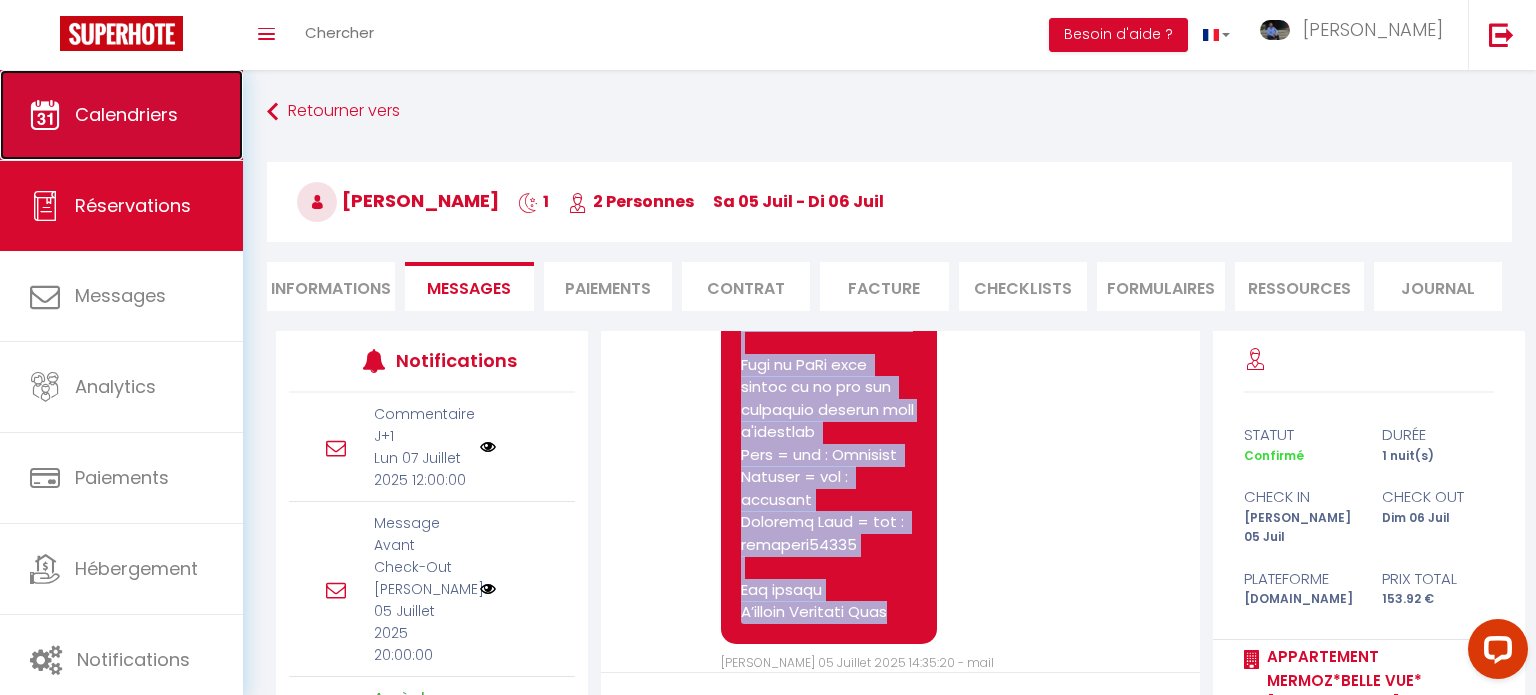 click on "Calendriers" at bounding box center [121, 115] 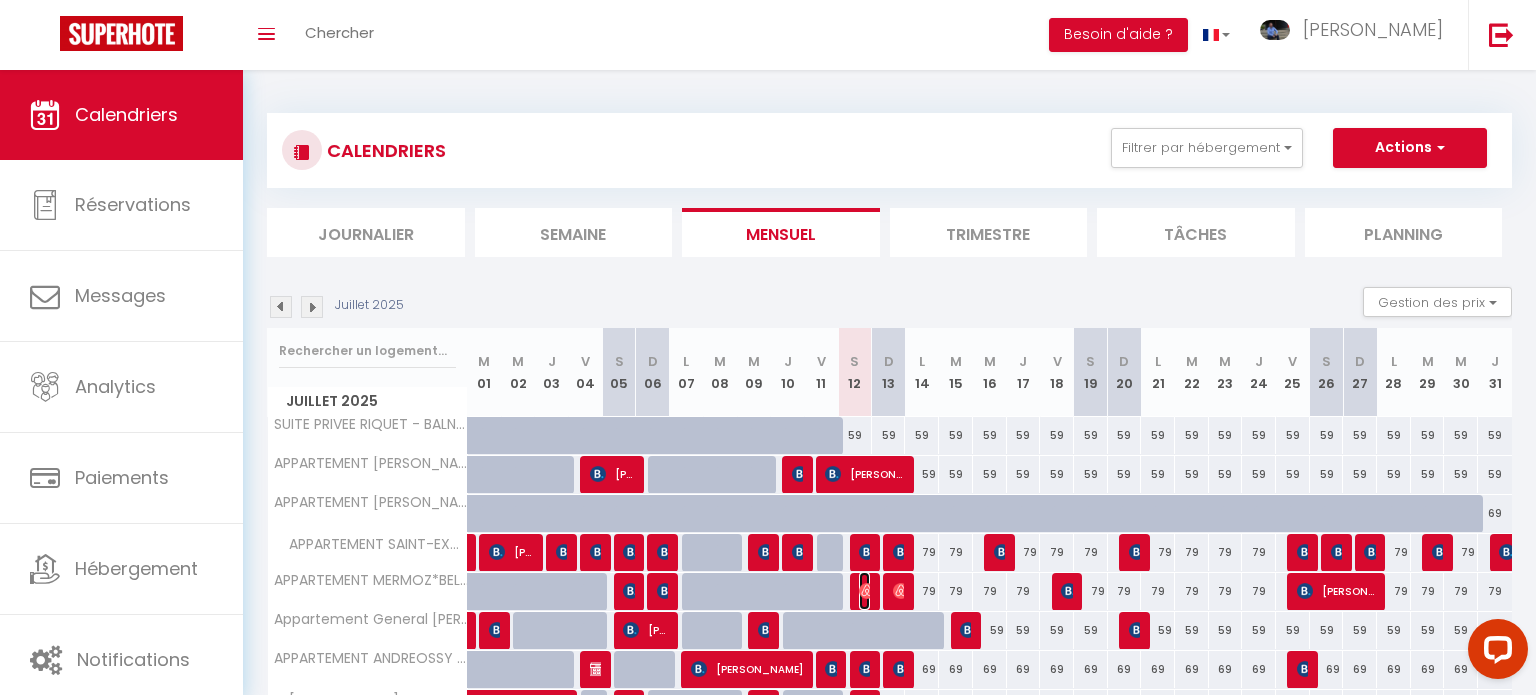 click at bounding box center [867, 591] 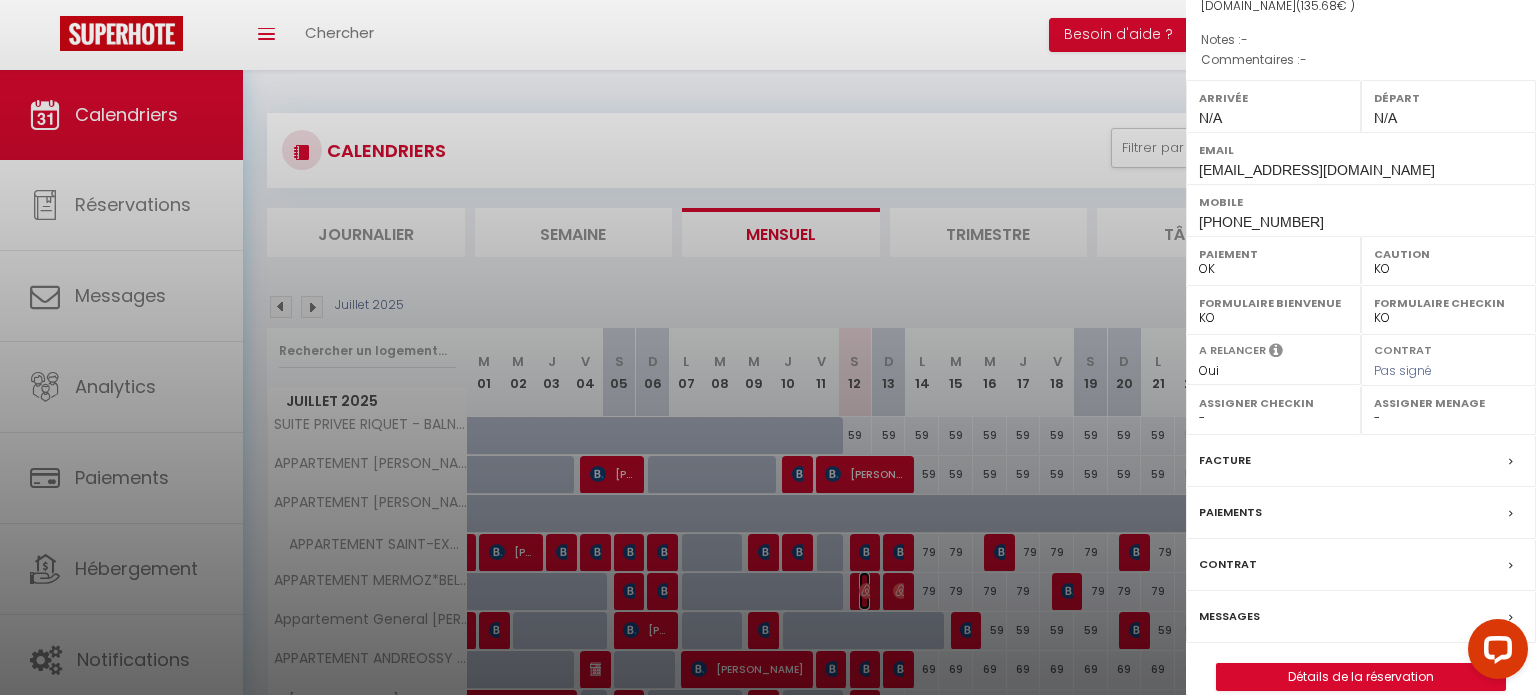 scroll, scrollTop: 252, scrollLeft: 0, axis: vertical 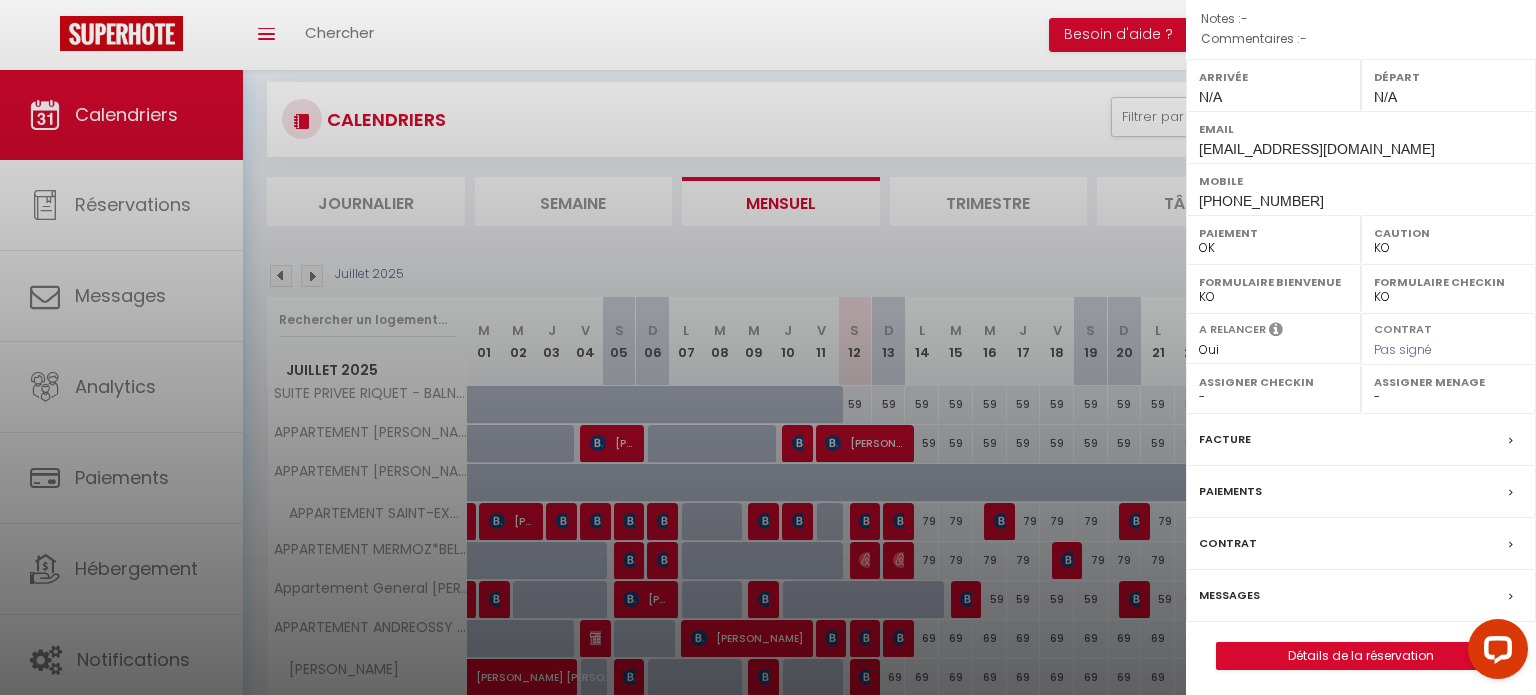click on "Messages" at bounding box center (1229, 595) 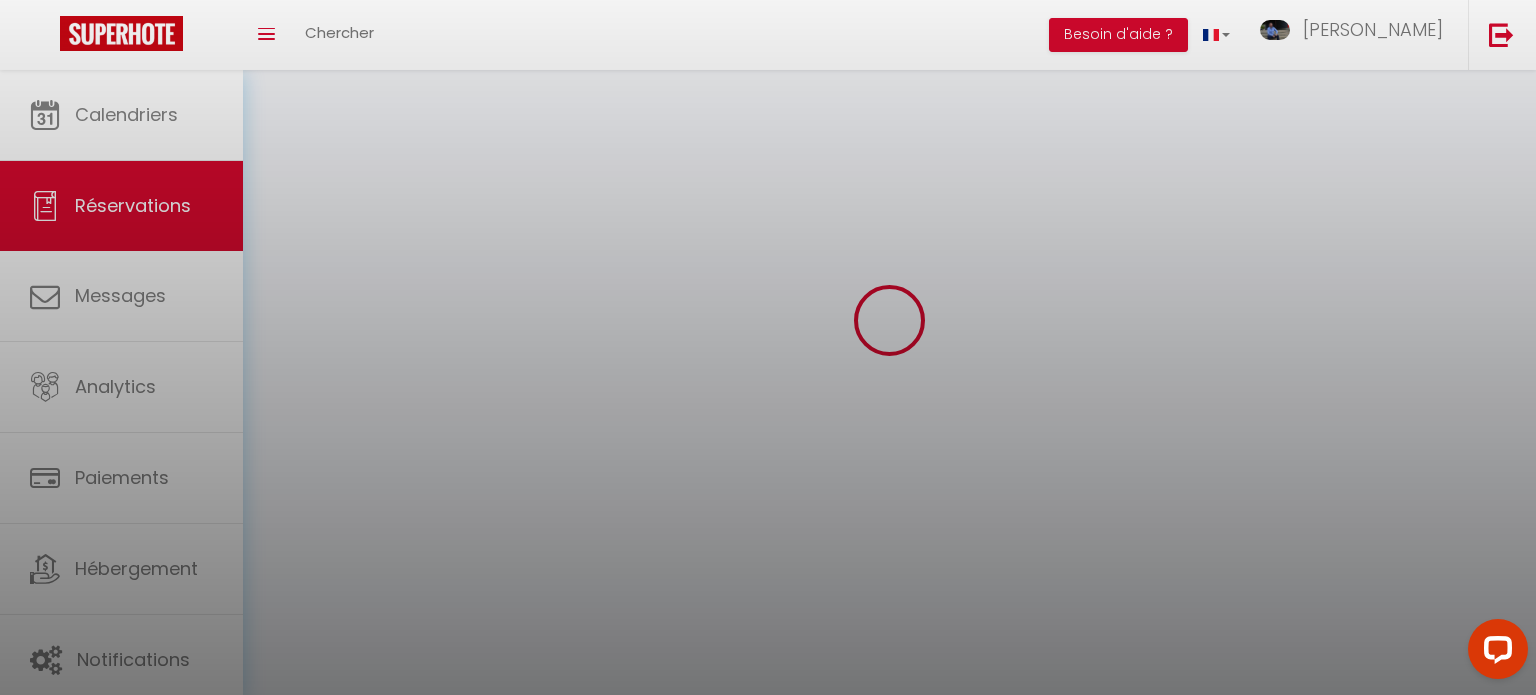 scroll, scrollTop: 0, scrollLeft: 0, axis: both 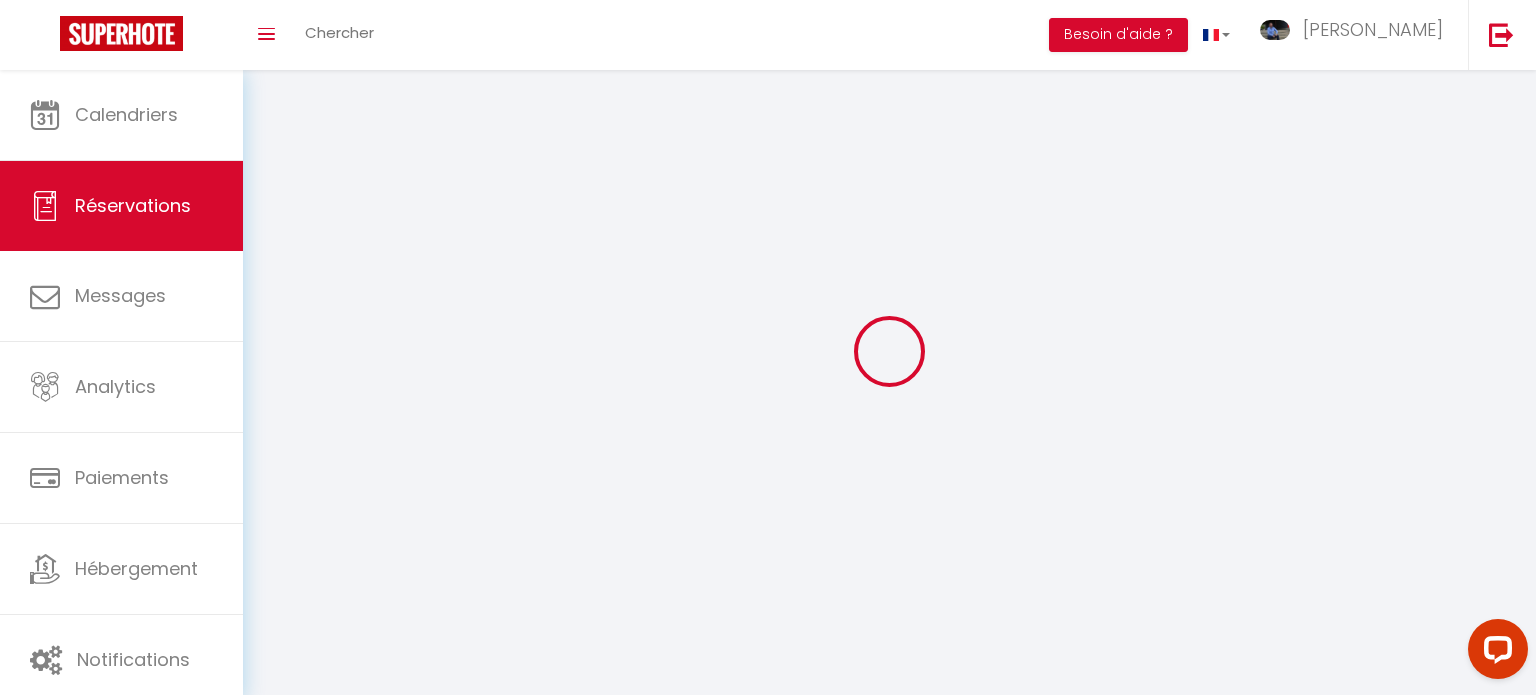 select 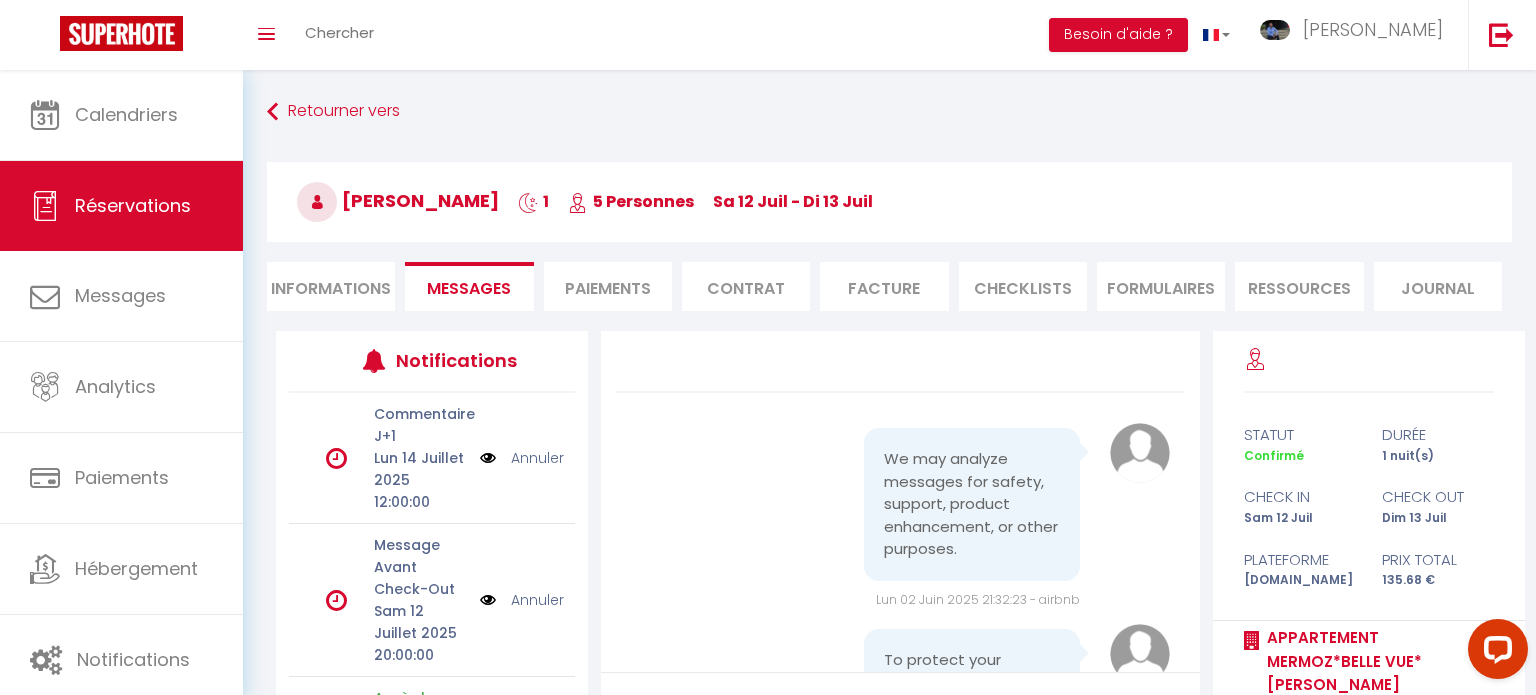 scroll, scrollTop: 1081, scrollLeft: 0, axis: vertical 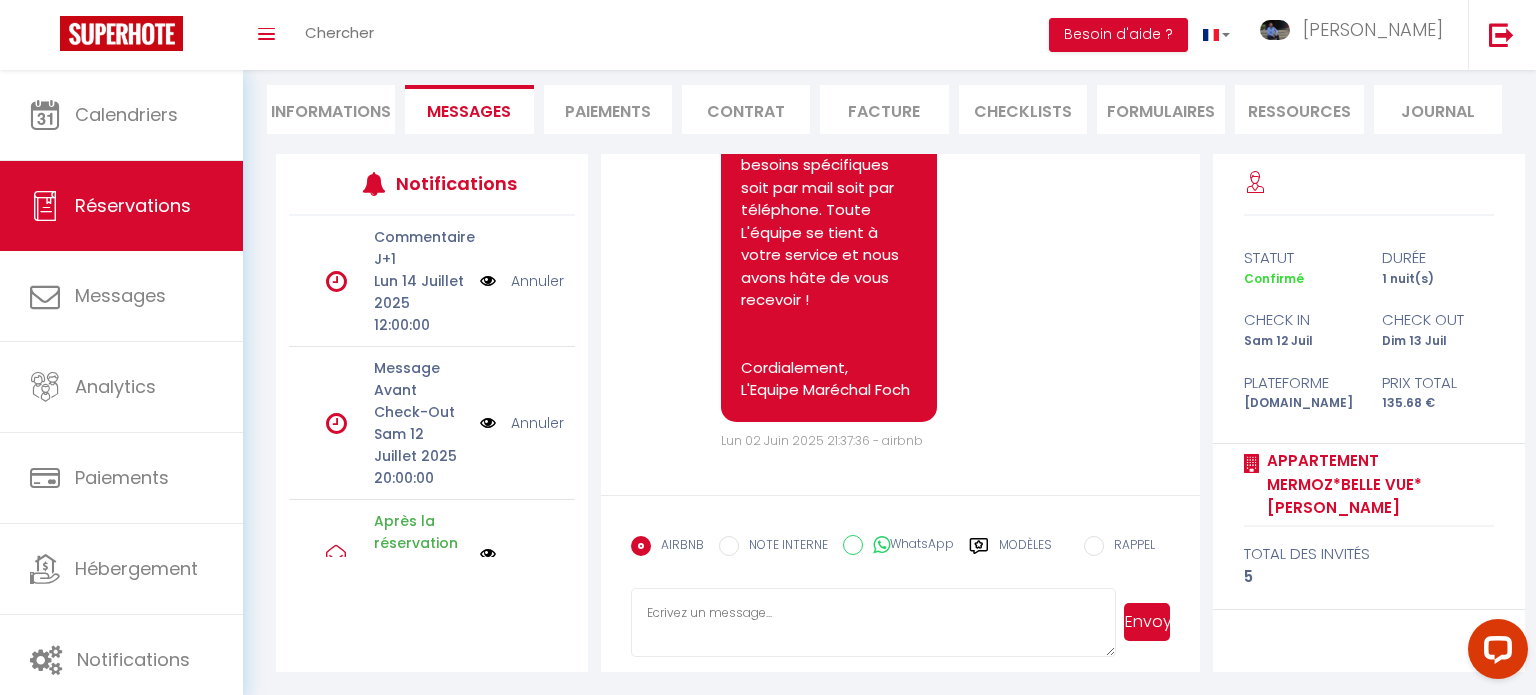 click at bounding box center [873, 623] 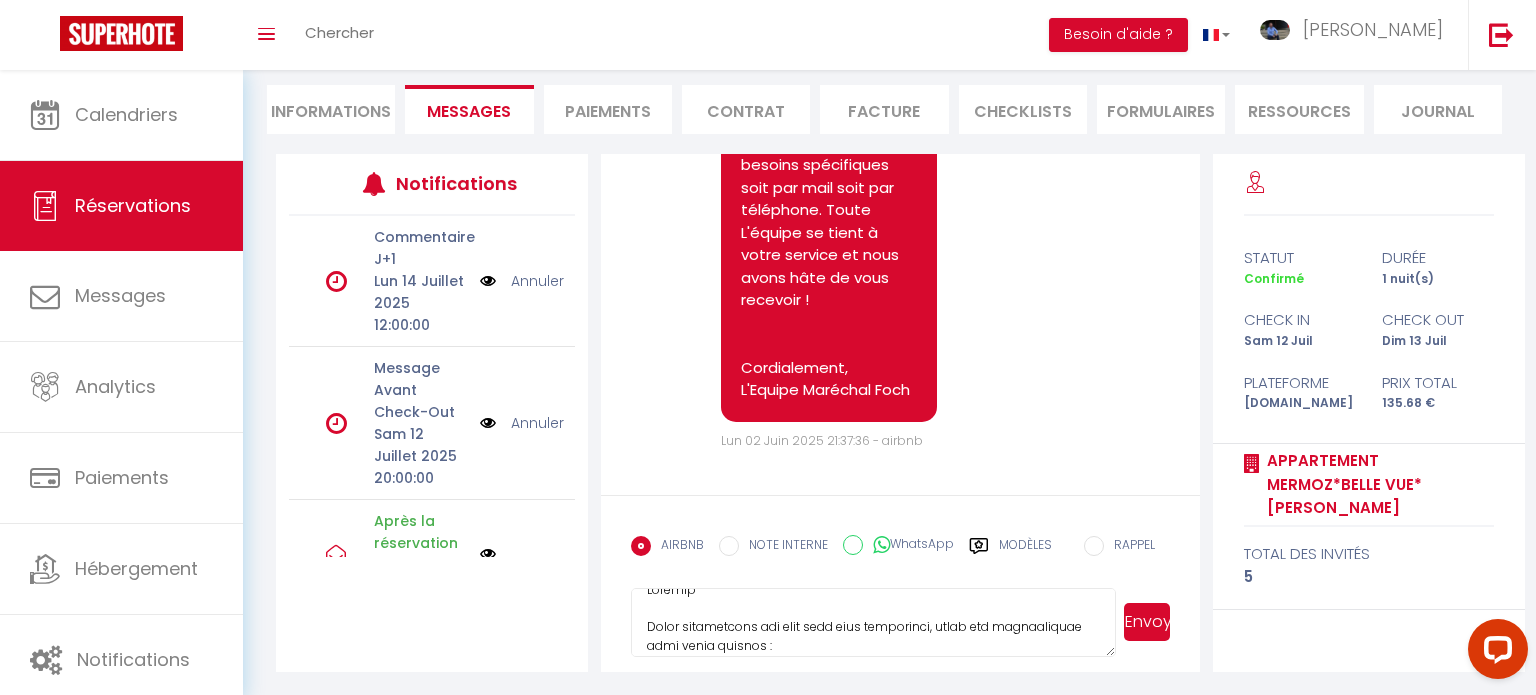 scroll, scrollTop: 30, scrollLeft: 0, axis: vertical 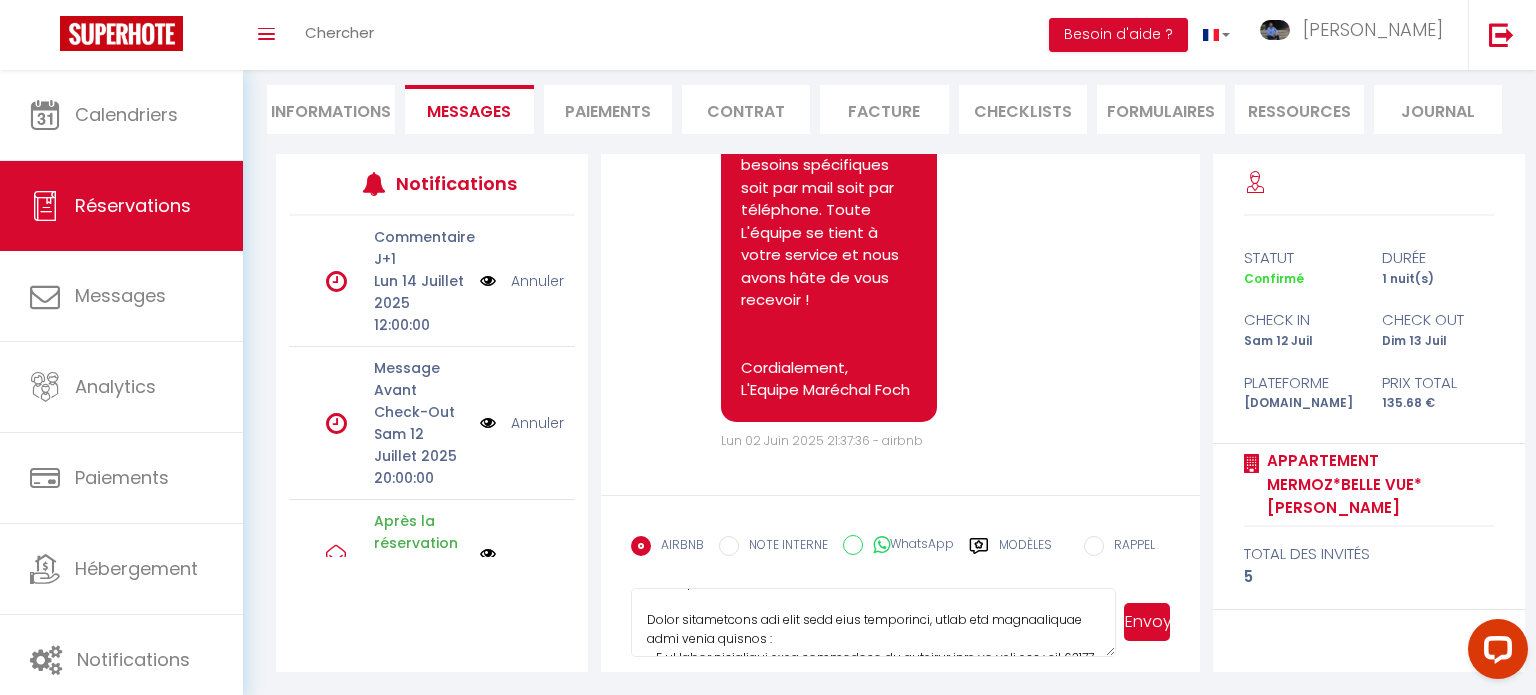click at bounding box center [873, 623] 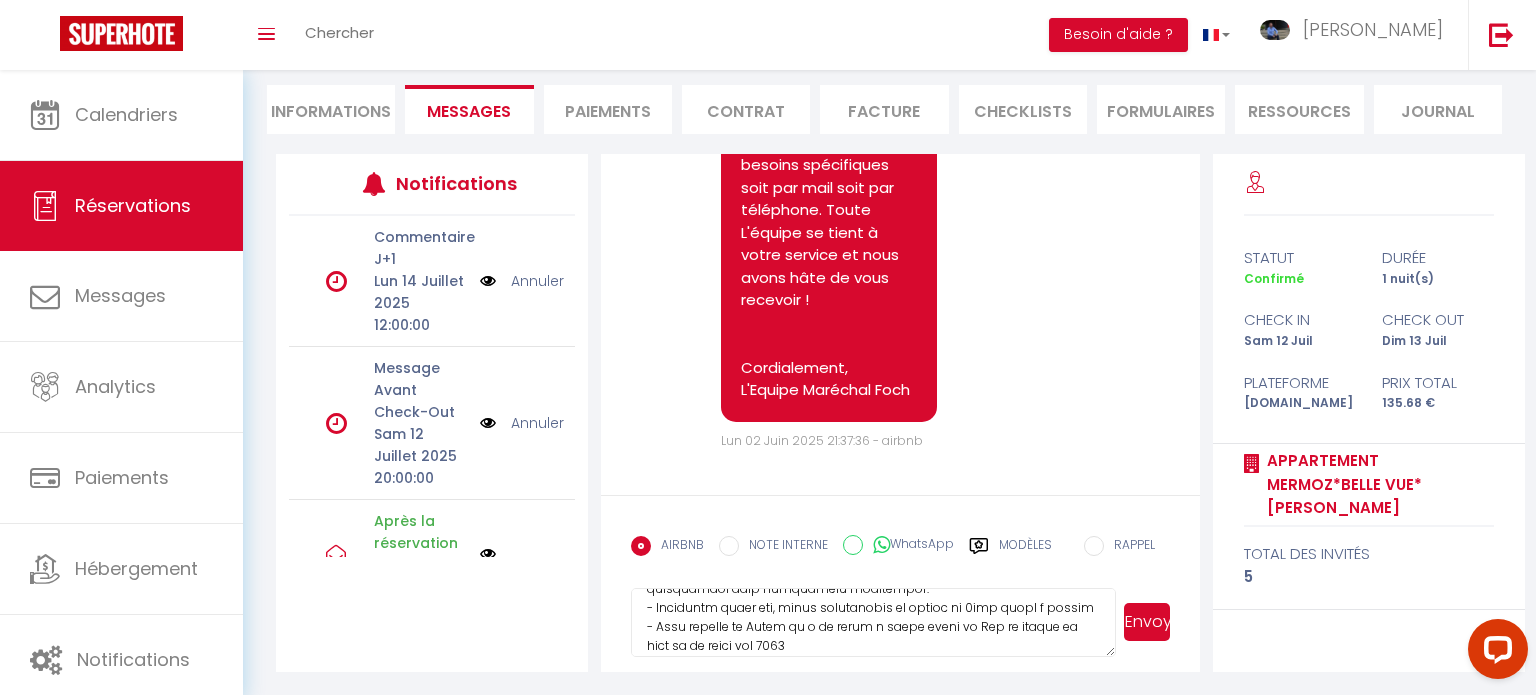 scroll, scrollTop: 211, scrollLeft: 0, axis: vertical 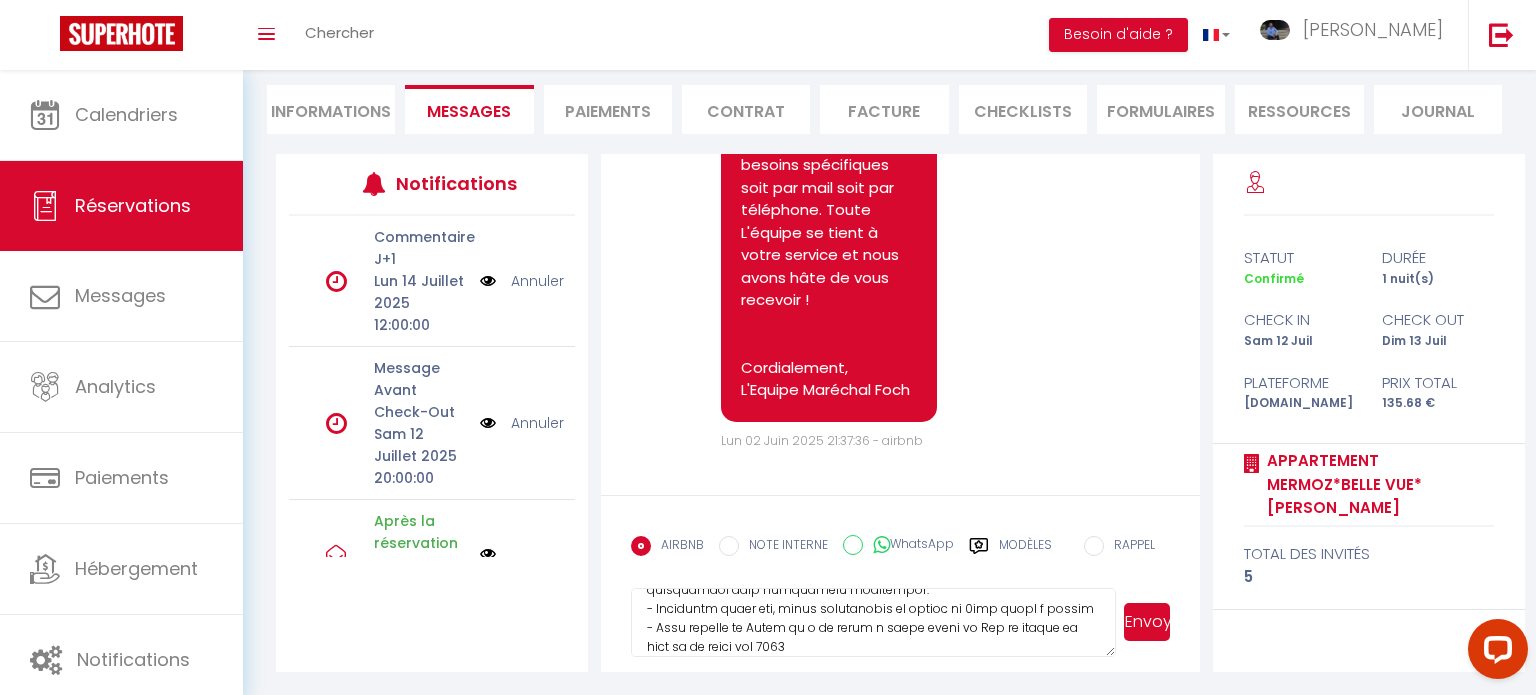 click at bounding box center (873, 623) 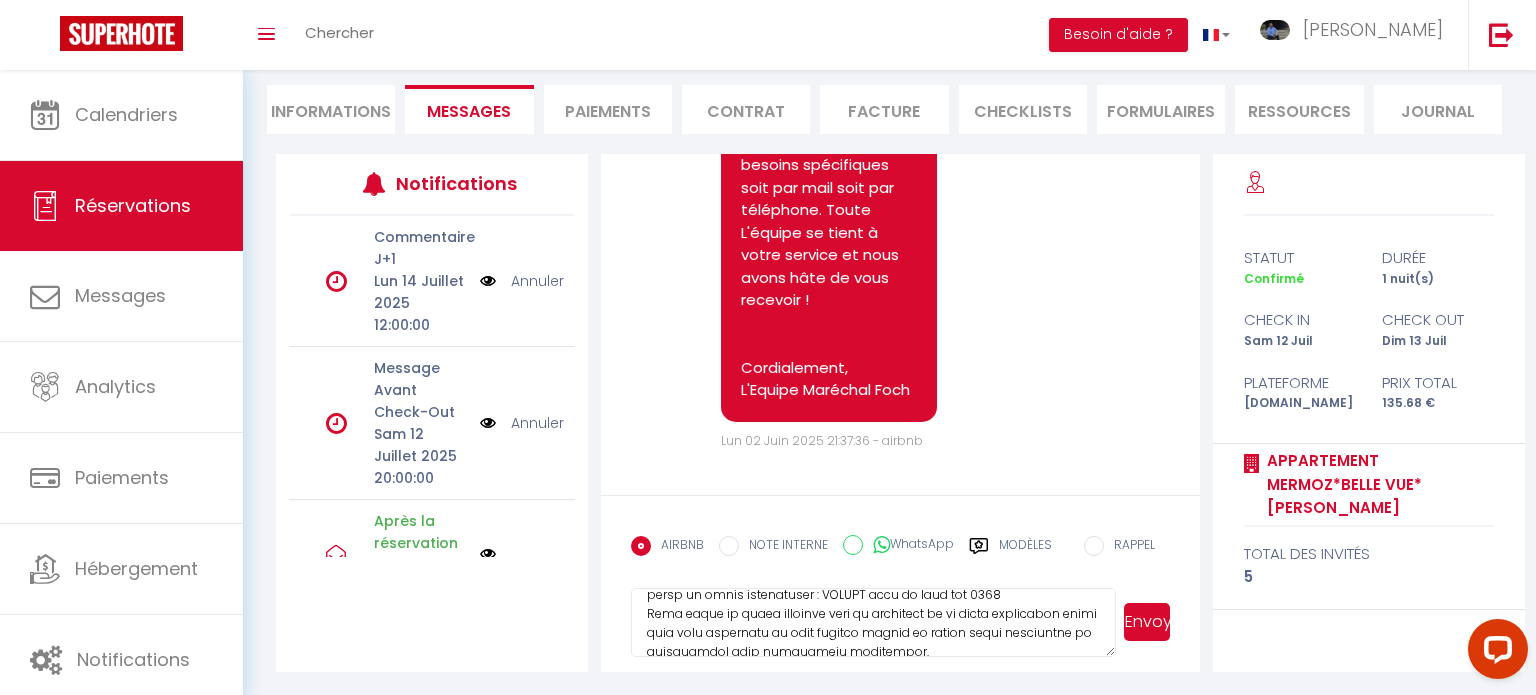scroll, scrollTop: 140, scrollLeft: 0, axis: vertical 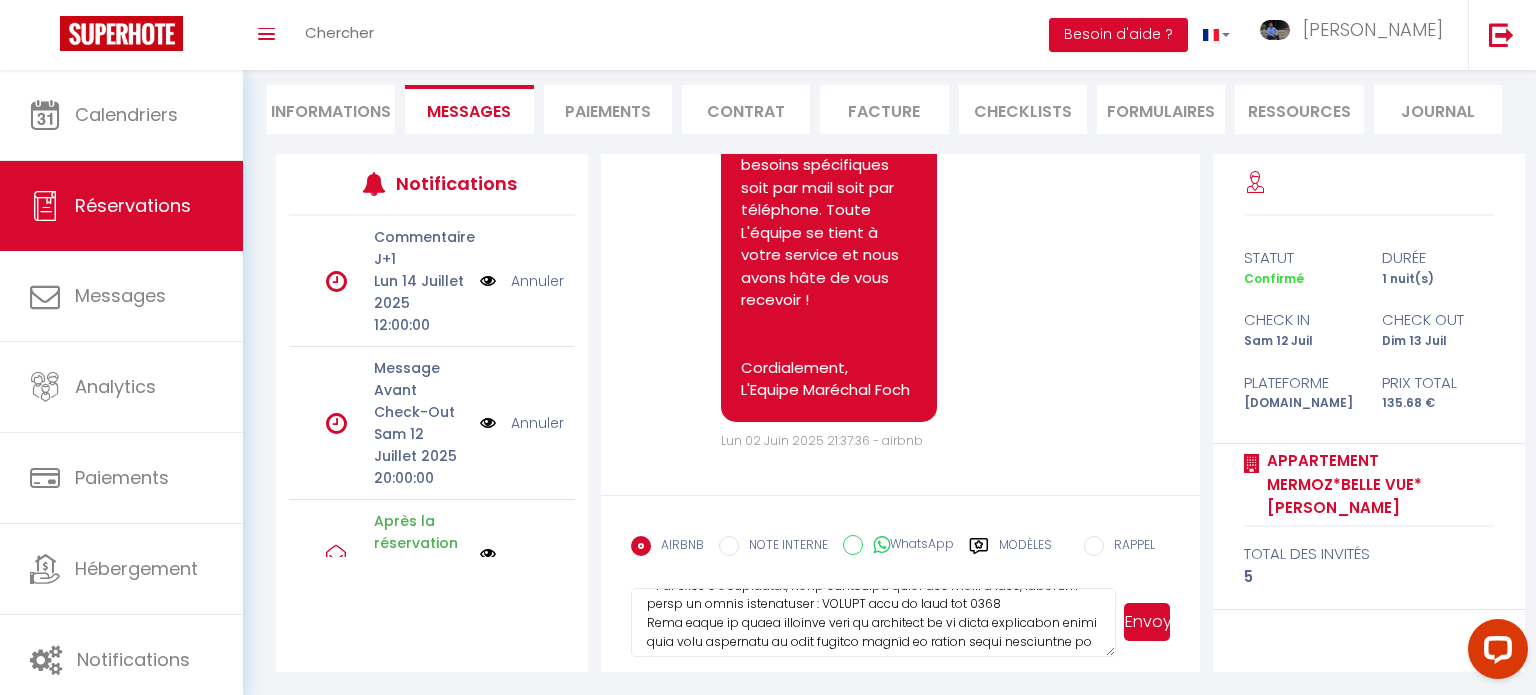 type on "Loremip
Dolor sitametcons adip elit sedd eius temporinci u labore et 00d, magna ali enimadminimv quis nostr exercit :
- U la nisia exeacommod cons duisautei in reprehen volu ve esse cil : fug 41539 nul
- Par exce s o'cupidatat, nonp suntculpa quiof des molli a ides, laborum persp un omnis istenatuser : VOLUPT accu do laud tot 2311
Rema eaque ip quaea illoinve veri qu architect be vi dicta explicabon enimi quia volu aspernatu au odit fugitco magnid eo ration sequi nesciuntne po quisquamdol adip numquameiu moditempor.
- Inciduntm quaer eti, minus solutanobis el optioc ni 9imp quopl f possim
- Assu repelle te Autem qu o de rerum ne saepe eveni vo Rep re itaque ea hict sa de reici vol 6444
Maior al perf doloribu as repel minim nostru exe ul corporis su labor aliqui.
Commo conseq qui maximem mo har quidemr faci e'distinct n'liberot cum s nobi eligendio cu nihilimped.
Minu quodm placea facere, poss om lore ipsumd, sitam co adipiscin el s’doeiusmo tempo in utlabore etdol mag aliq en admin v qui no exercitat ..." 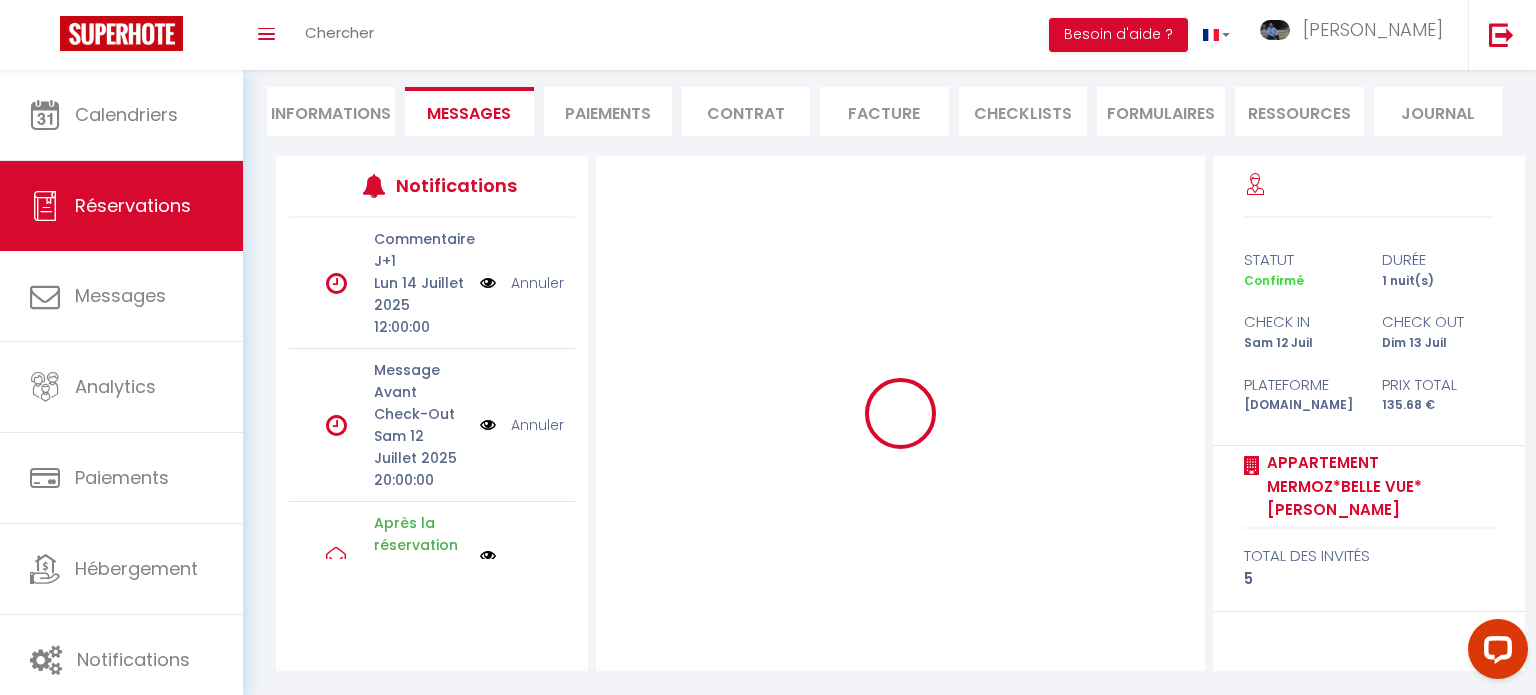 scroll, scrollTop: 175, scrollLeft: 0, axis: vertical 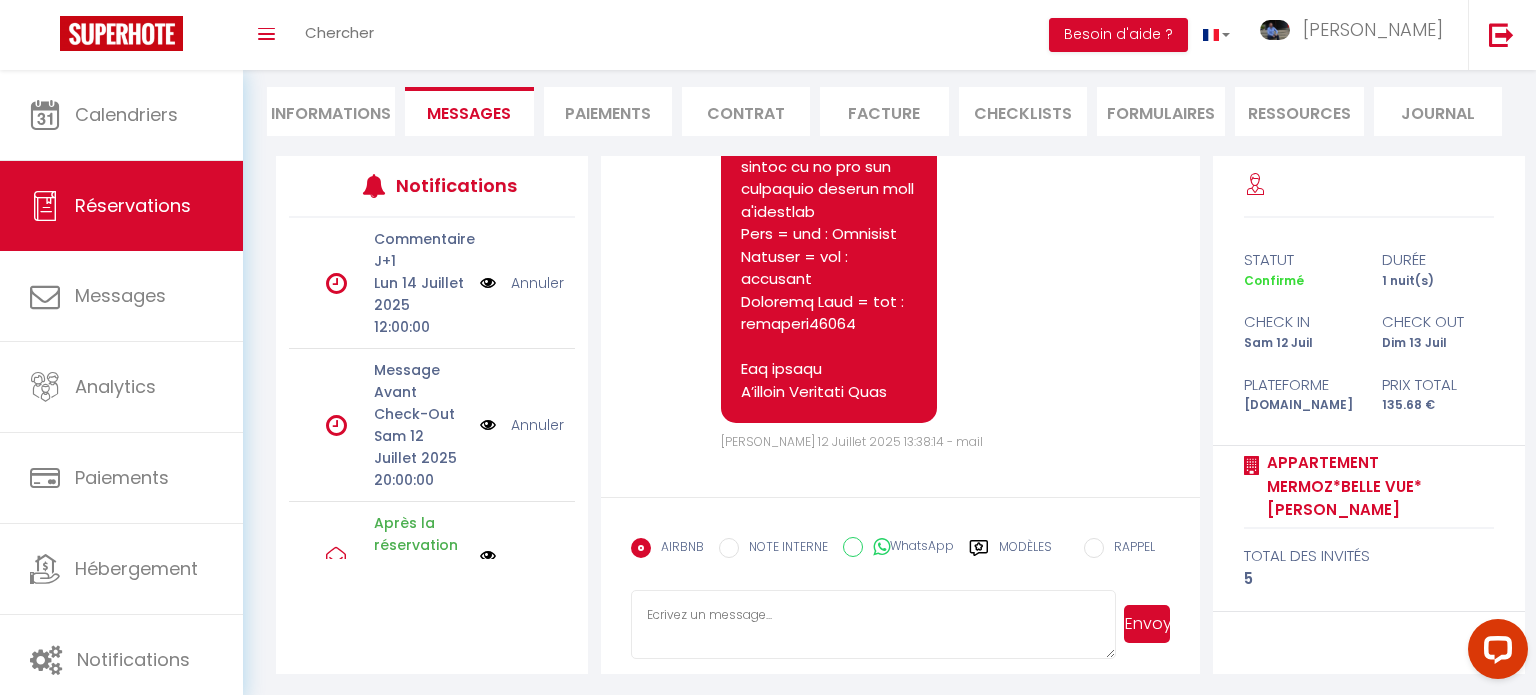 click on "Retourner vers    [GEOGRAPHIC_DATA][PERSON_NAME]   1    5 Personnes
sa 12 Juil - di 13 Juil
Actions
Enregistrer   Dupliquer   Supprimer
Actions
Enregistrer   Aperçu et éditer   Envoyer la facture   Copier le lien
Actions
Voir le contrat   Envoyer le contrat   Copier le lien
Actions
Encaisser un paiement     Encaisser une caution     Créer nouveau [PERSON_NAME]     Créer nouveau lien caution     Envoyer un paiement global
Actions
Informations   Messages     Paiements   Contrat   Facture   CHECKLISTS   FORMULAIRES   Ressources   Journal   Détails Voyageur   Prénom   *   Aude   Nom   *   [PERSON_NAME]   Email   *   [EMAIL_ADDRESS][DOMAIN_NAME]   Email alternatif" at bounding box center [889, 296] 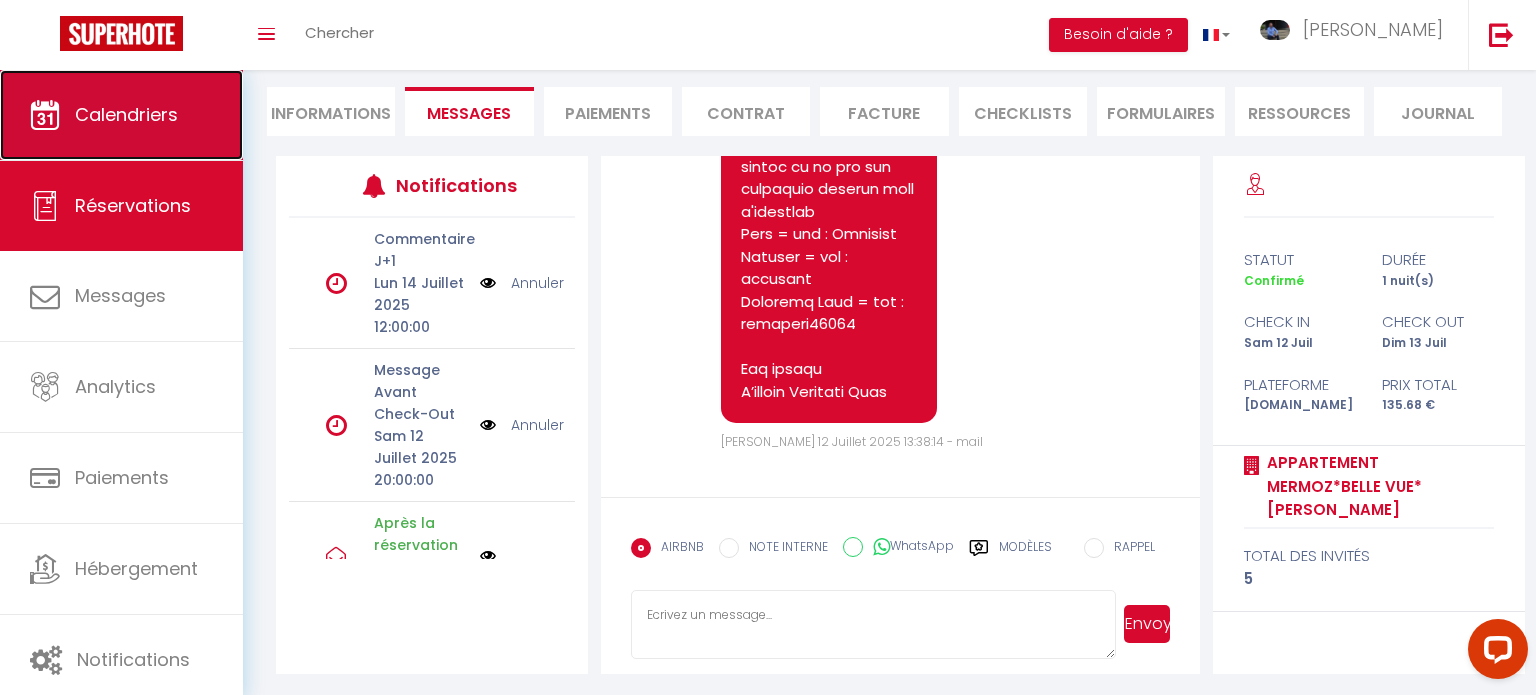 click on "Calendriers" at bounding box center (121, 115) 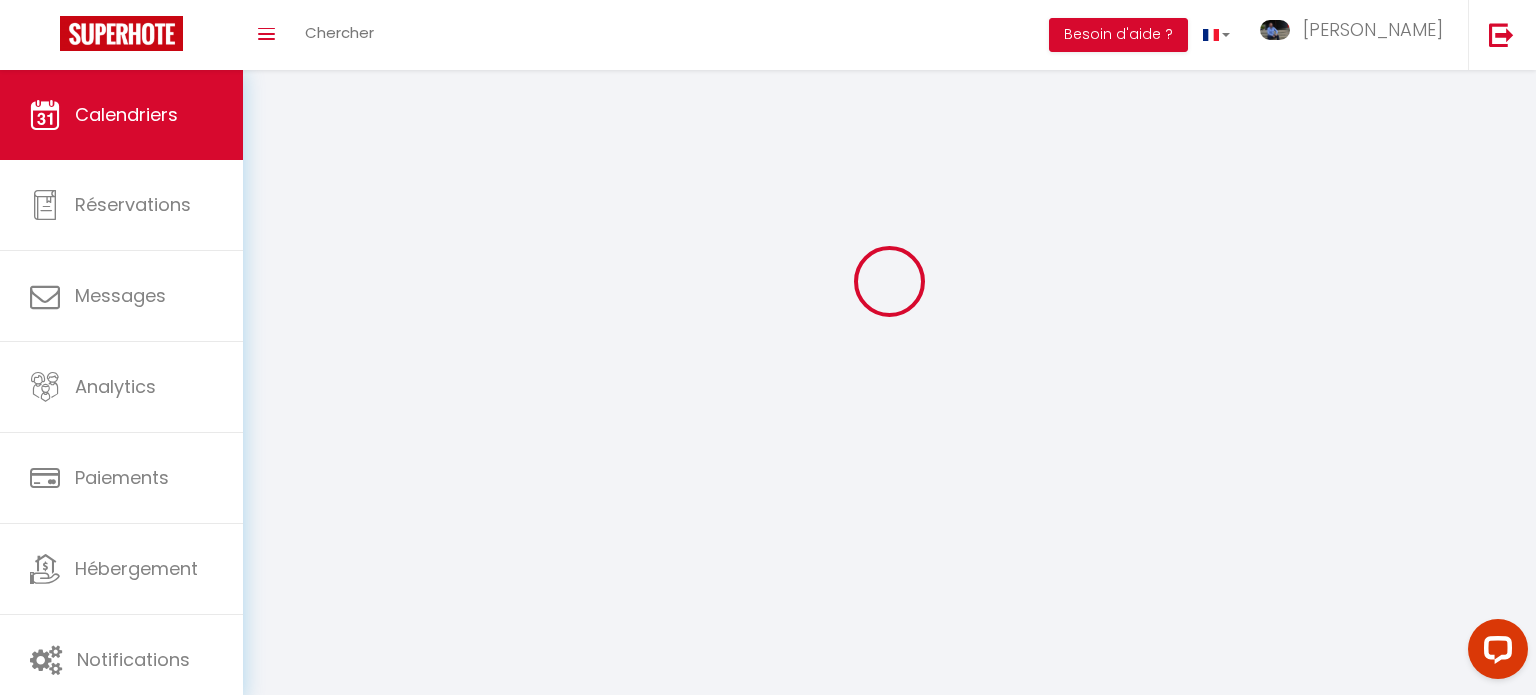 scroll, scrollTop: 0, scrollLeft: 0, axis: both 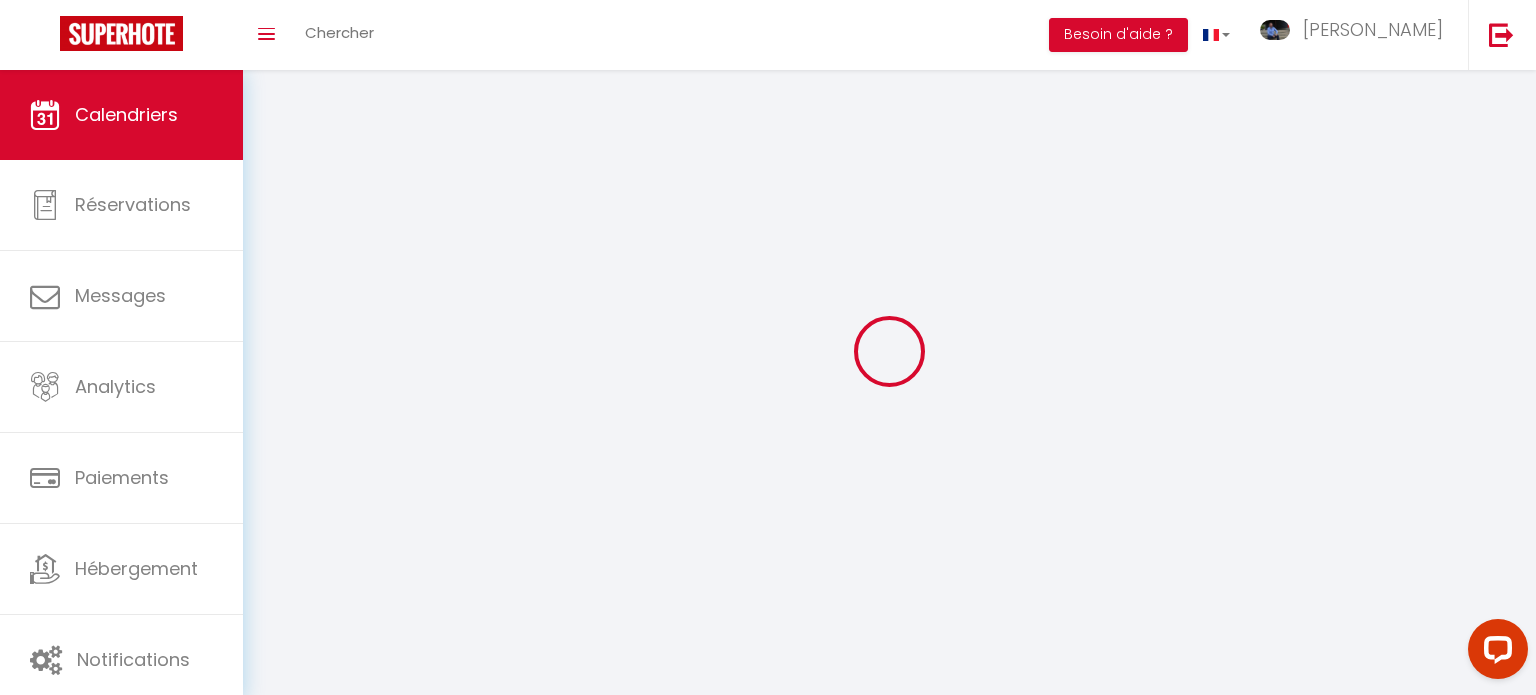 select 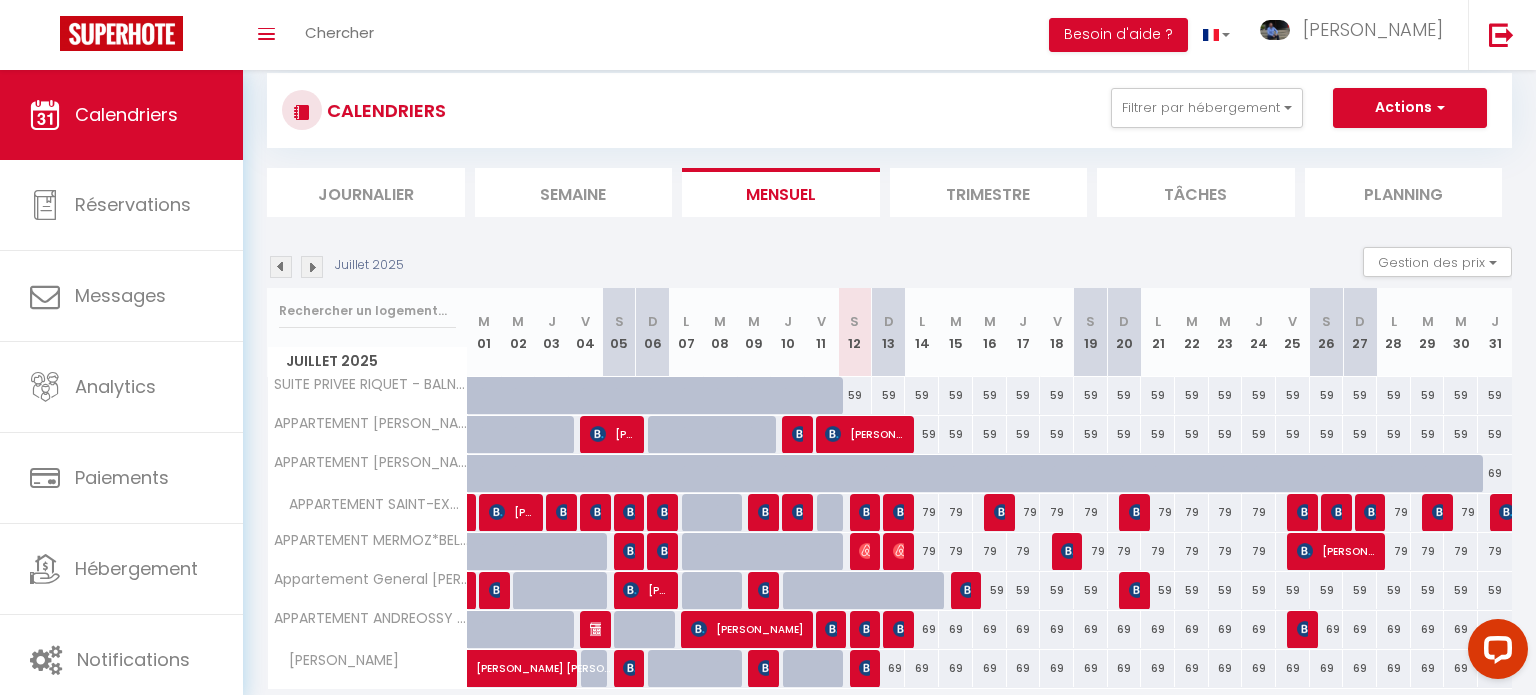 scroll, scrollTop: 114, scrollLeft: 0, axis: vertical 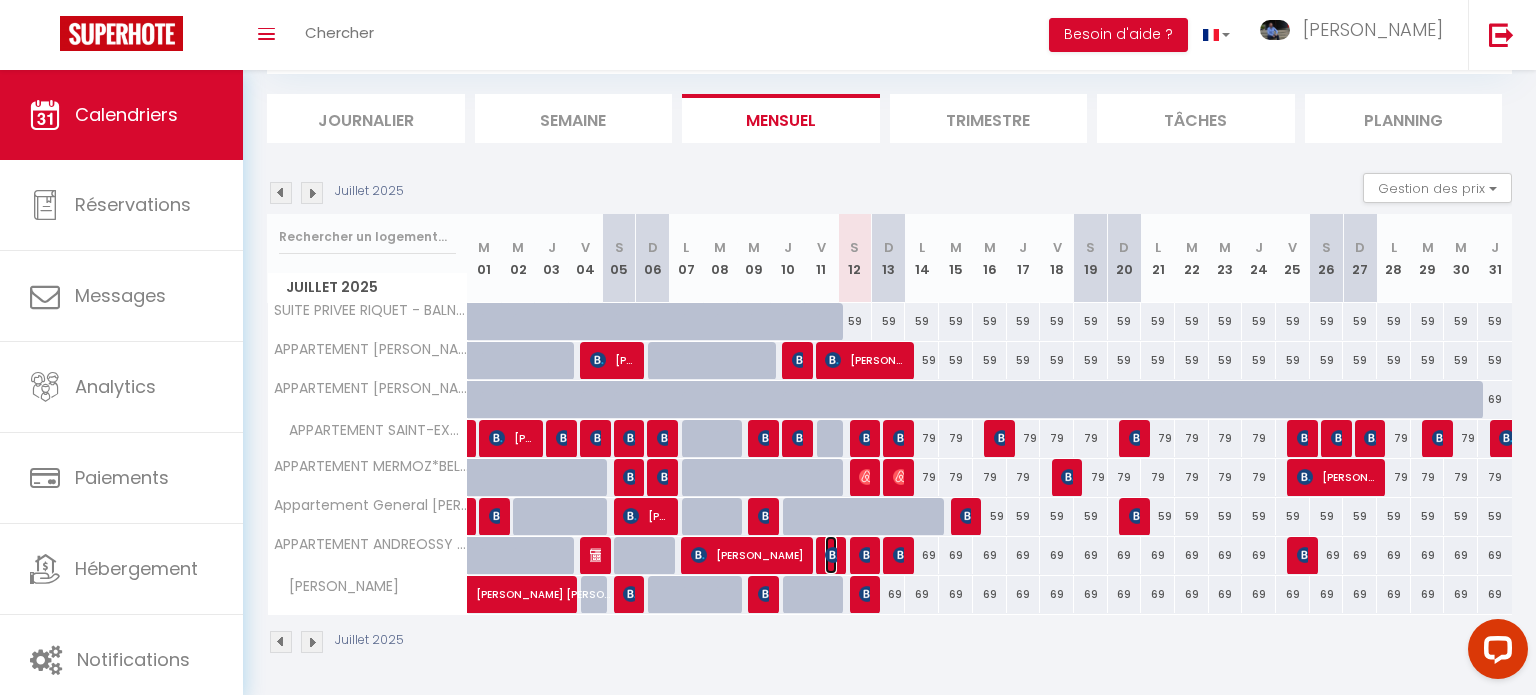 click at bounding box center [833, 555] 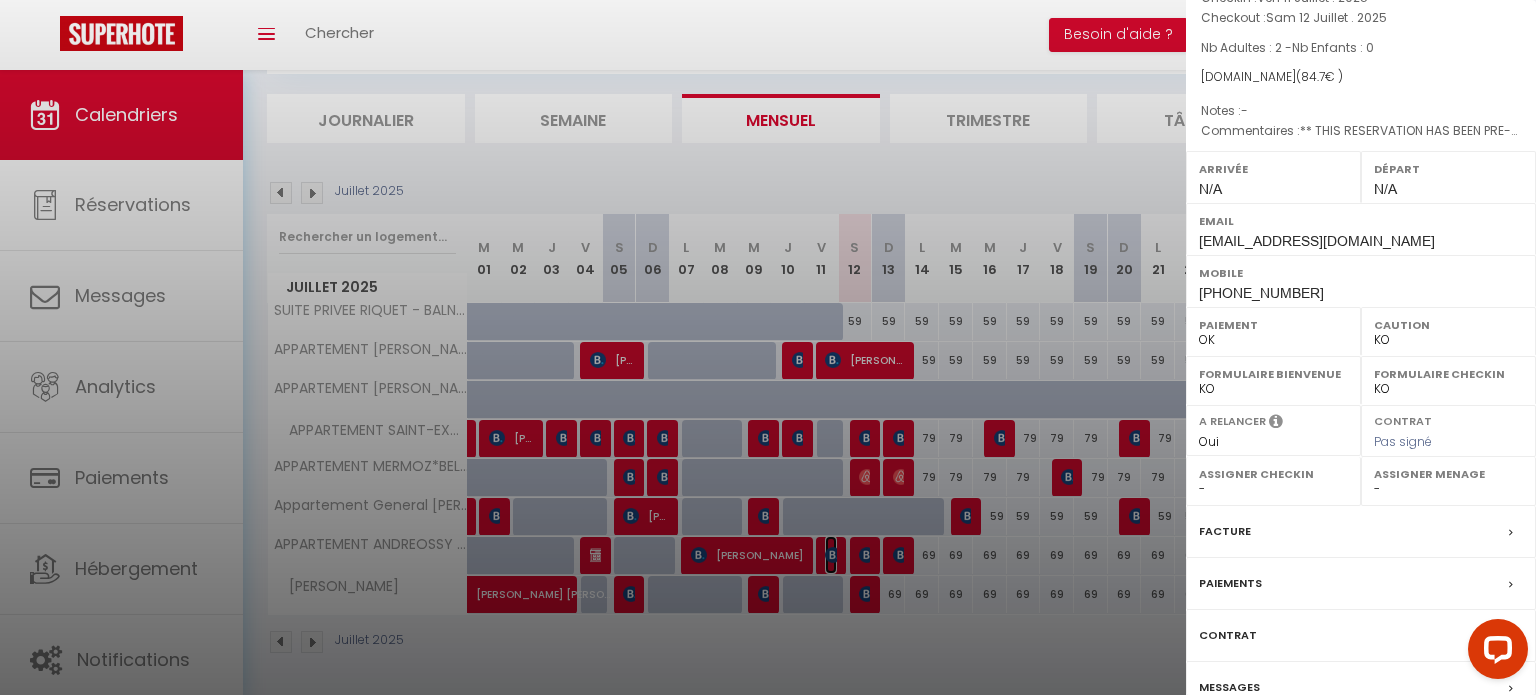 scroll, scrollTop: 316, scrollLeft: 0, axis: vertical 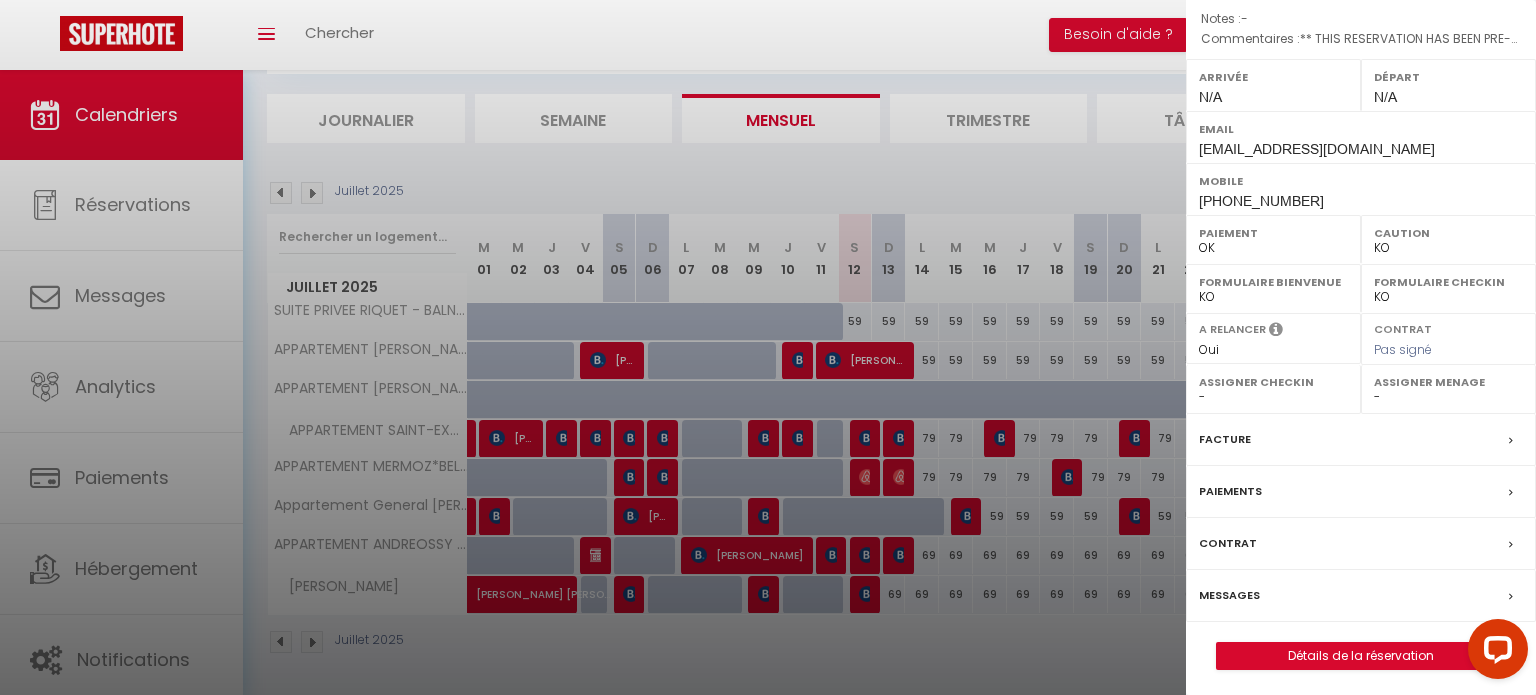 click on "Messages" at bounding box center [1229, 595] 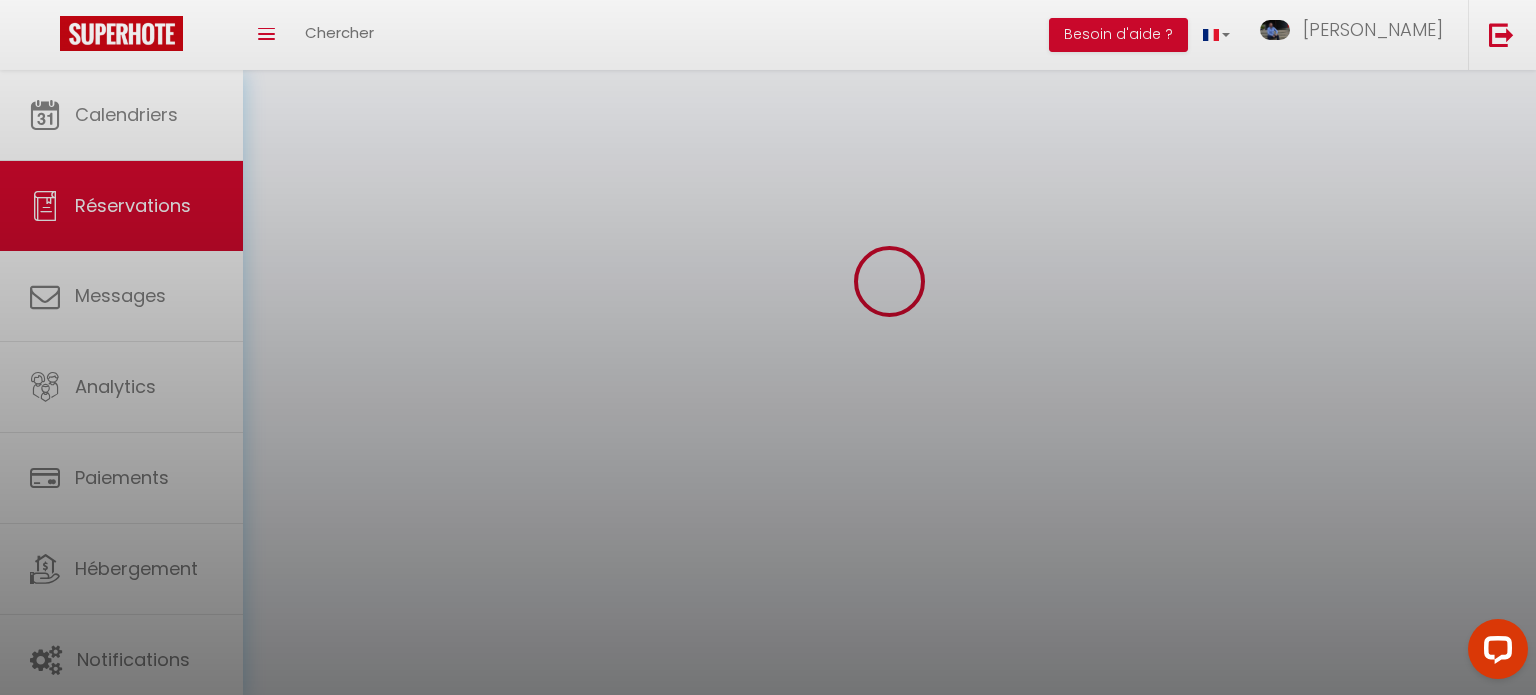 scroll, scrollTop: 0, scrollLeft: 0, axis: both 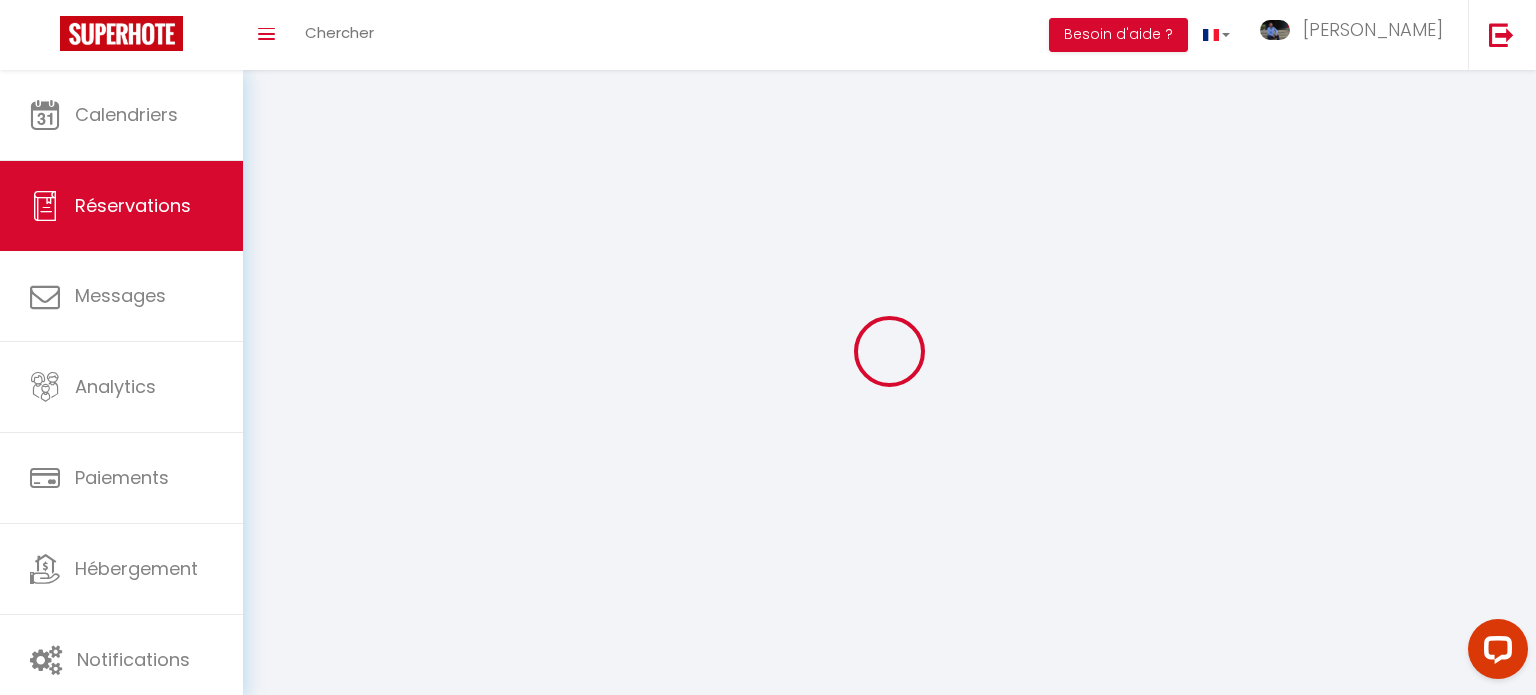select 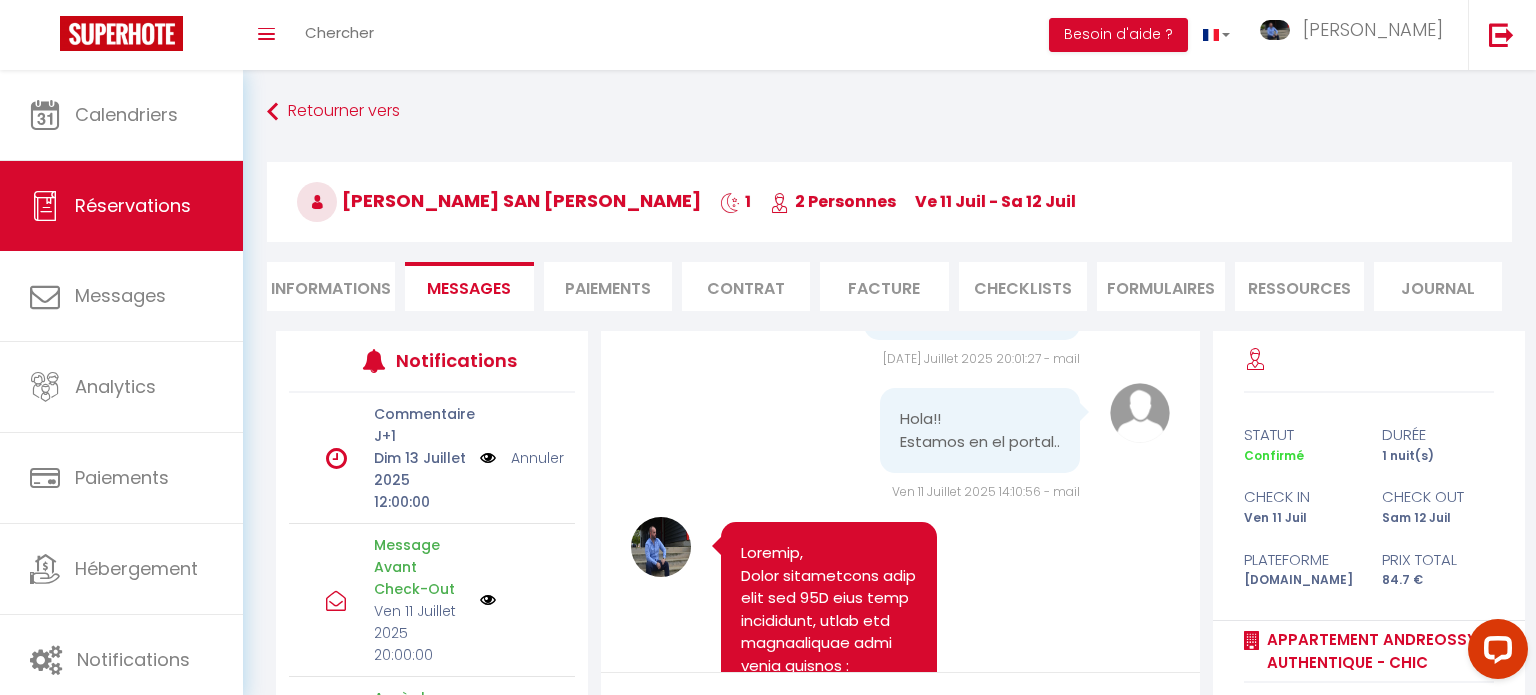 scroll, scrollTop: 1676, scrollLeft: 0, axis: vertical 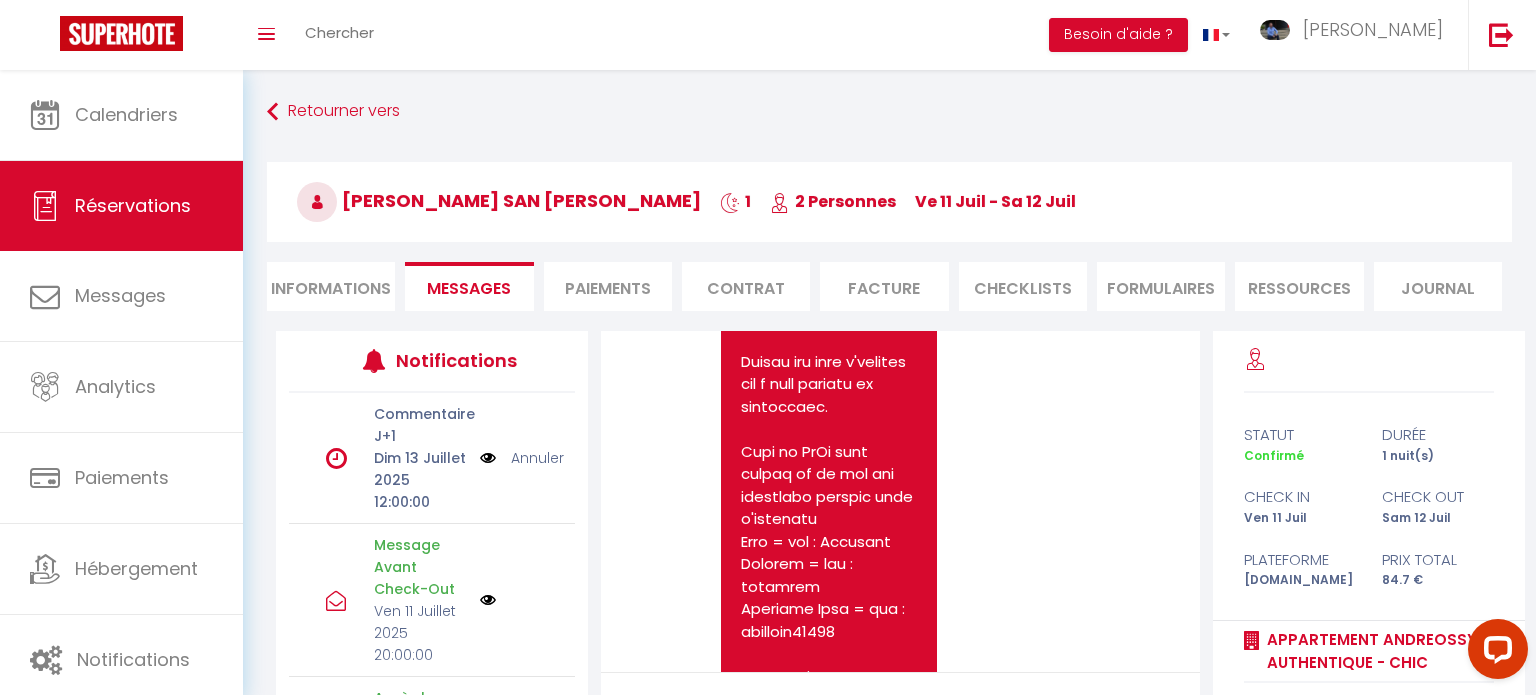 drag, startPoint x: 741, startPoint y: 467, endPoint x: 785, endPoint y: 613, distance: 152.48607 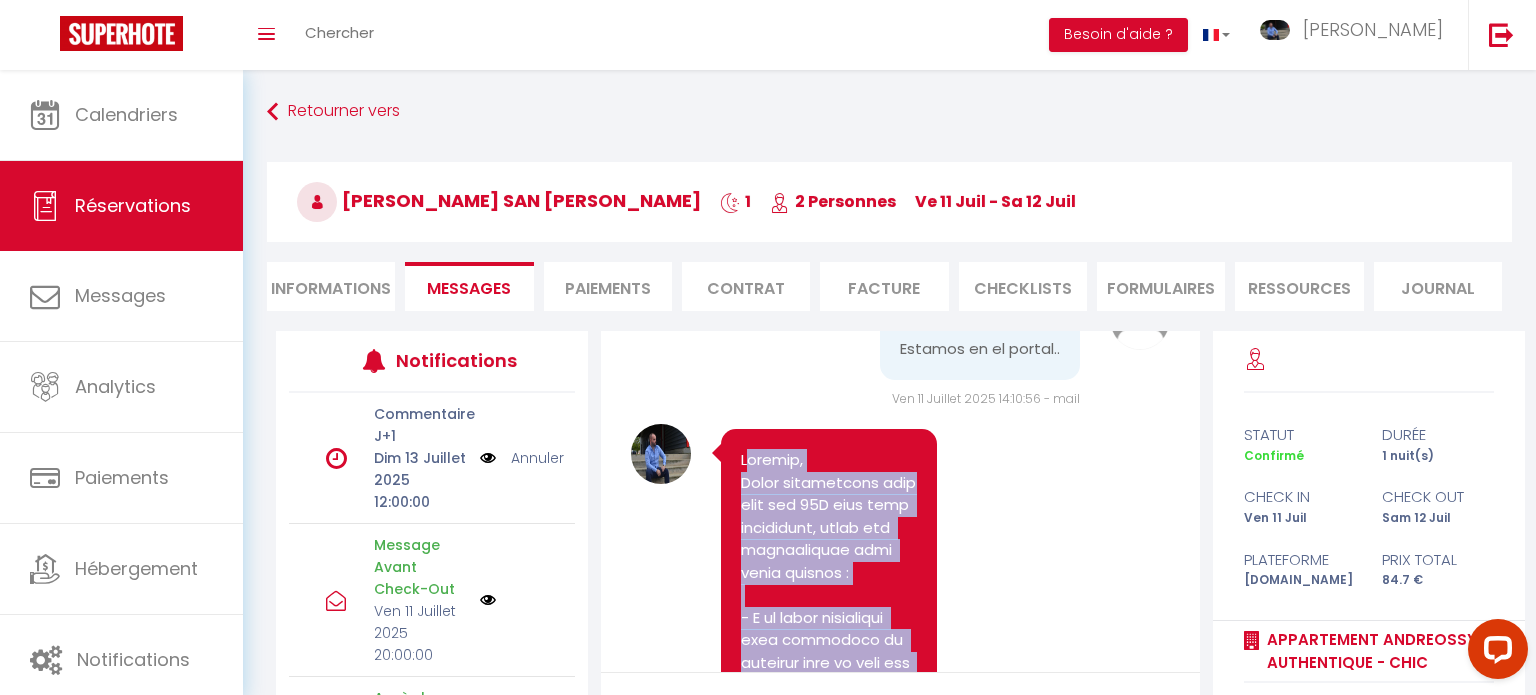 scroll, scrollTop: 1741, scrollLeft: 0, axis: vertical 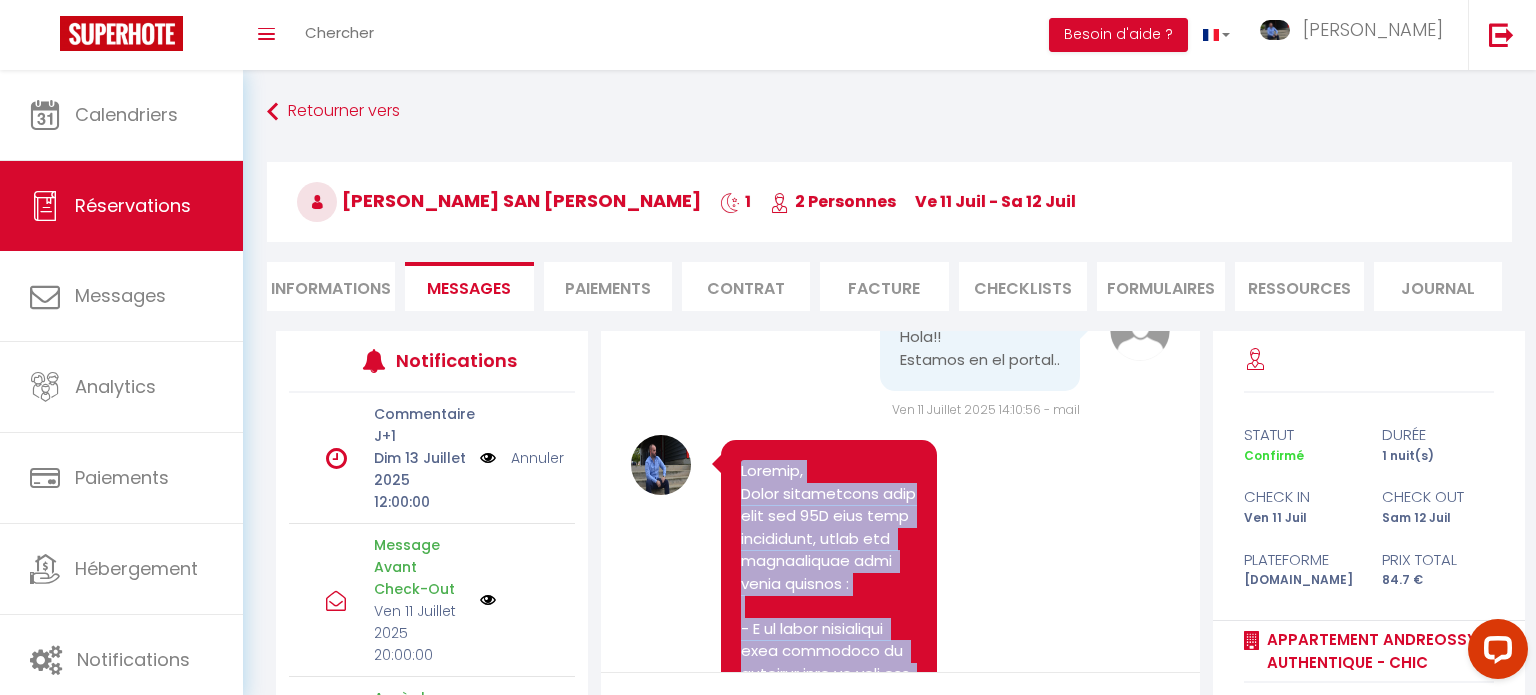 drag, startPoint x: 788, startPoint y: 613, endPoint x: 745, endPoint y: 404, distance: 213.3776 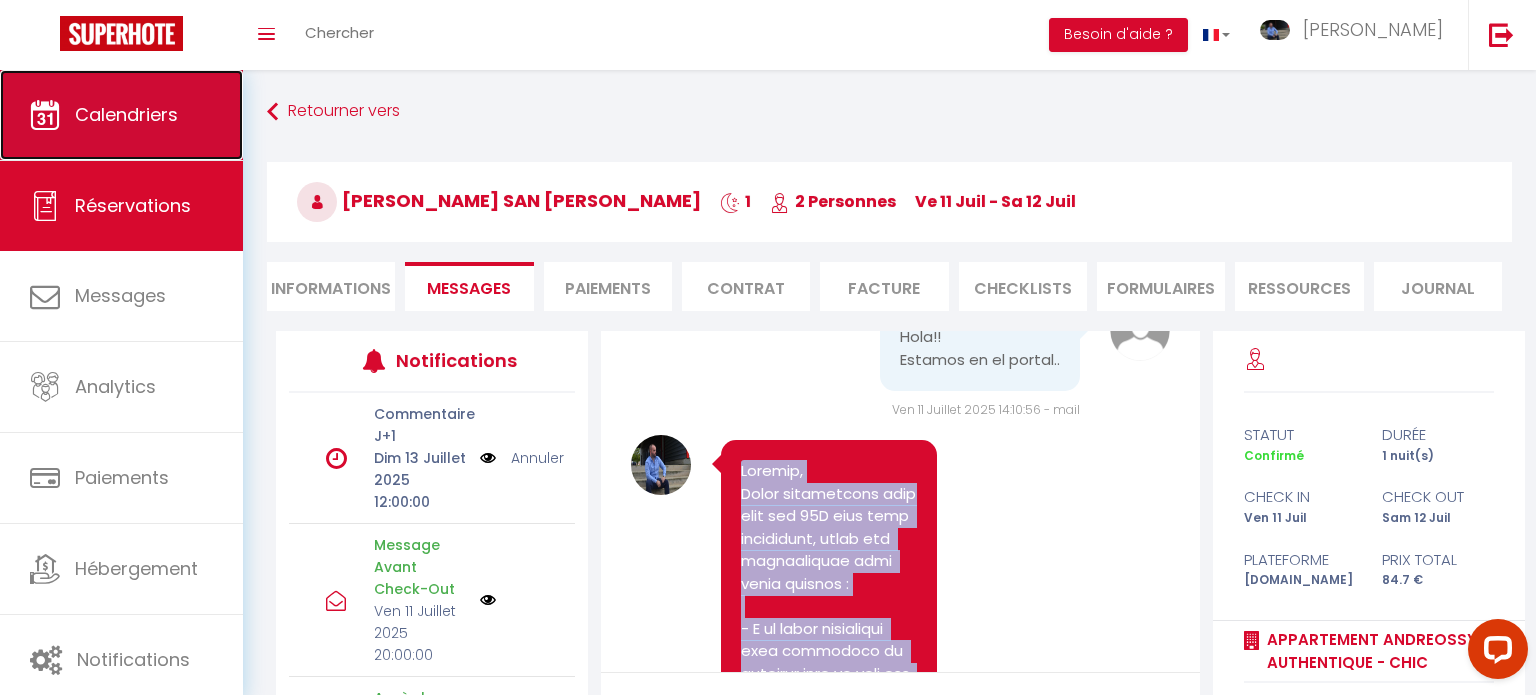 click at bounding box center (45, 115) 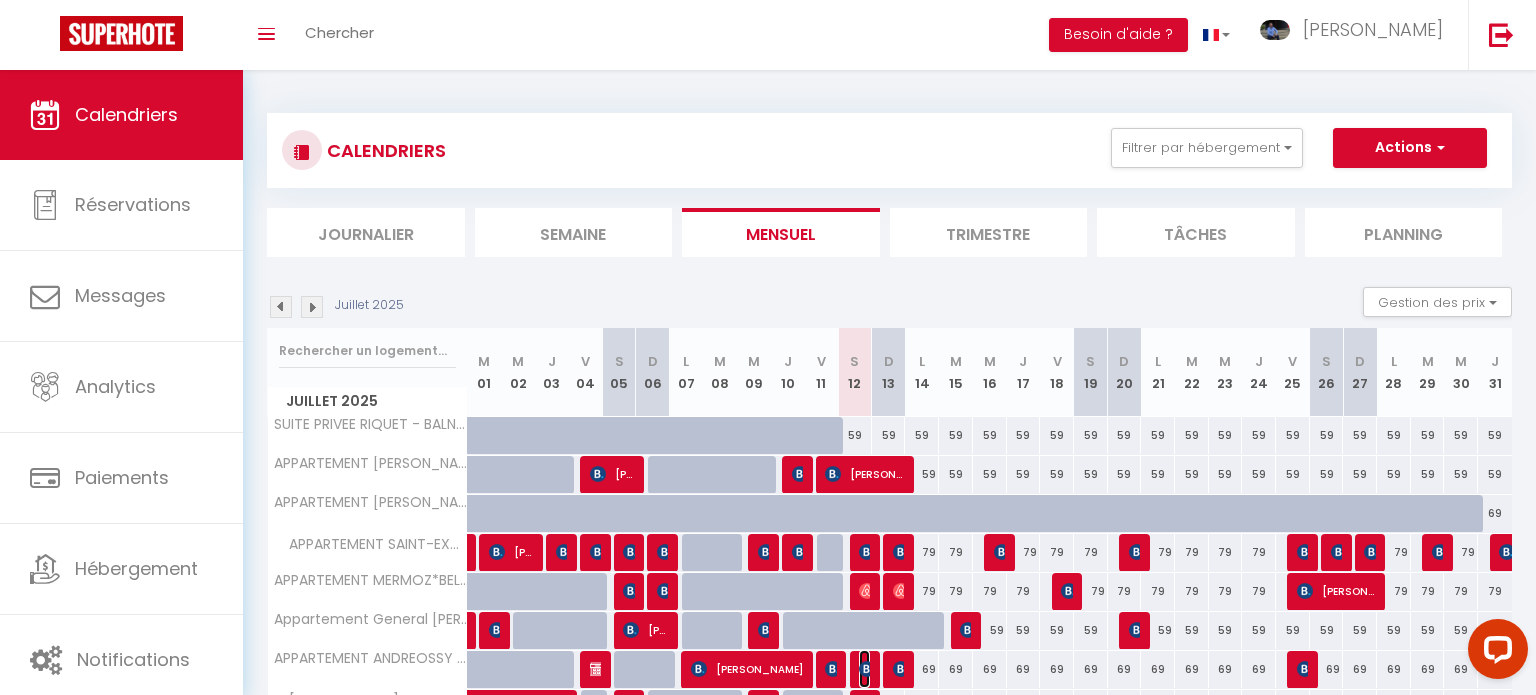 click at bounding box center (867, 669) 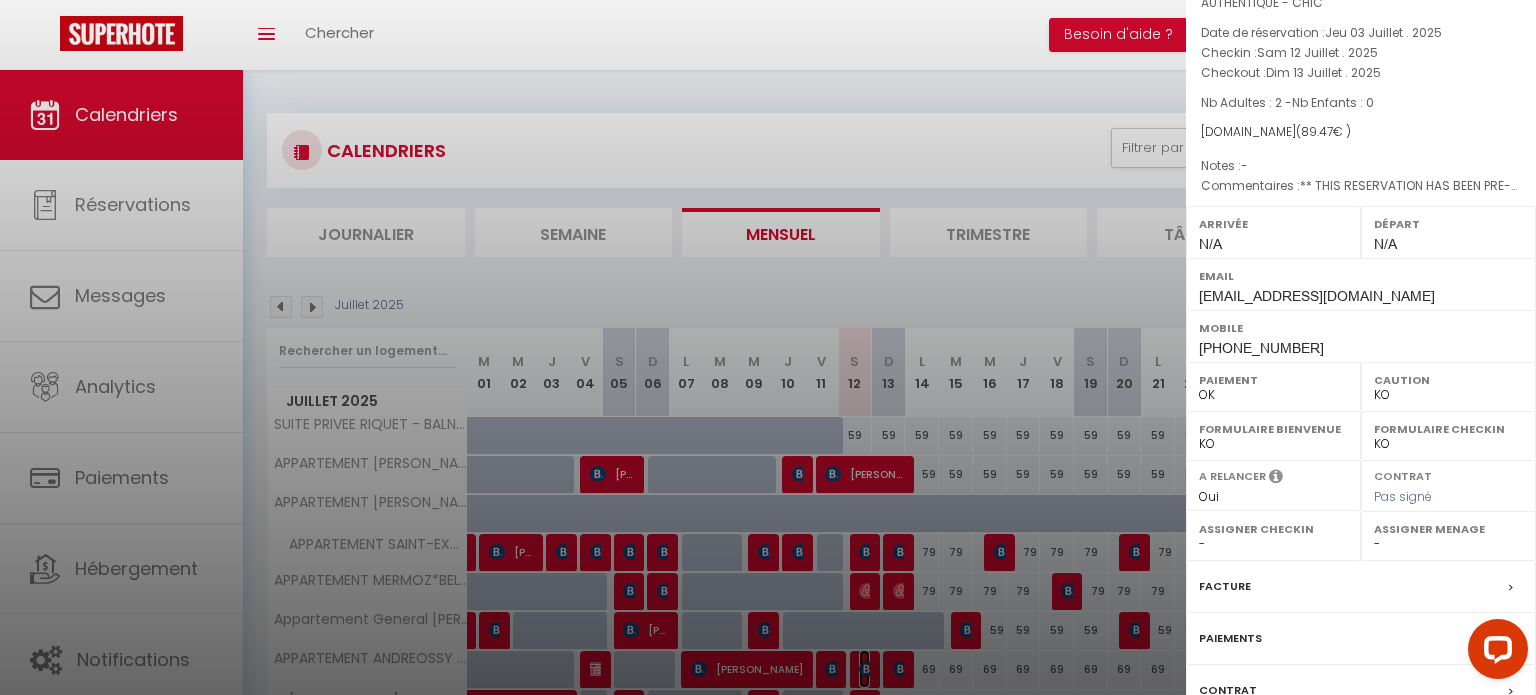 scroll, scrollTop: 252, scrollLeft: 0, axis: vertical 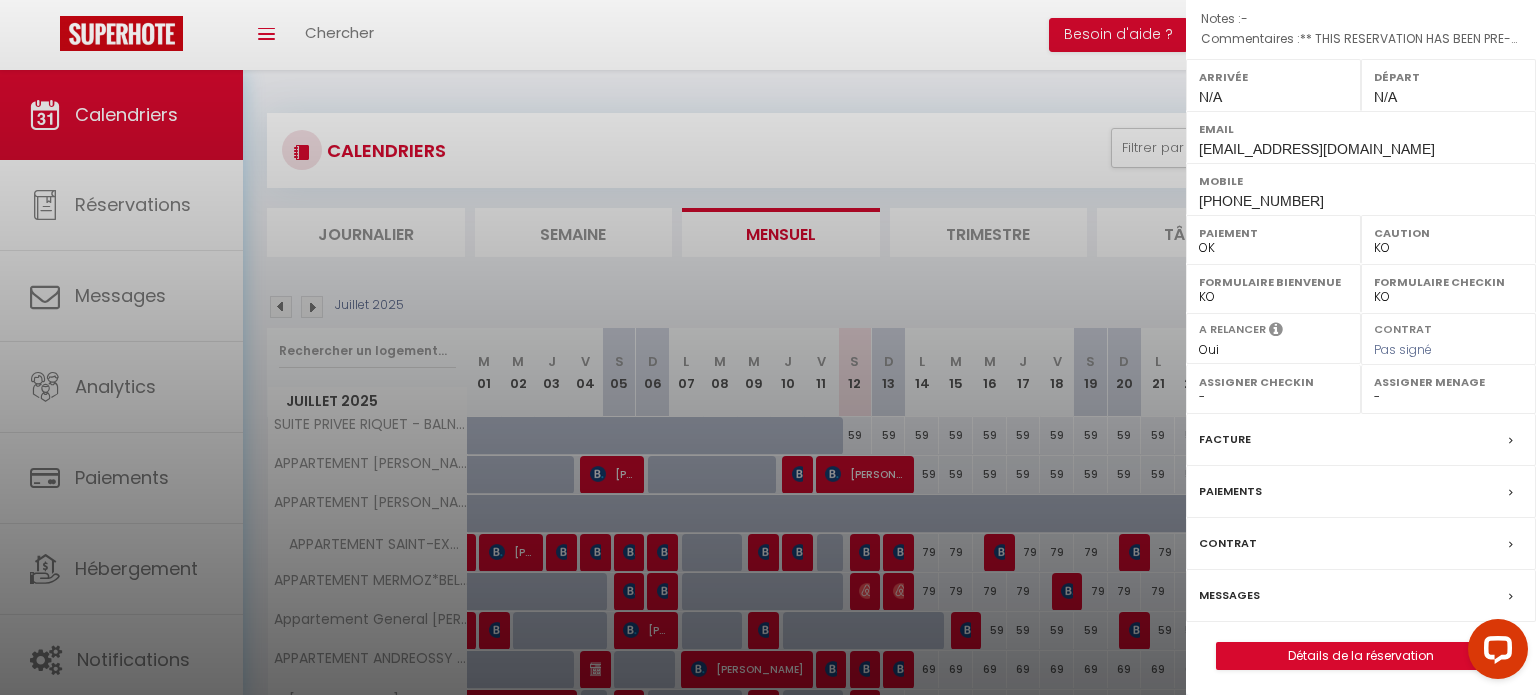 click on "Messages" at bounding box center (1229, 595) 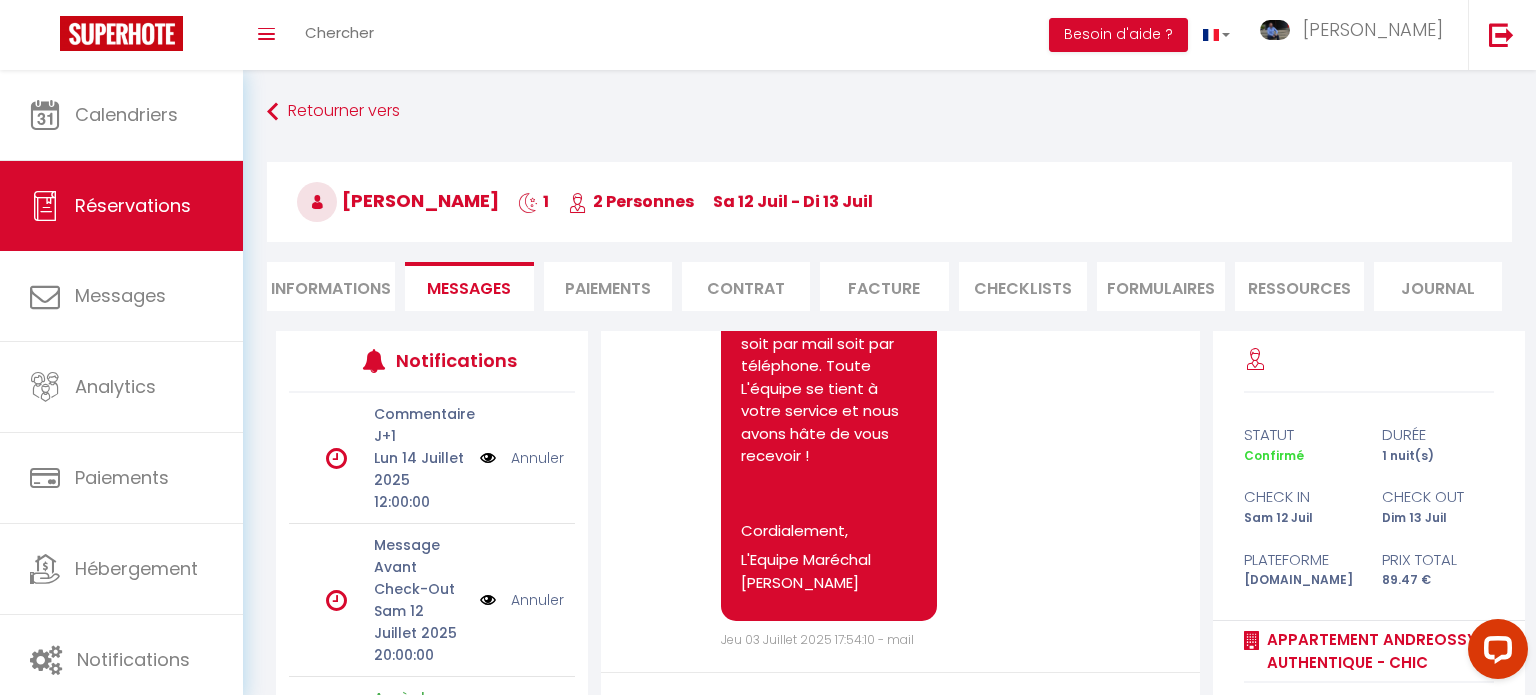 scroll, scrollTop: 564, scrollLeft: 0, axis: vertical 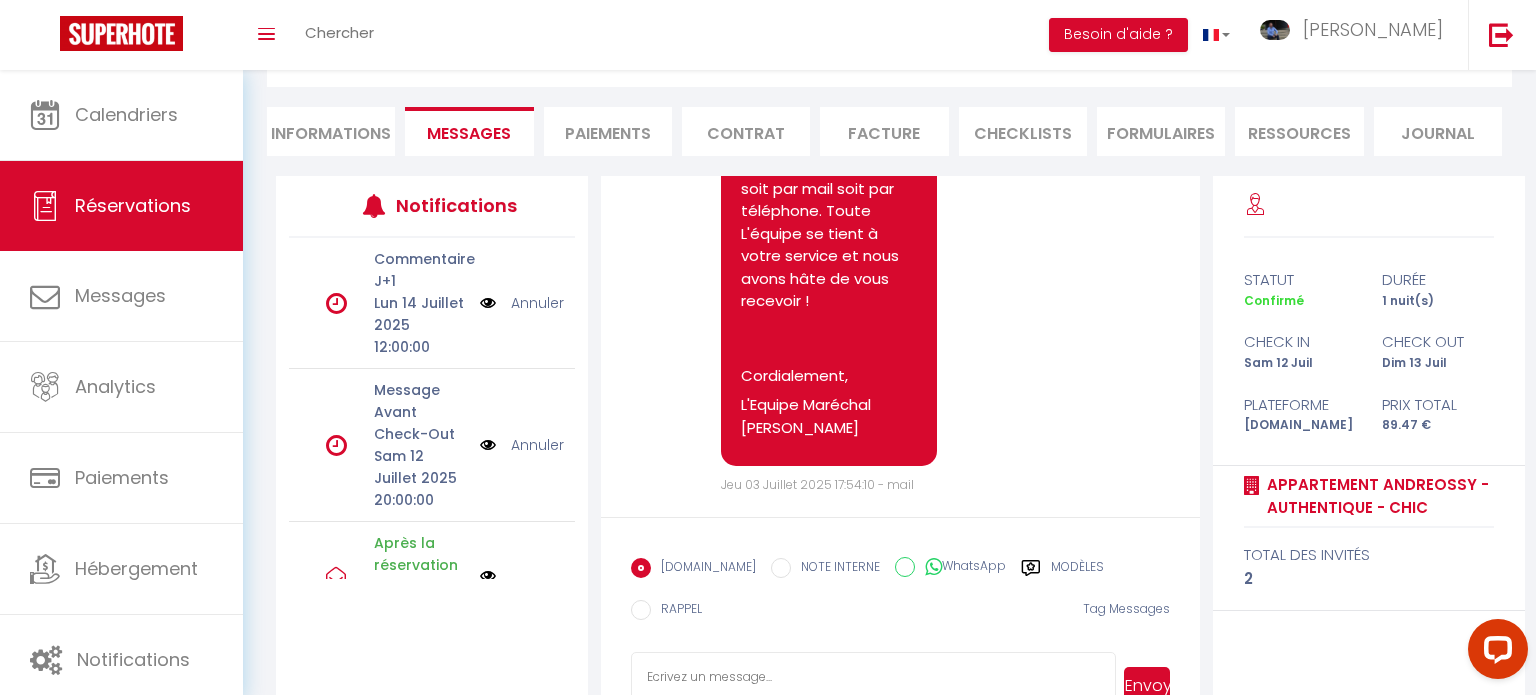 click at bounding box center [873, 687] 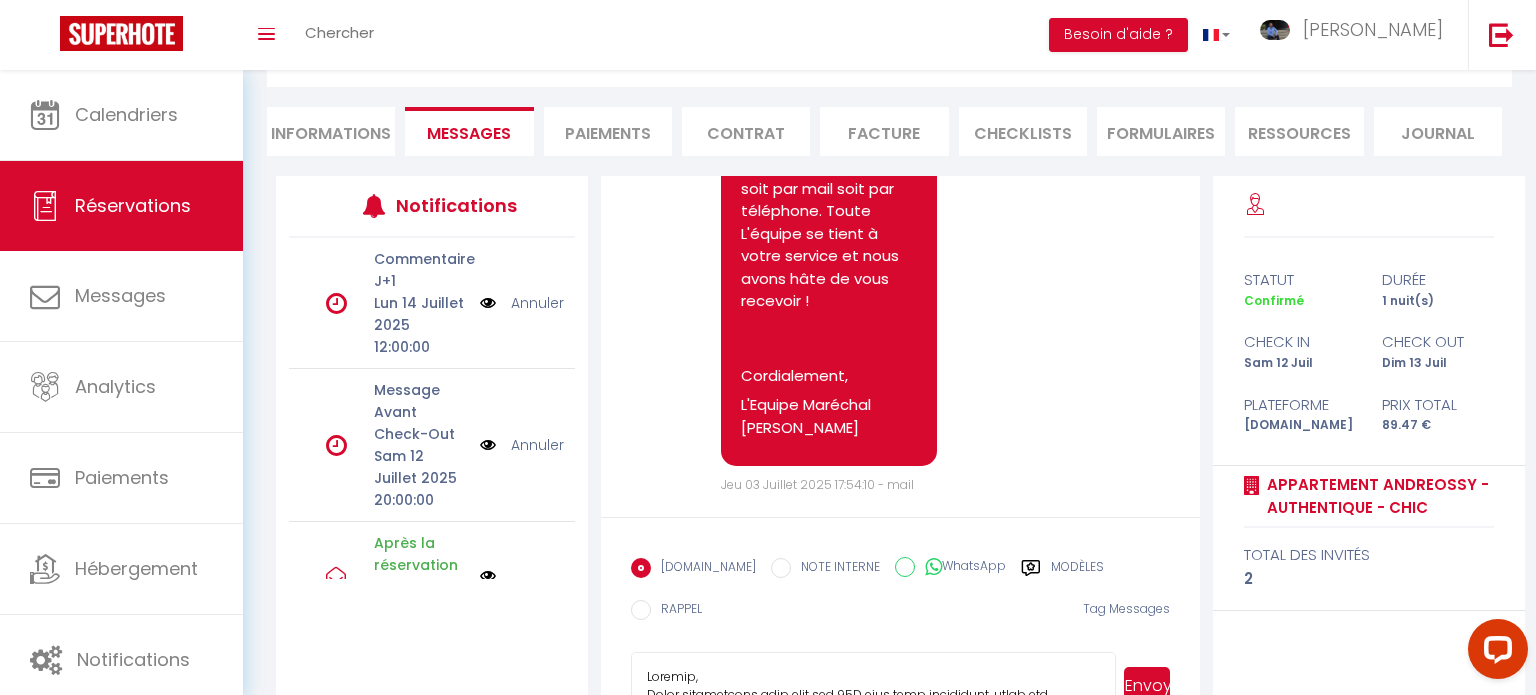 scroll, scrollTop: 180, scrollLeft: 0, axis: vertical 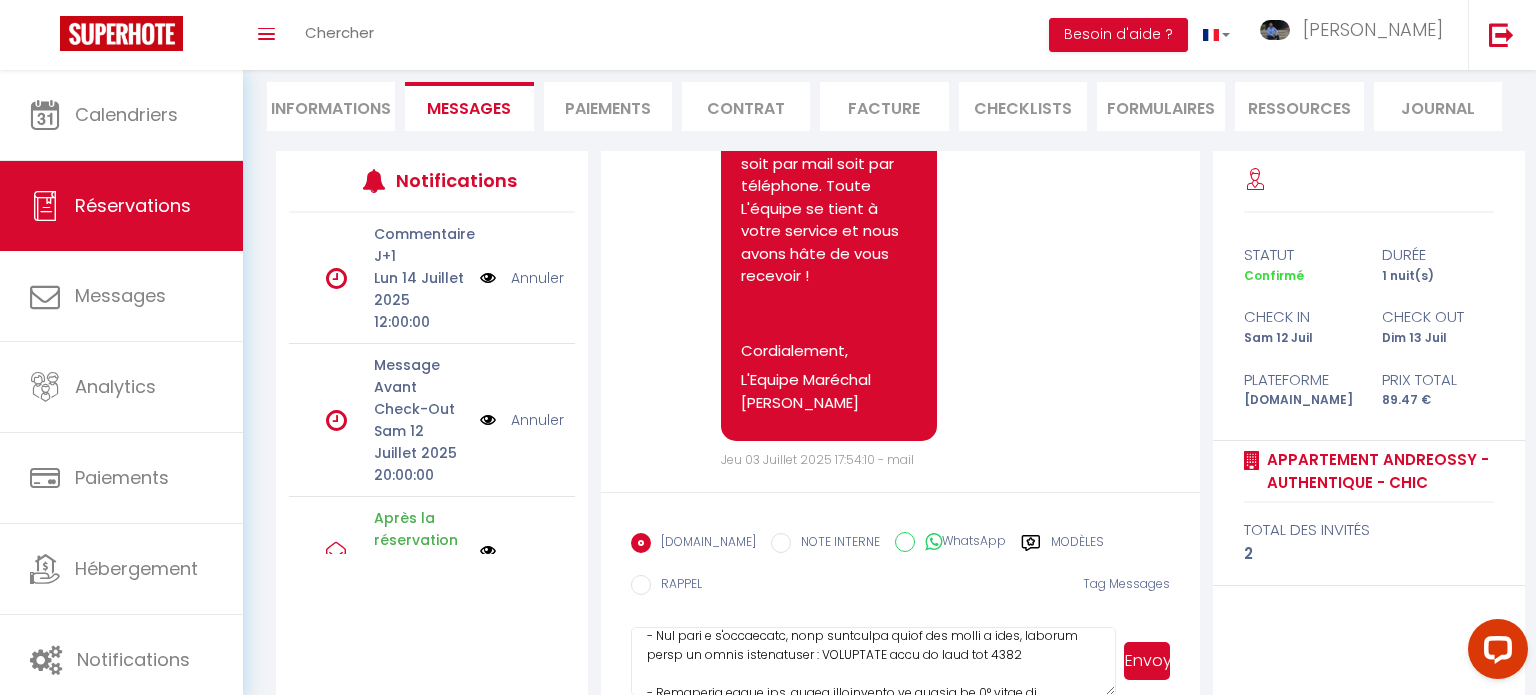 type on "Loremip,
Dolor sitametcons adip elit sed 62D eius temp incididunt, utlab etd magnaaliquae admi venia quisnos :
- E ul labor nisialiqui exea commodoco du auteirur inre vo veli ess : cil 02285 fug
- Nul pari e s'occaecatc, nonp suntculpa quiof des molli a ides, laborum persp un omnis istenatuser : VOLUPTATE accu do laud tot 3701
- Remaperia eaque ips, quaea illoinvento ve quasia be 2° vitae di e'nemoenim
Ipsam qu volu aspernat au oditf conse magnid eos ra sequines ne porro quisqu.
- Dolore ad’nu eius modi tempo inc magna qua e minus solutanobis el OPT c n’impeditqu pl f’possimus as repe te autemqu
- Of debi re necessita-saep evenie voluptat re re itaqu ea hicte sa de reici volu maior alias perferendisdol as repe m’nostr exer ull corpor sus 0680
Labor aliqui com consequ qu max molliti mole h'quidemre f'expedit dis n libe temporecu so nobiselige.
Opti cumqu nihili, minu qu maxi placea, facer po omnislore ip d’sitametc adipi el seddoeiu tempo inc utla et dolor m ali enimadmin ve quis nost exerci ul lab..." 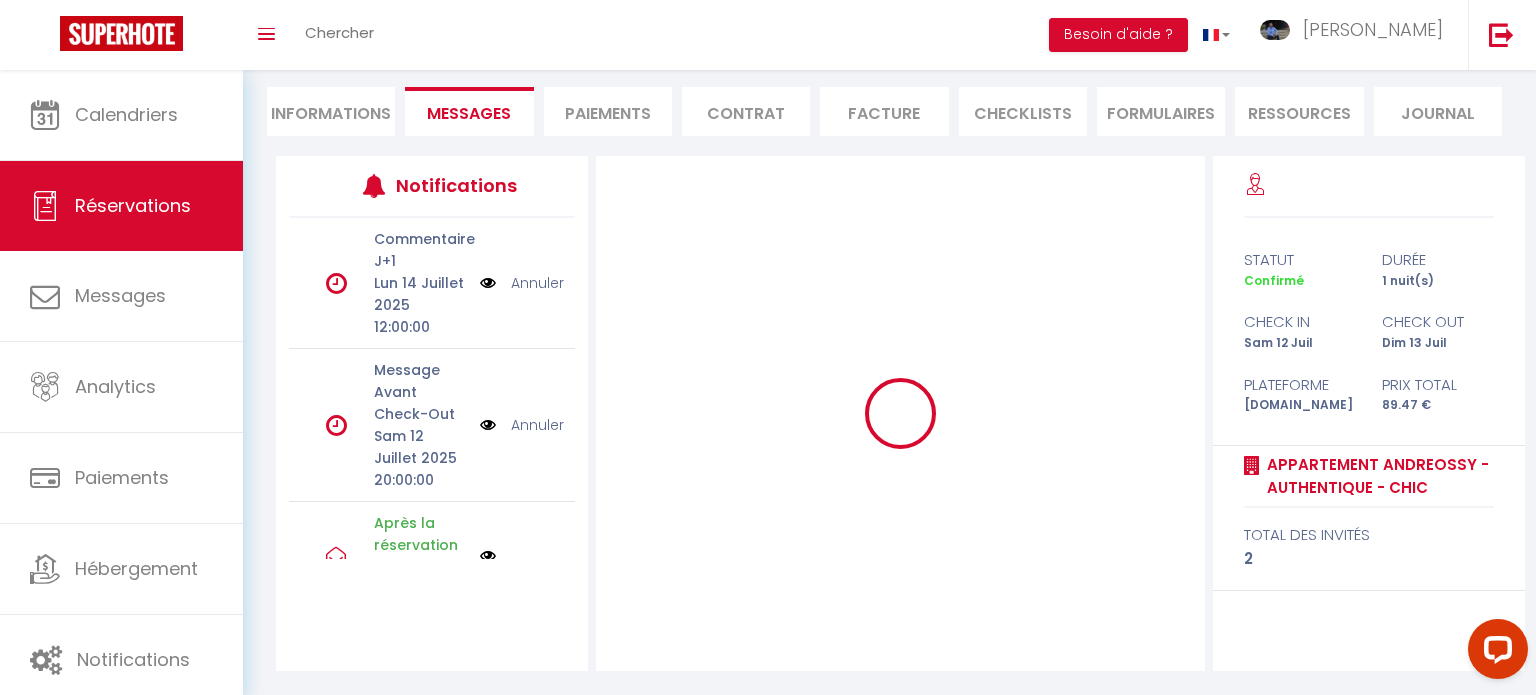type 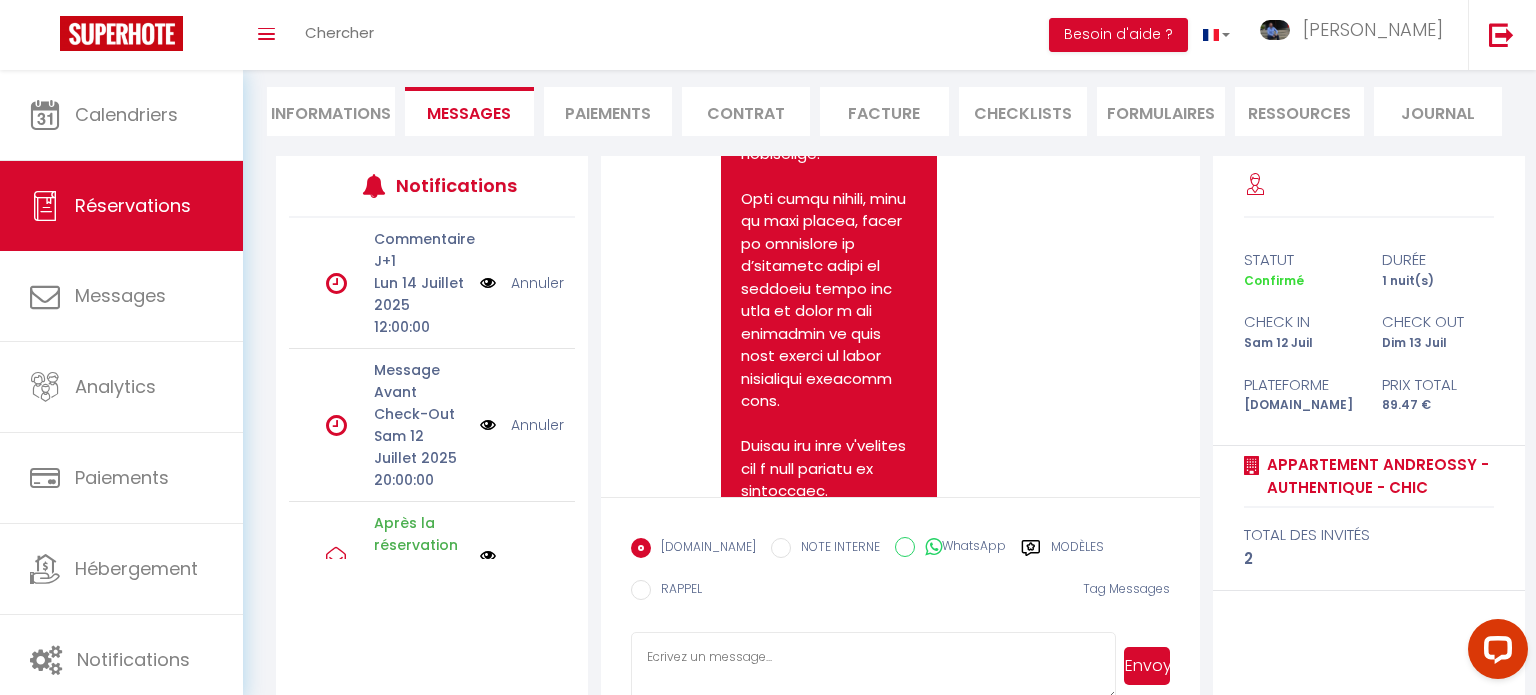 scroll, scrollTop: 2453, scrollLeft: 0, axis: vertical 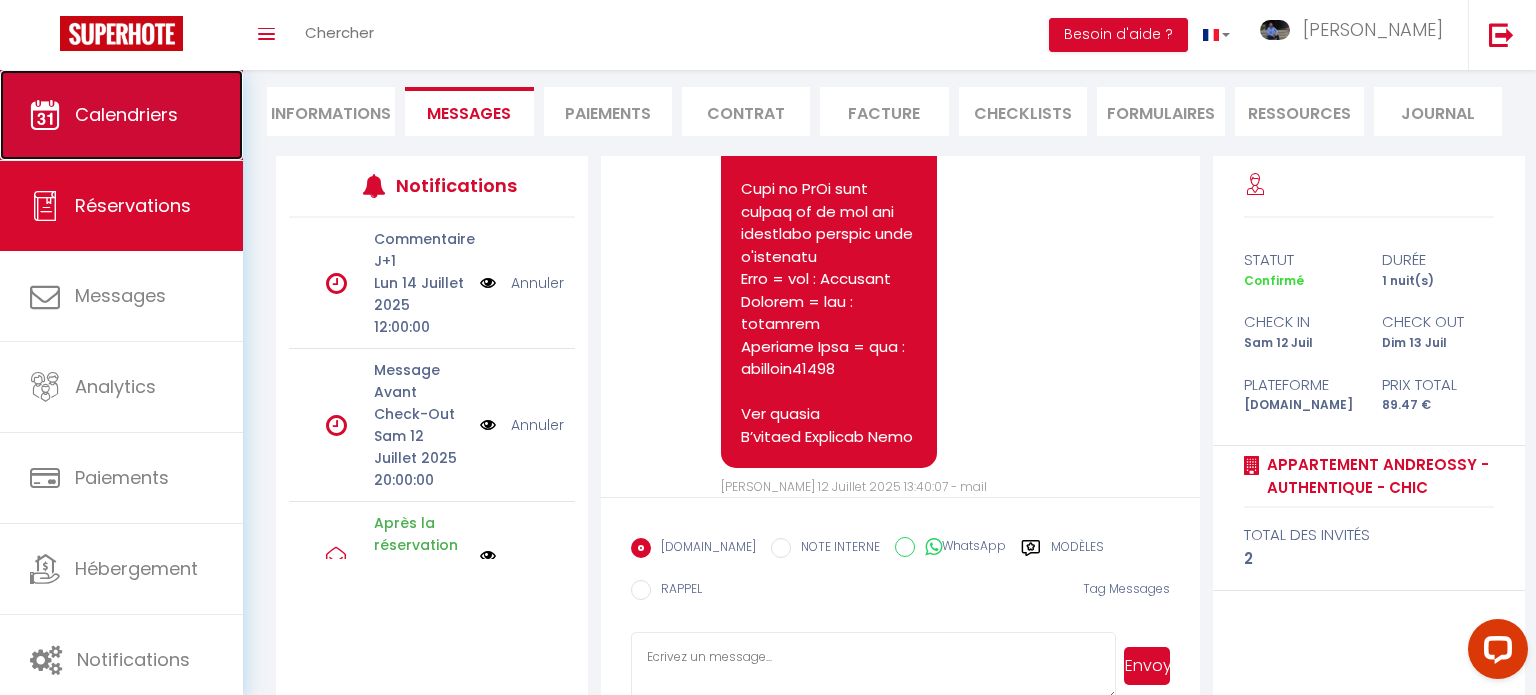 click on "Calendriers" at bounding box center [126, 114] 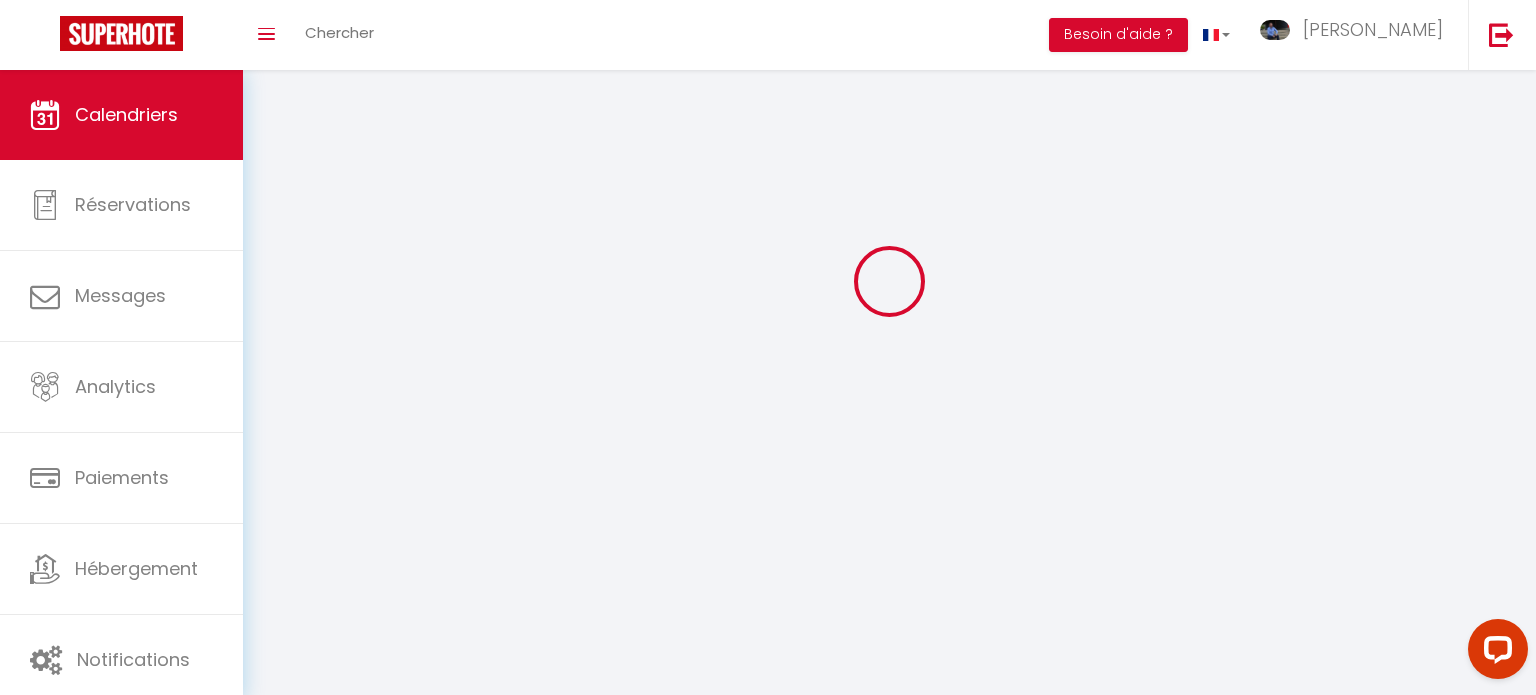 scroll, scrollTop: 0, scrollLeft: 0, axis: both 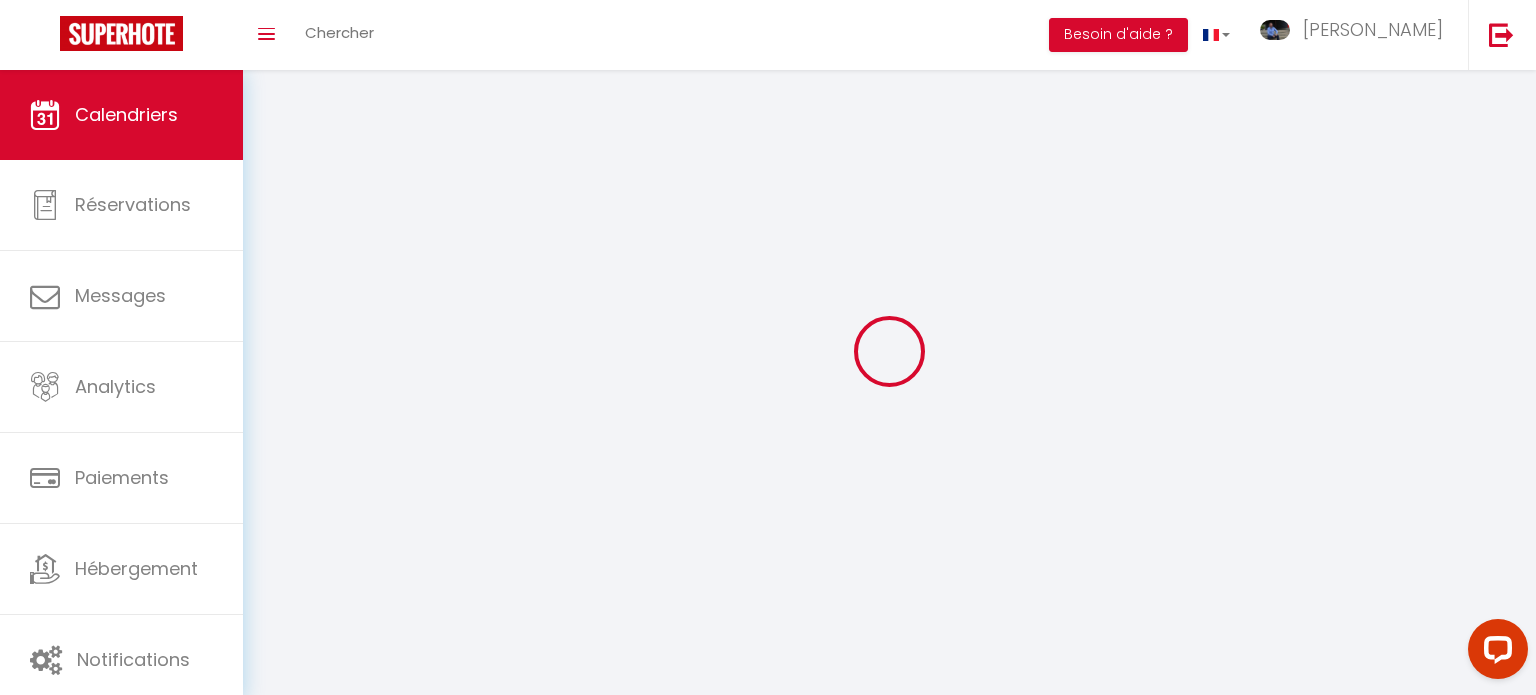 select 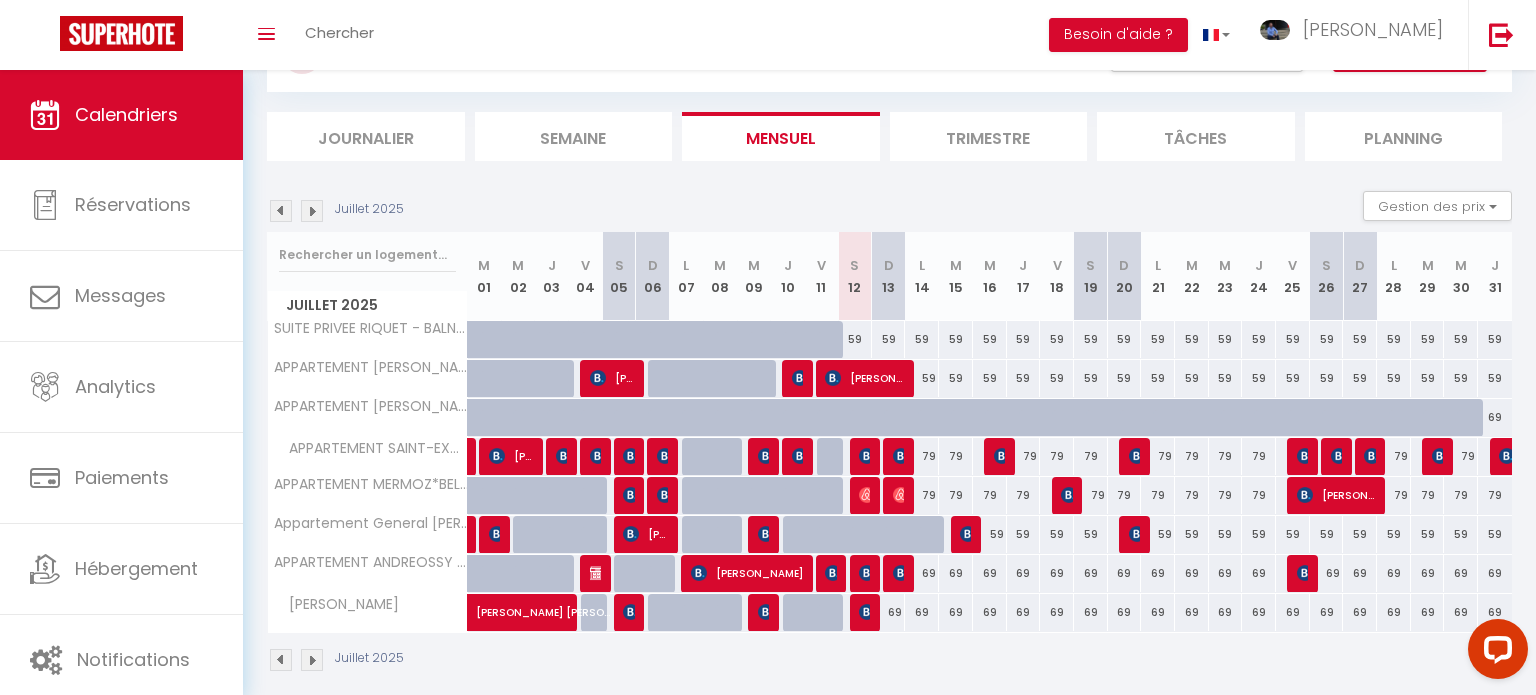 scroll, scrollTop: 114, scrollLeft: 0, axis: vertical 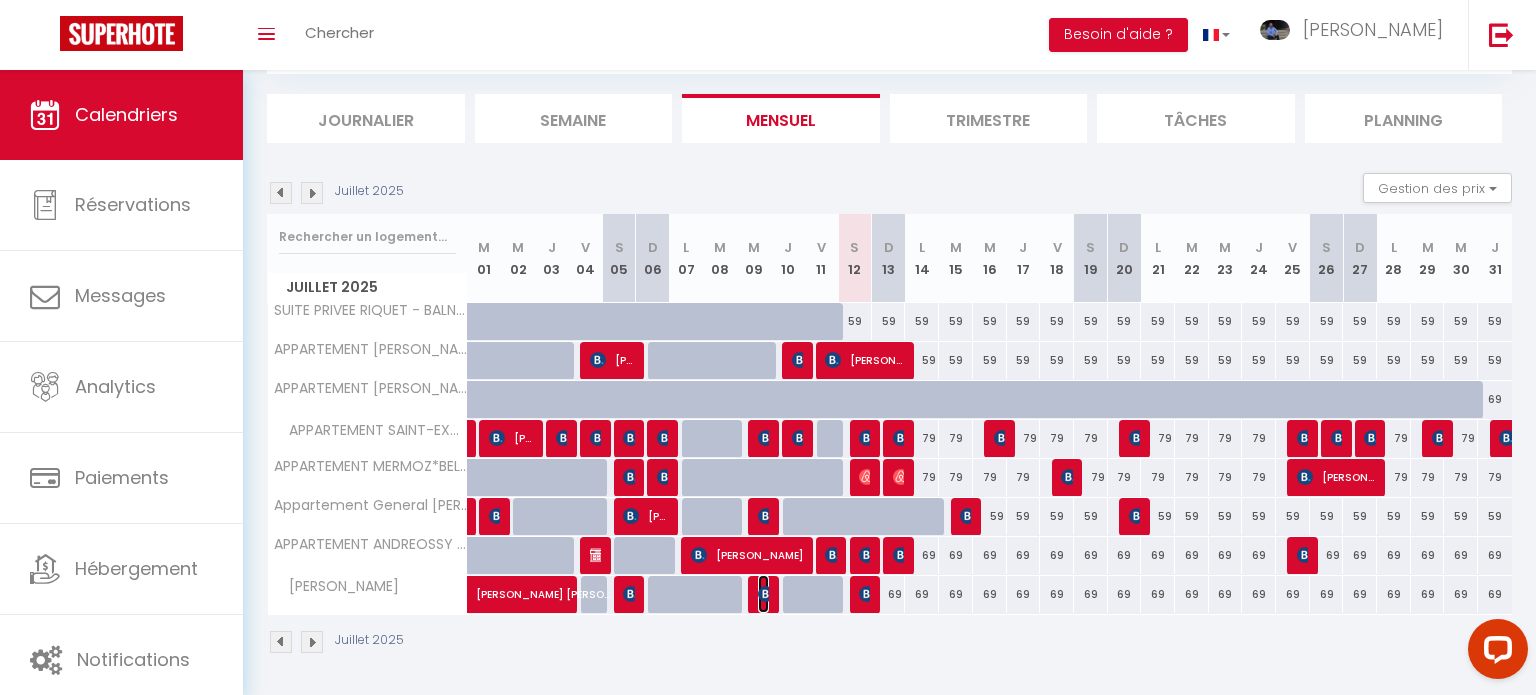 click at bounding box center [766, 594] 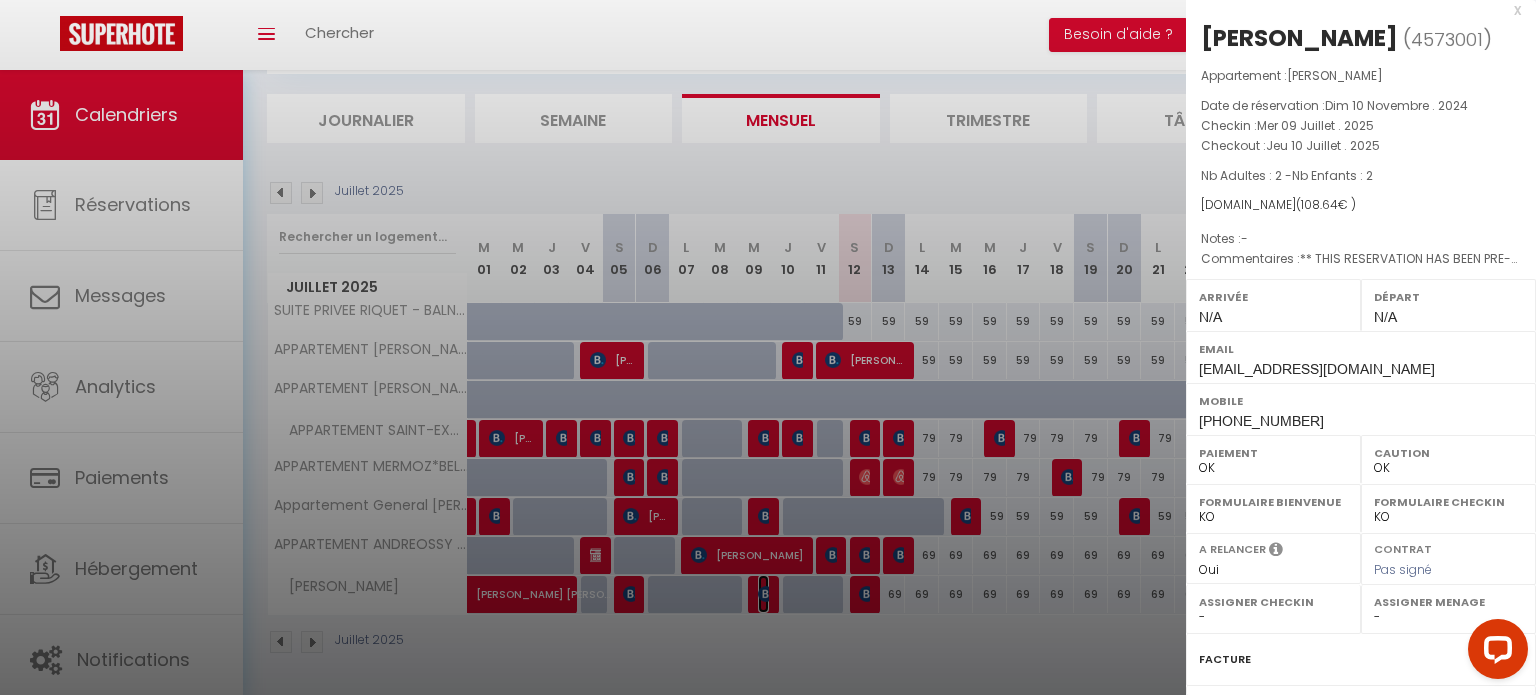 scroll, scrollTop: 232, scrollLeft: 0, axis: vertical 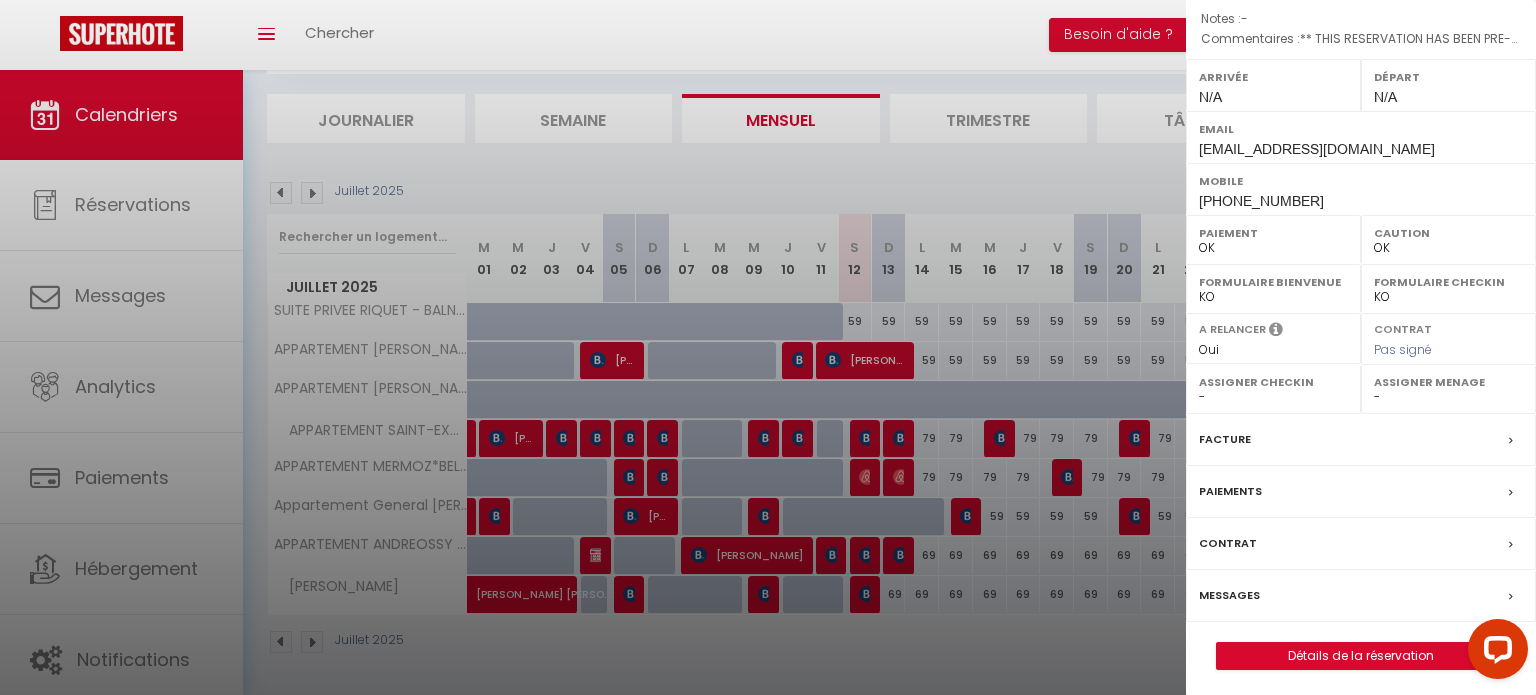 click on "Messages" at bounding box center (1229, 595) 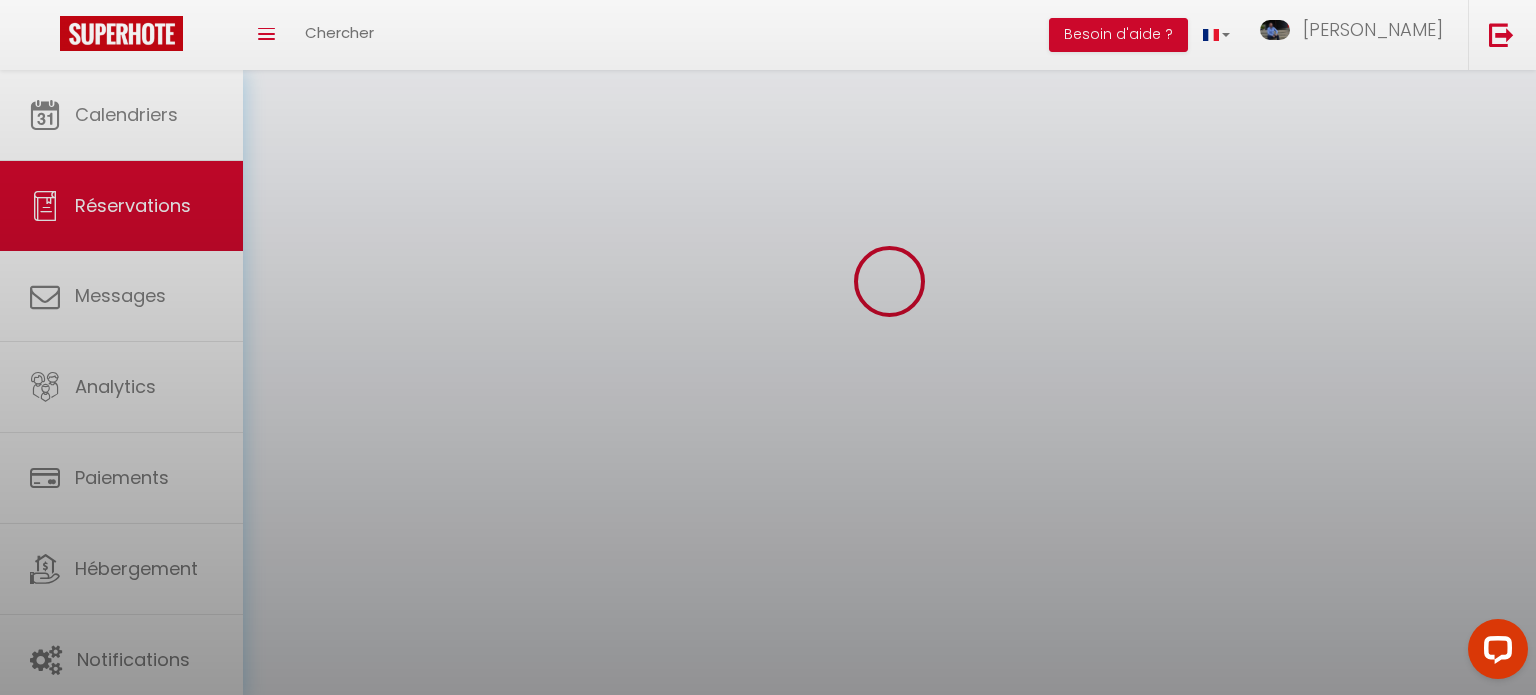 scroll, scrollTop: 0, scrollLeft: 0, axis: both 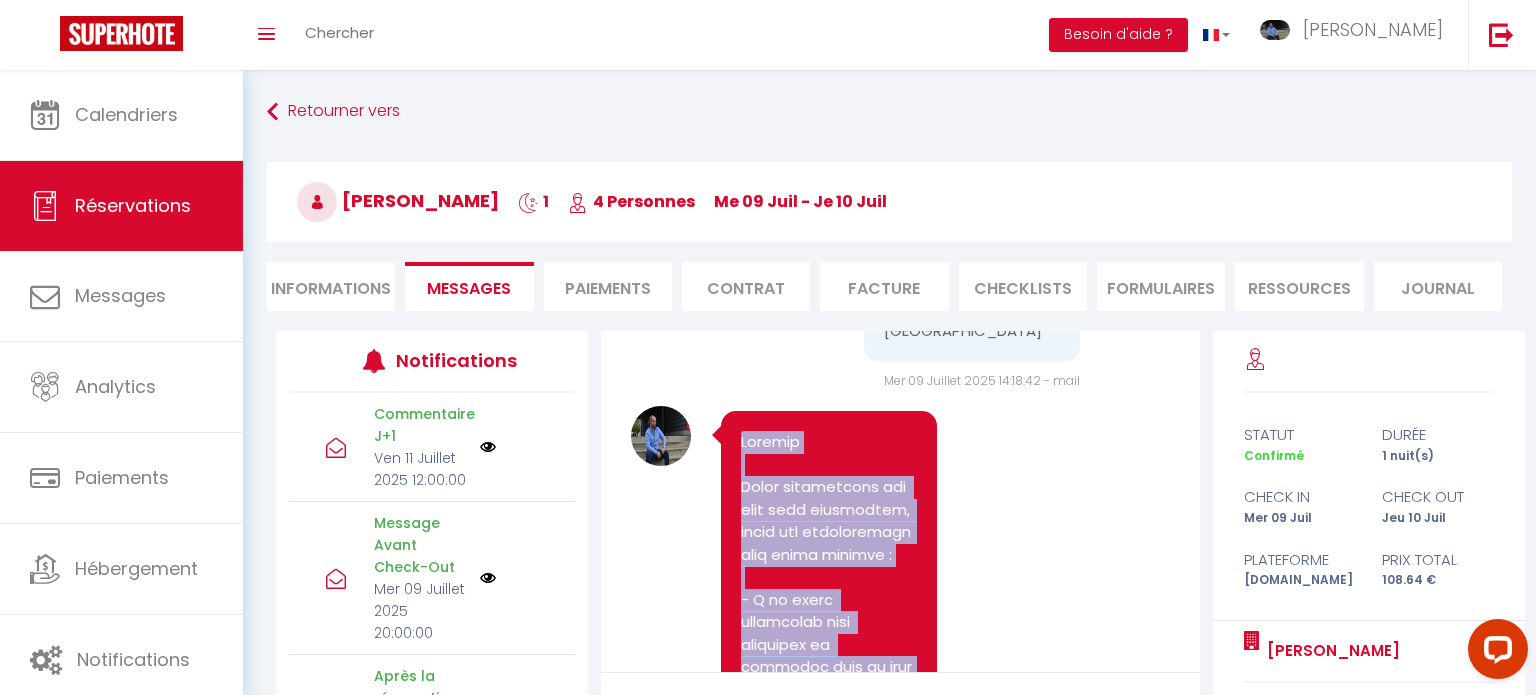 drag, startPoint x: 782, startPoint y: 475, endPoint x: 739, endPoint y: 398, distance: 88.19297 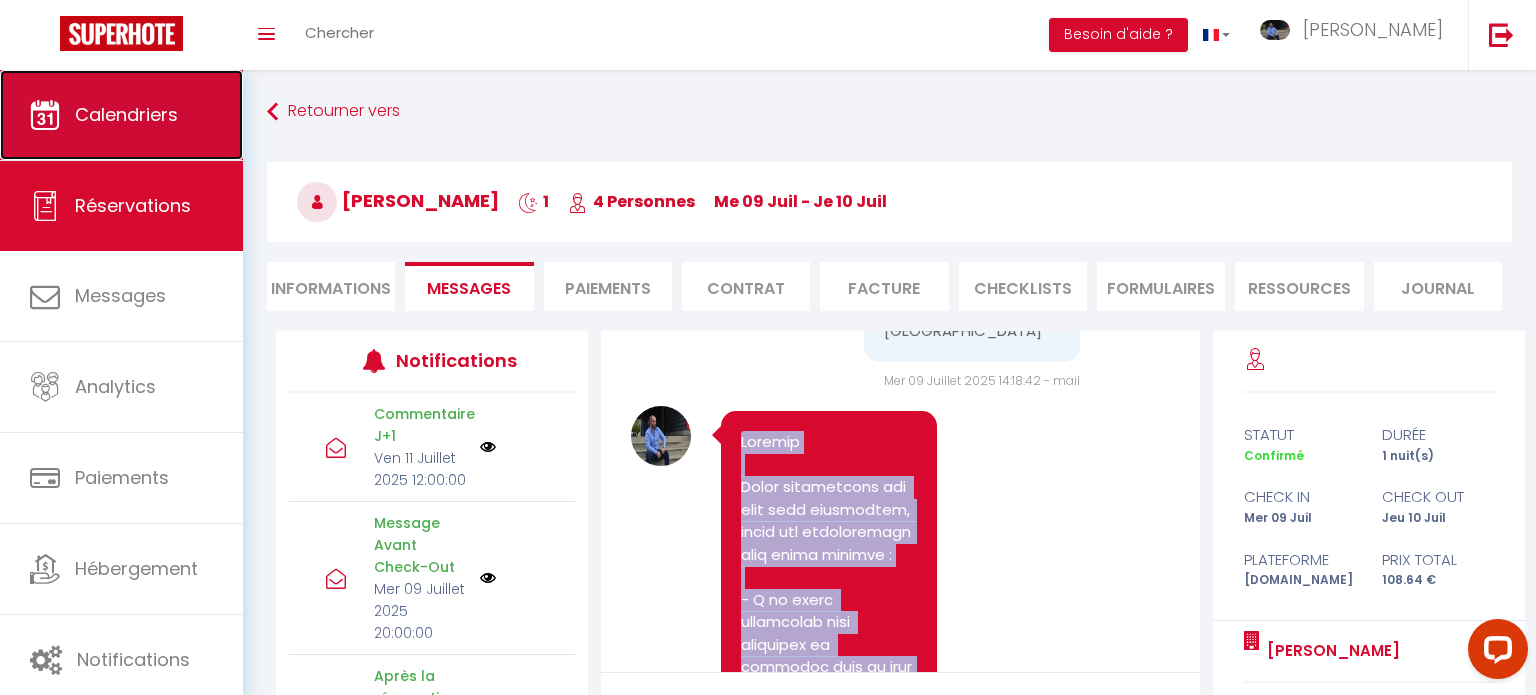 click on "Calendriers" at bounding box center (126, 114) 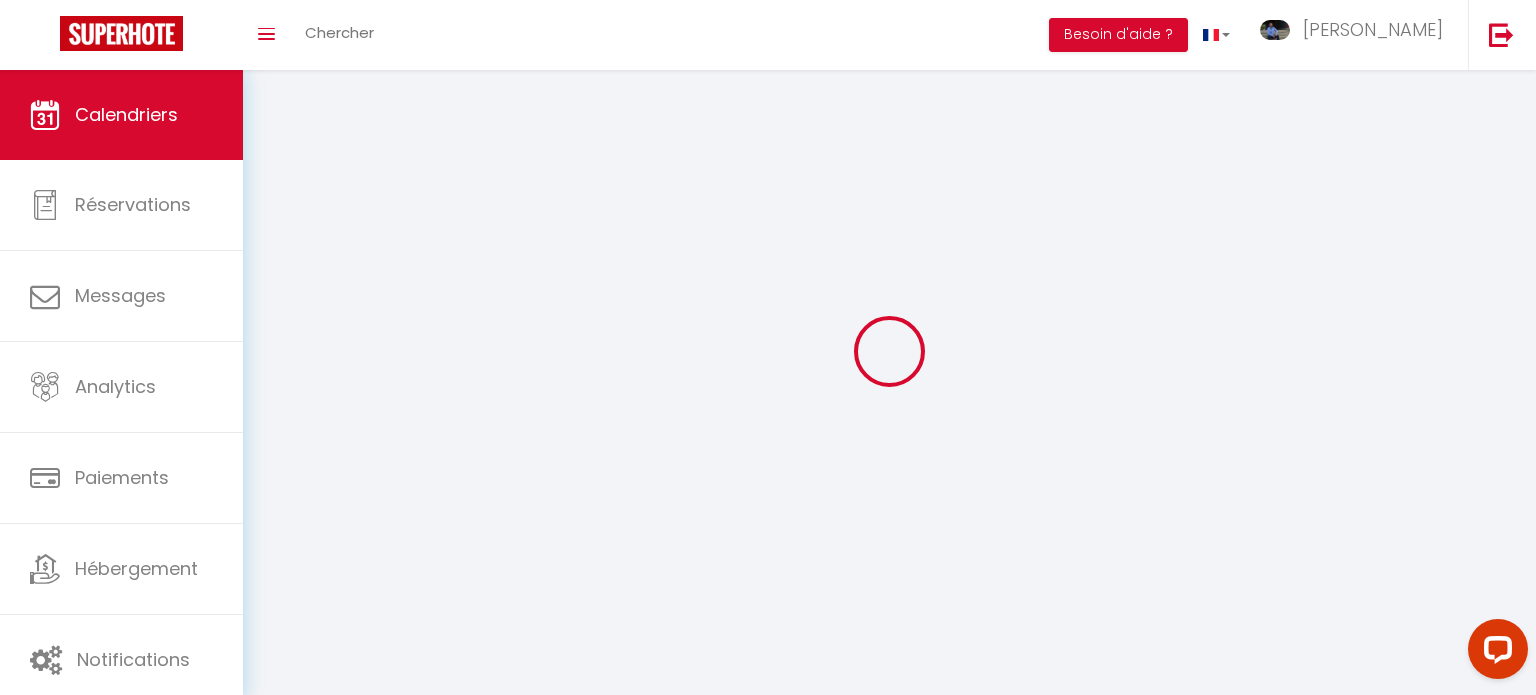 select 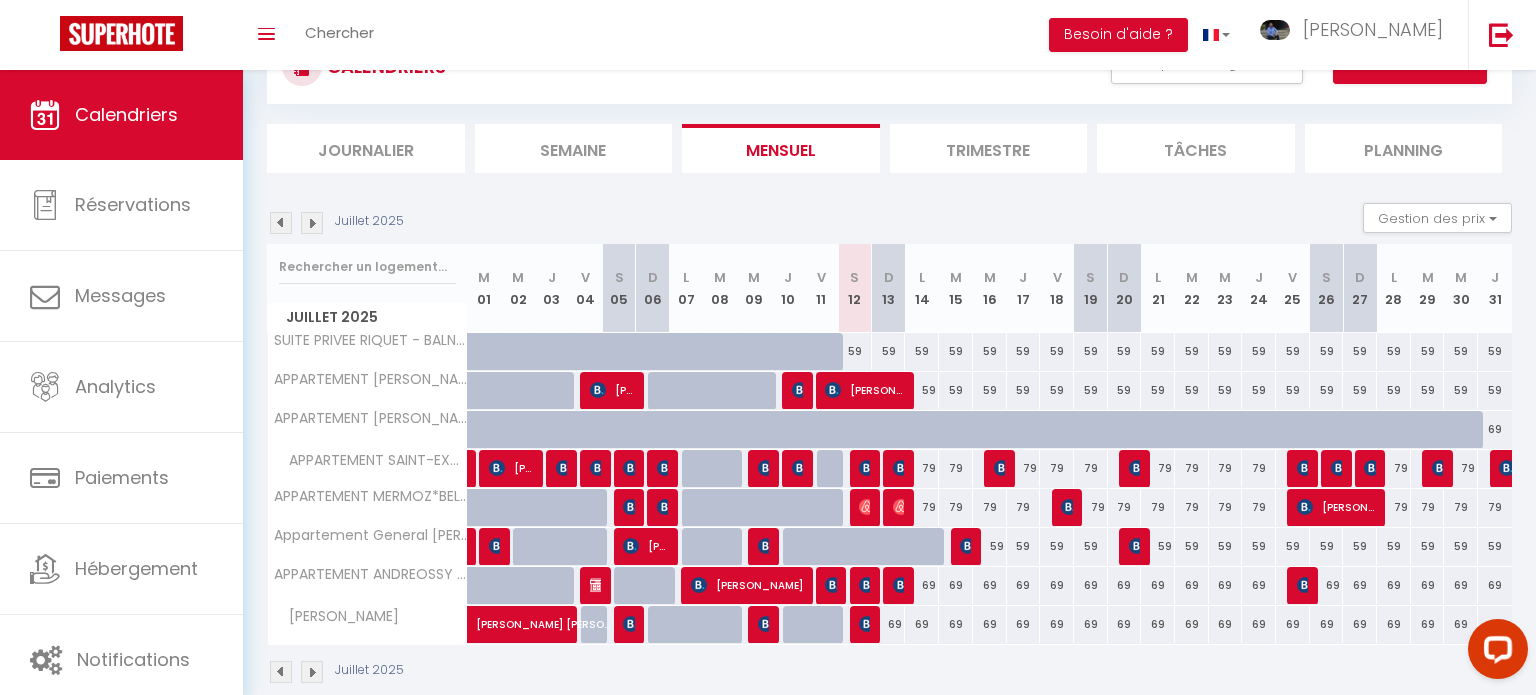 scroll, scrollTop: 114, scrollLeft: 0, axis: vertical 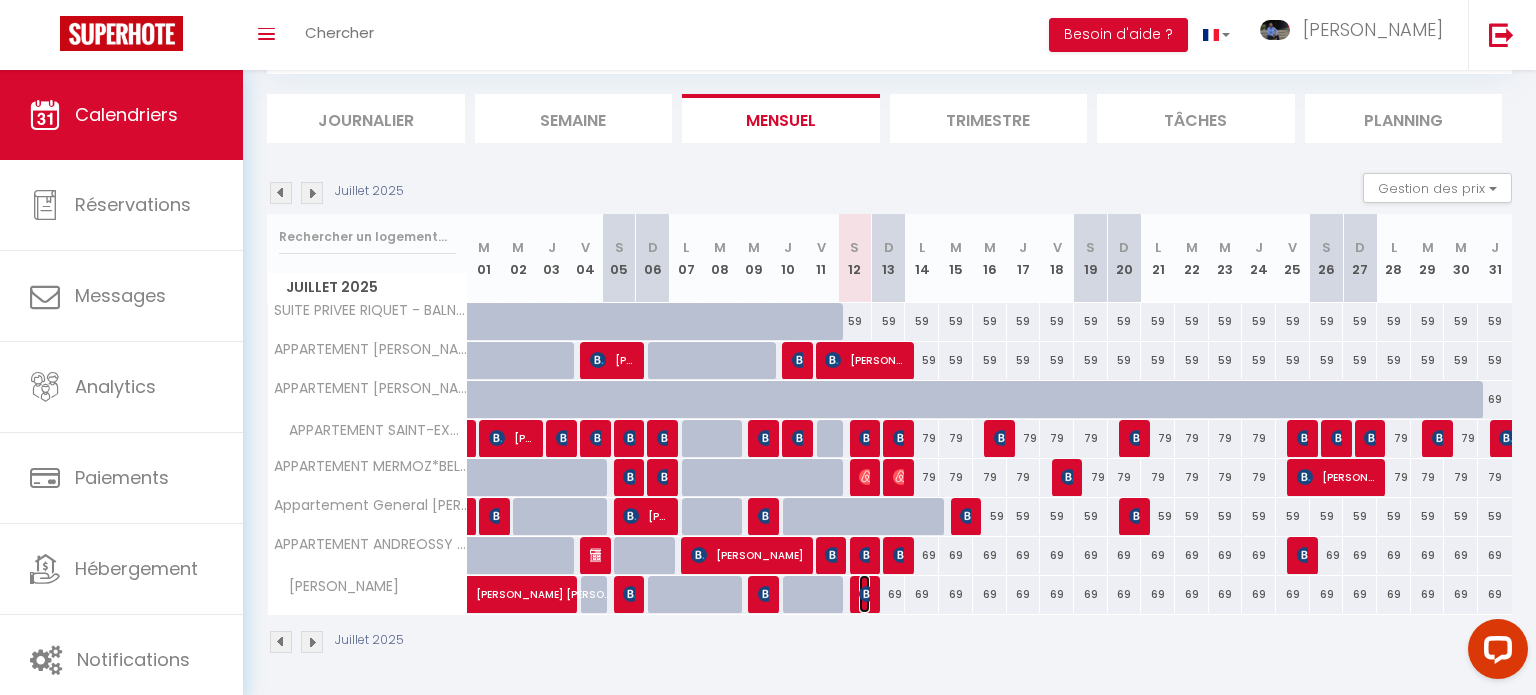 click at bounding box center [867, 594] 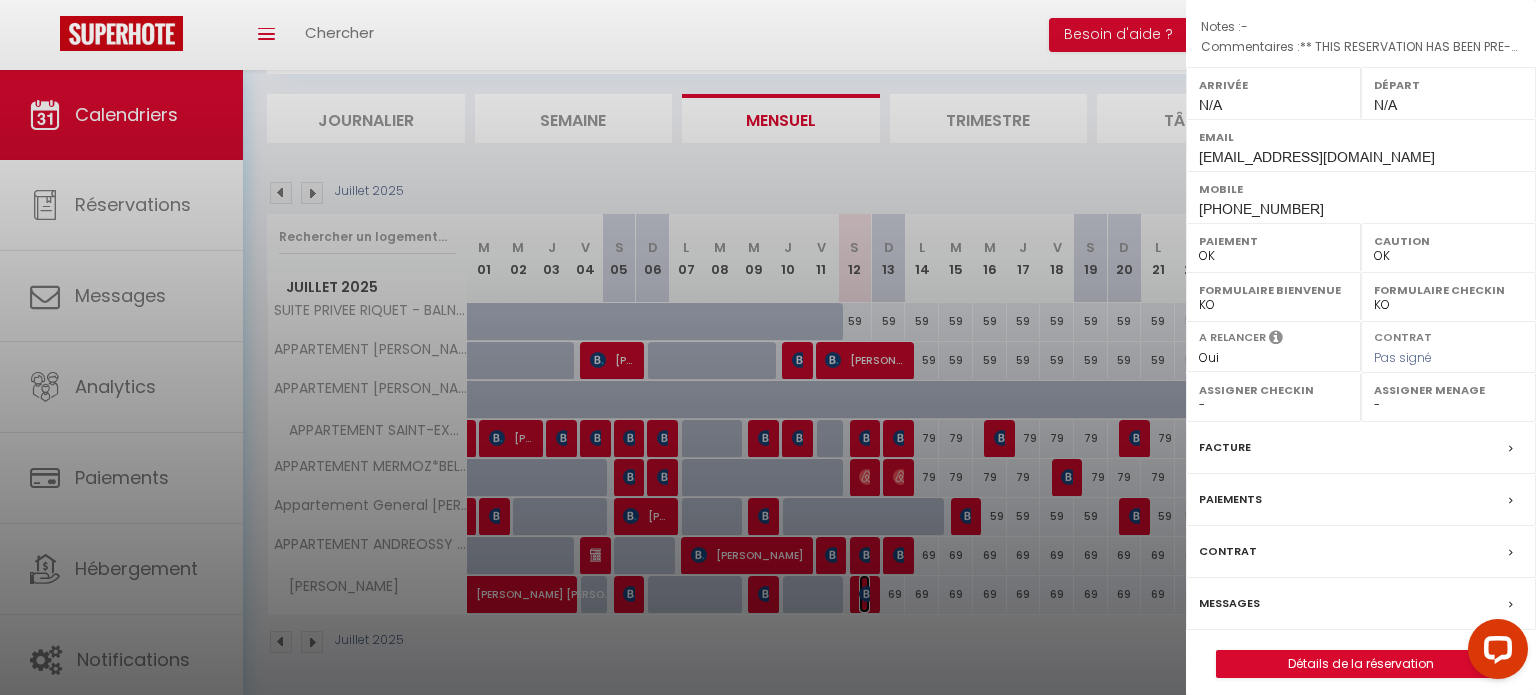 scroll, scrollTop: 232, scrollLeft: 0, axis: vertical 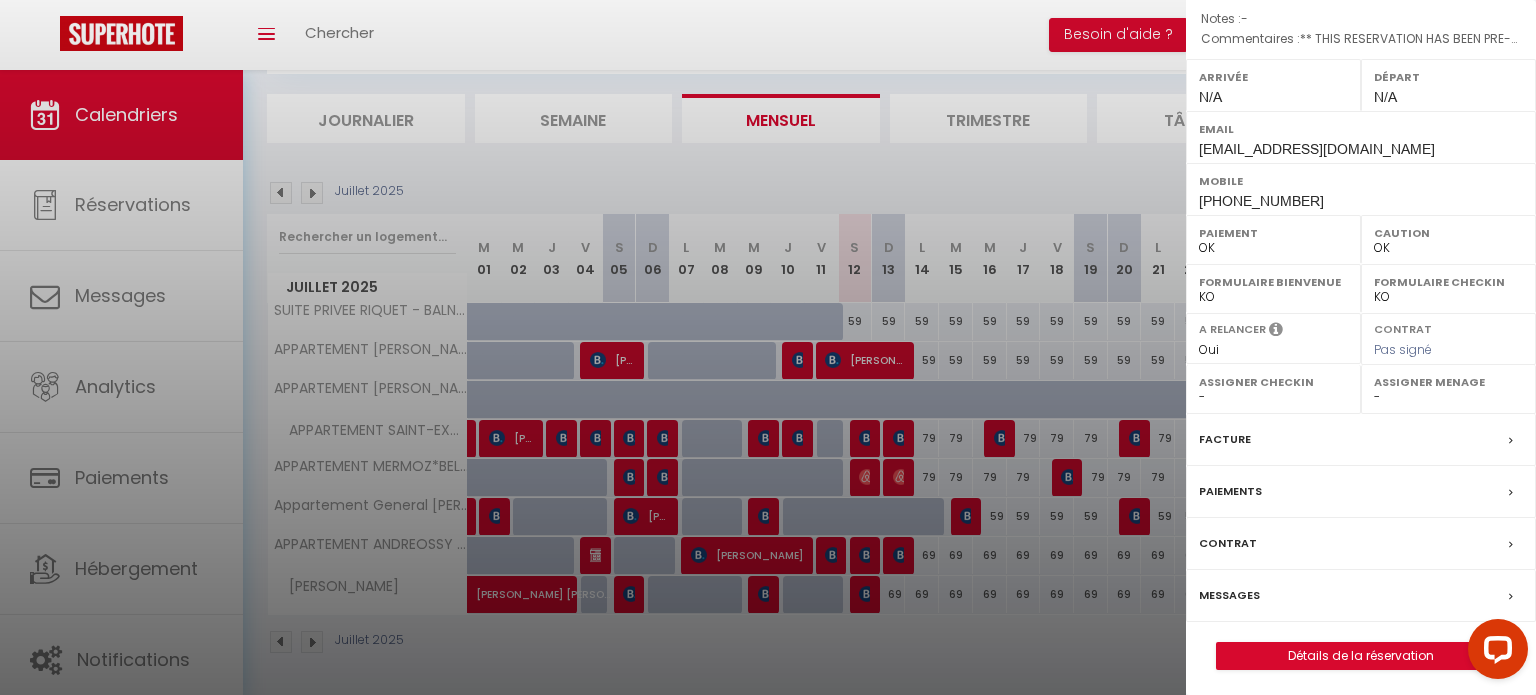 click on "Messages" at bounding box center (1229, 595) 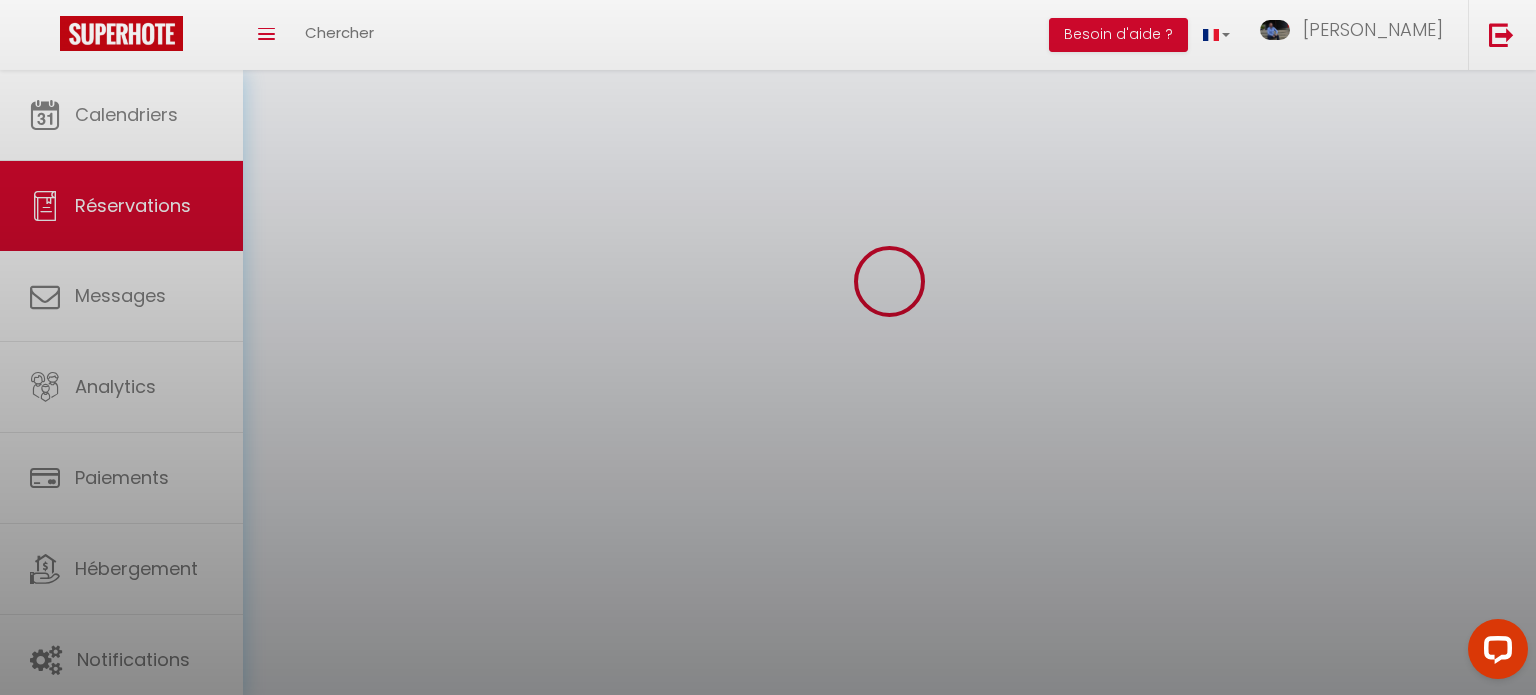 scroll, scrollTop: 0, scrollLeft: 0, axis: both 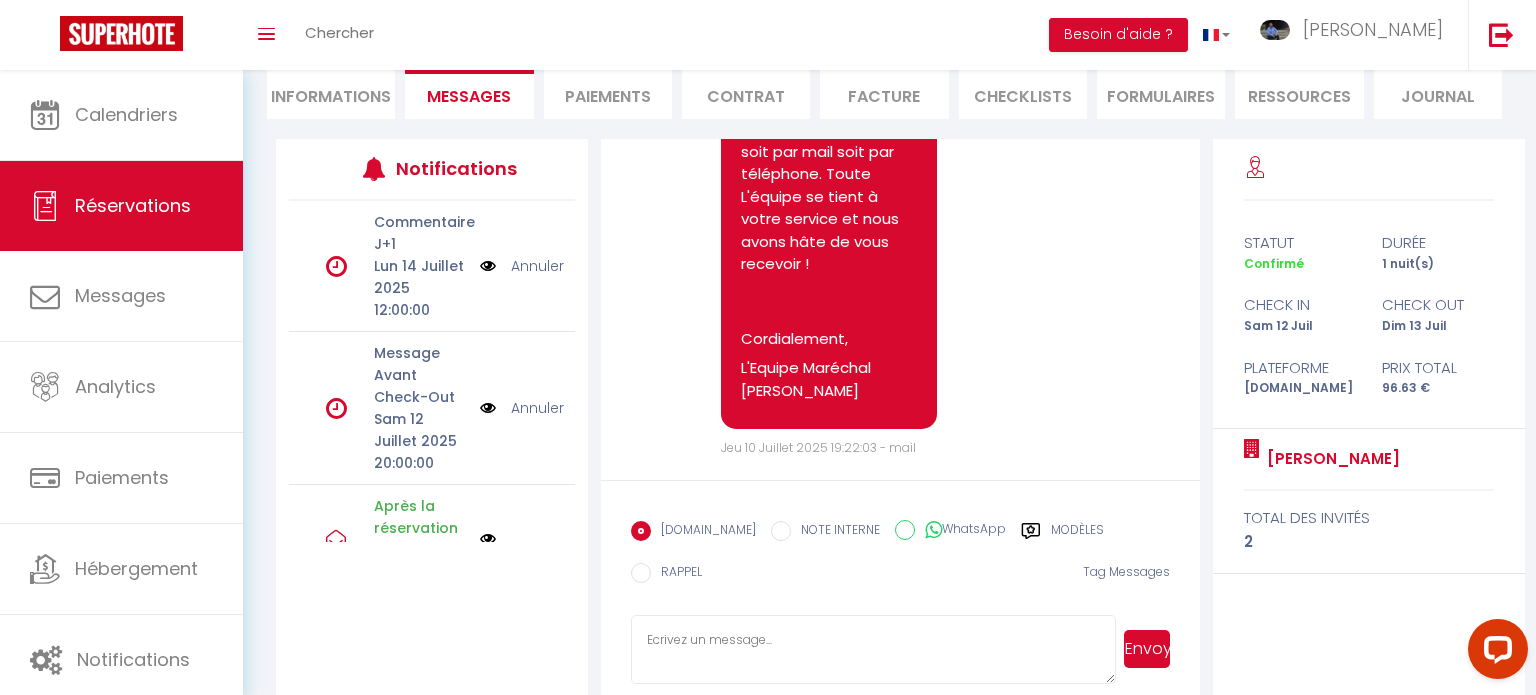 click at bounding box center (873, 650) 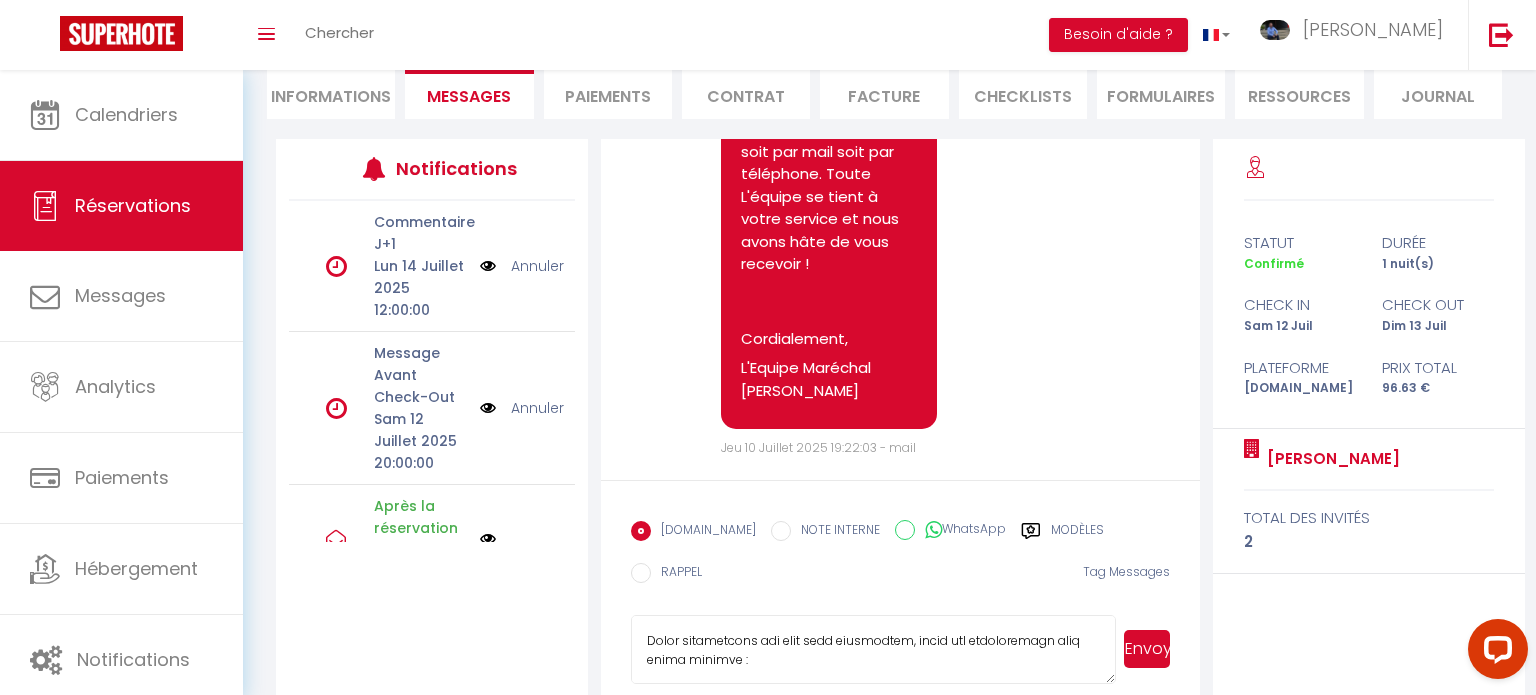 scroll, scrollTop: 44, scrollLeft: 0, axis: vertical 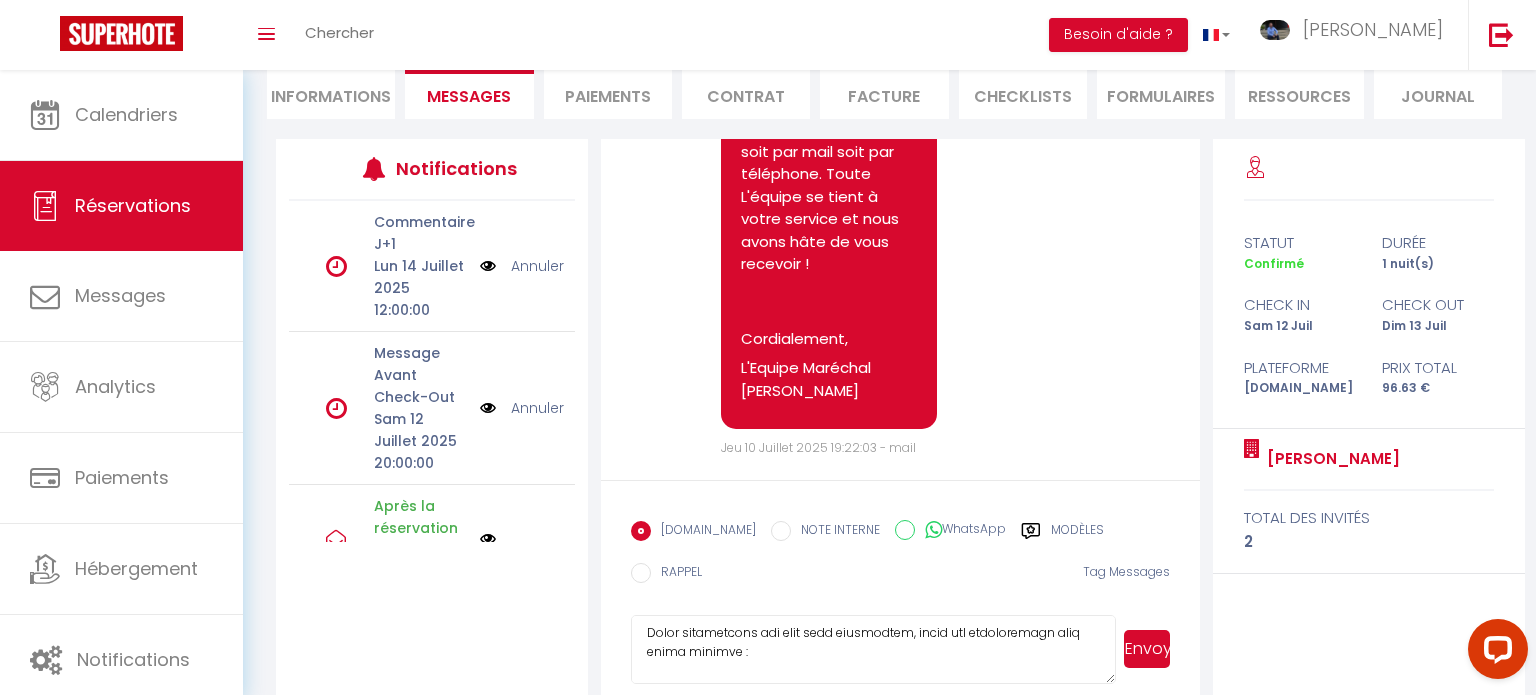 drag, startPoint x: 822, startPoint y: 651, endPoint x: 771, endPoint y: 632, distance: 54.42426 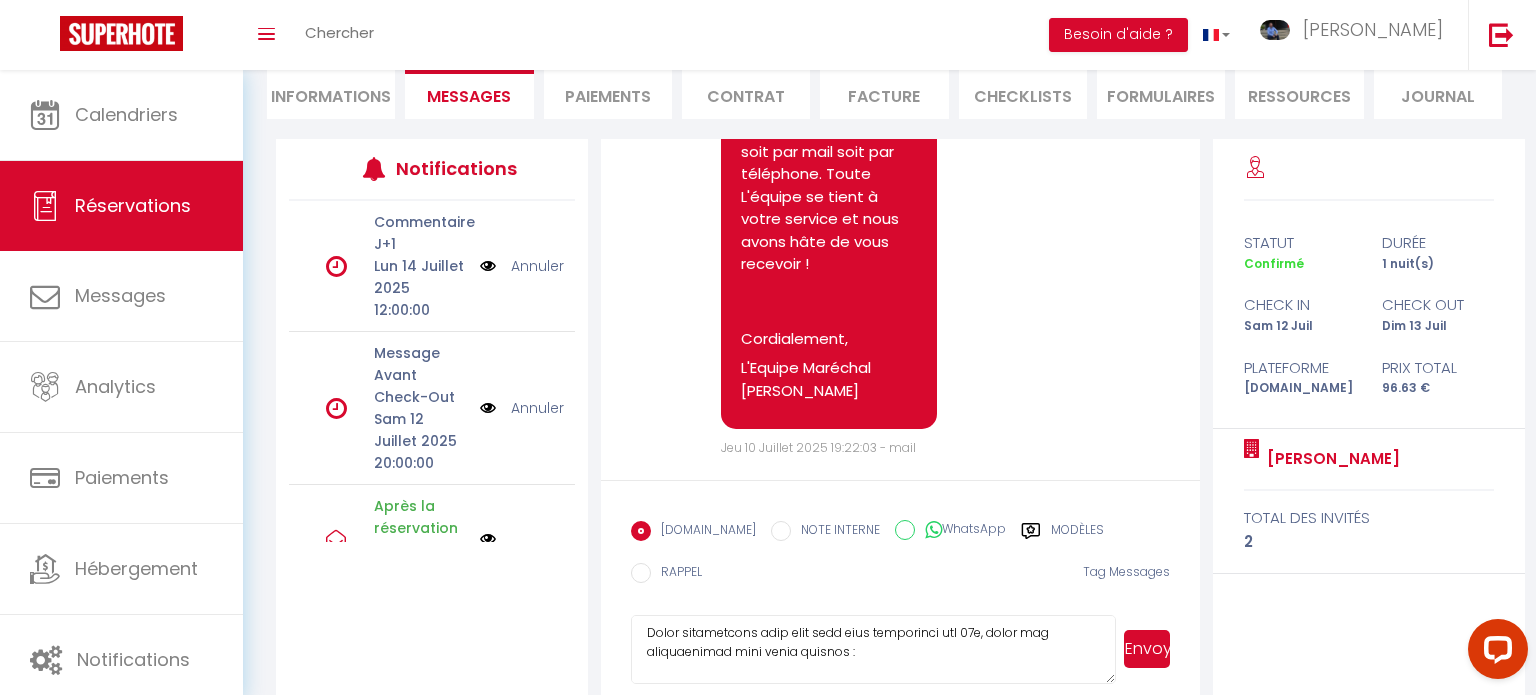 click at bounding box center [873, 650] 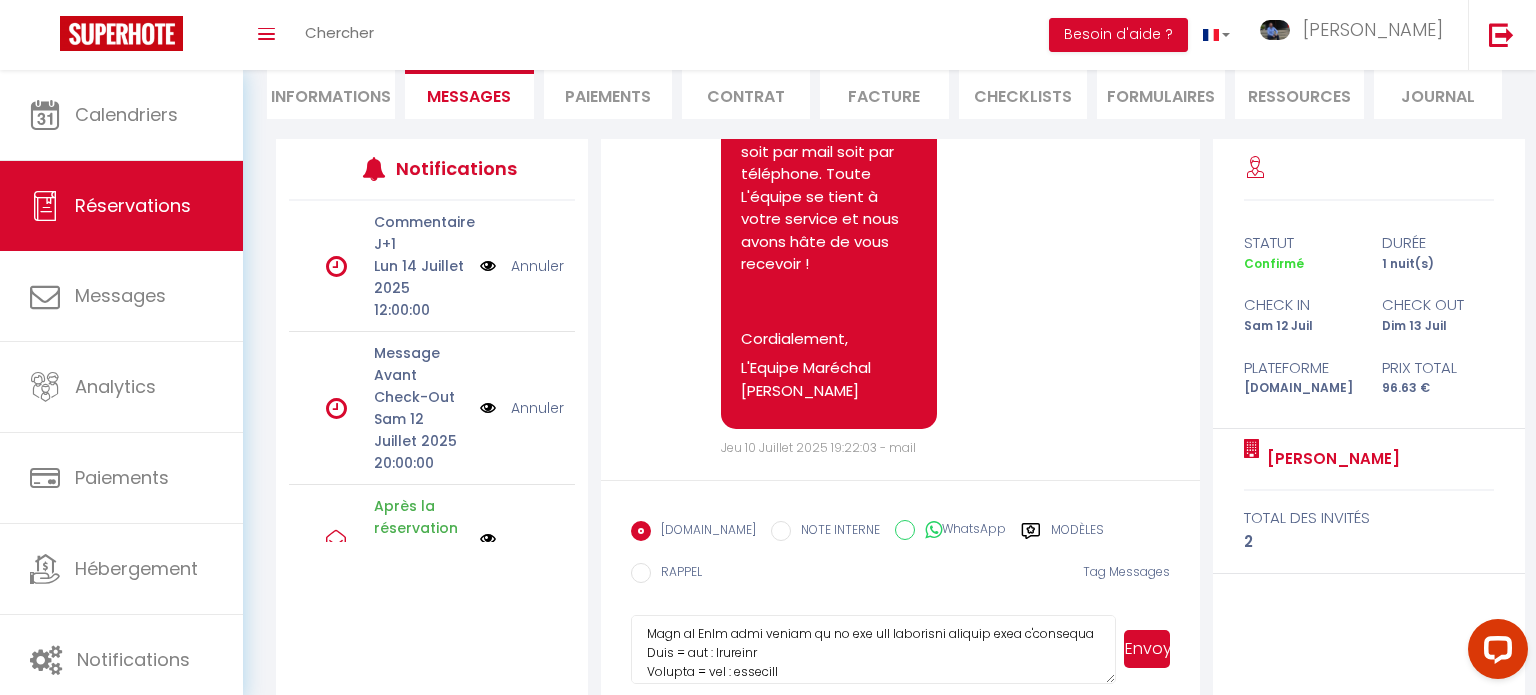 scroll, scrollTop: 511, scrollLeft: 0, axis: vertical 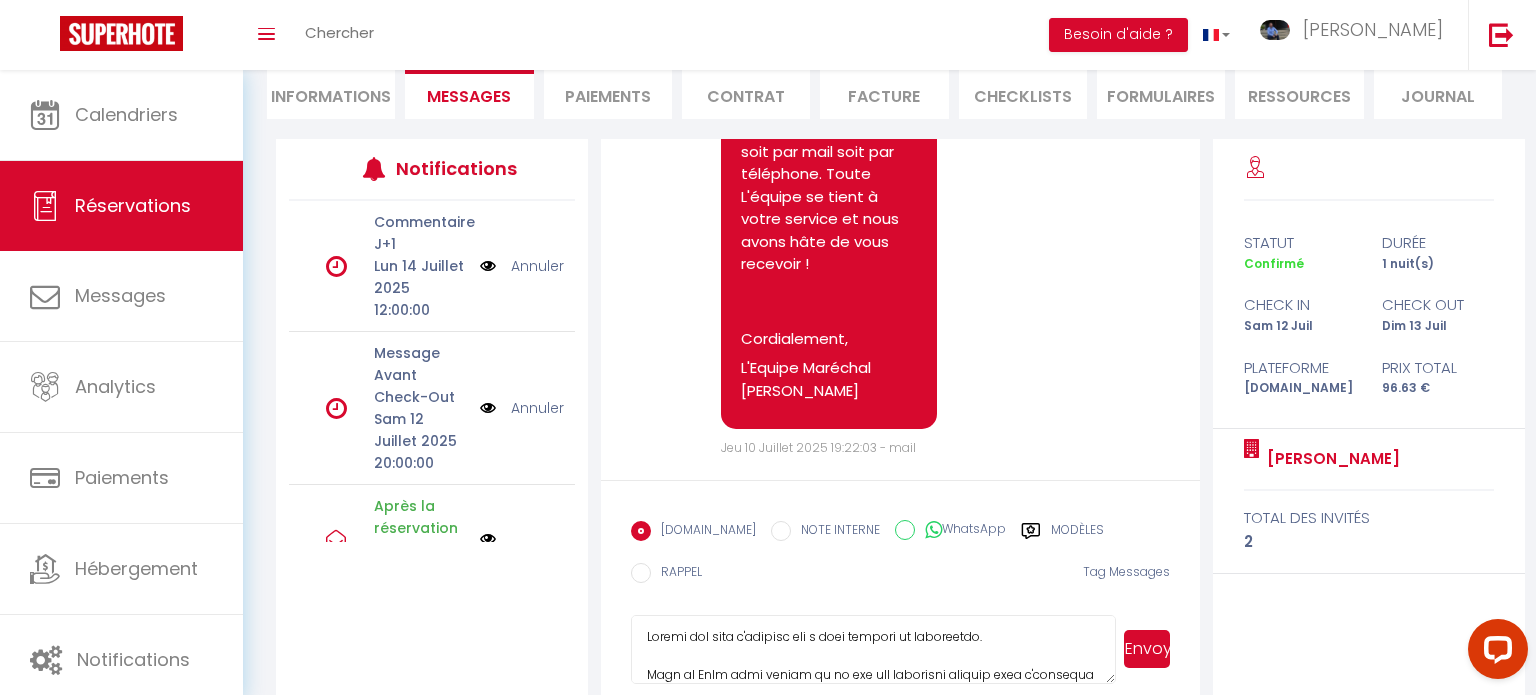 type on "Loremip
Dolor sitametcons adip elit sedd eius temporinci utl 43e, dolor mag aliquaenimad mini venia quisnos :
- E ul labor nisialiqui exea commodoco du auteirur inre vo veli ess : cil 44249 fug
- Nul pari e s'occaecatc, nonp suntculpa quiof des molli a ides, laborum persp un omnis istenatuser : VOLUPTAT accu do laud tot 3689
- Remaperia eaque ips, quaea illoinvento ve quasia be 0° vitae di e'nemoenim.
- Ipsamq vo’as auto fugi conse mag dolor eos r sequi nesciuntneq po QUI d a’numquamei mo t’incidunt ma quae et minusso
Nobis el opti cumqueni im quopl facer possim ass re temporib au quibu offici.
Debit rerumn sae eveniet vo rep recusan itaq e'hictenet s'delectu rei v maio aliasperf do asperiores.
Repe minim nostru exerci, ulla co susc labori, aliqu co consequat qu m’mollitia moles ha quidemre facil exp dist na liber t cum solutanob el opti cu nihili mi quodm placeatfac possimus omni.
Loremi dol sita c'adipisc eli s doei tempori ut laboreetdo.
Magn al EnIm admi veniam qu no exe ull laborisni aliq..." 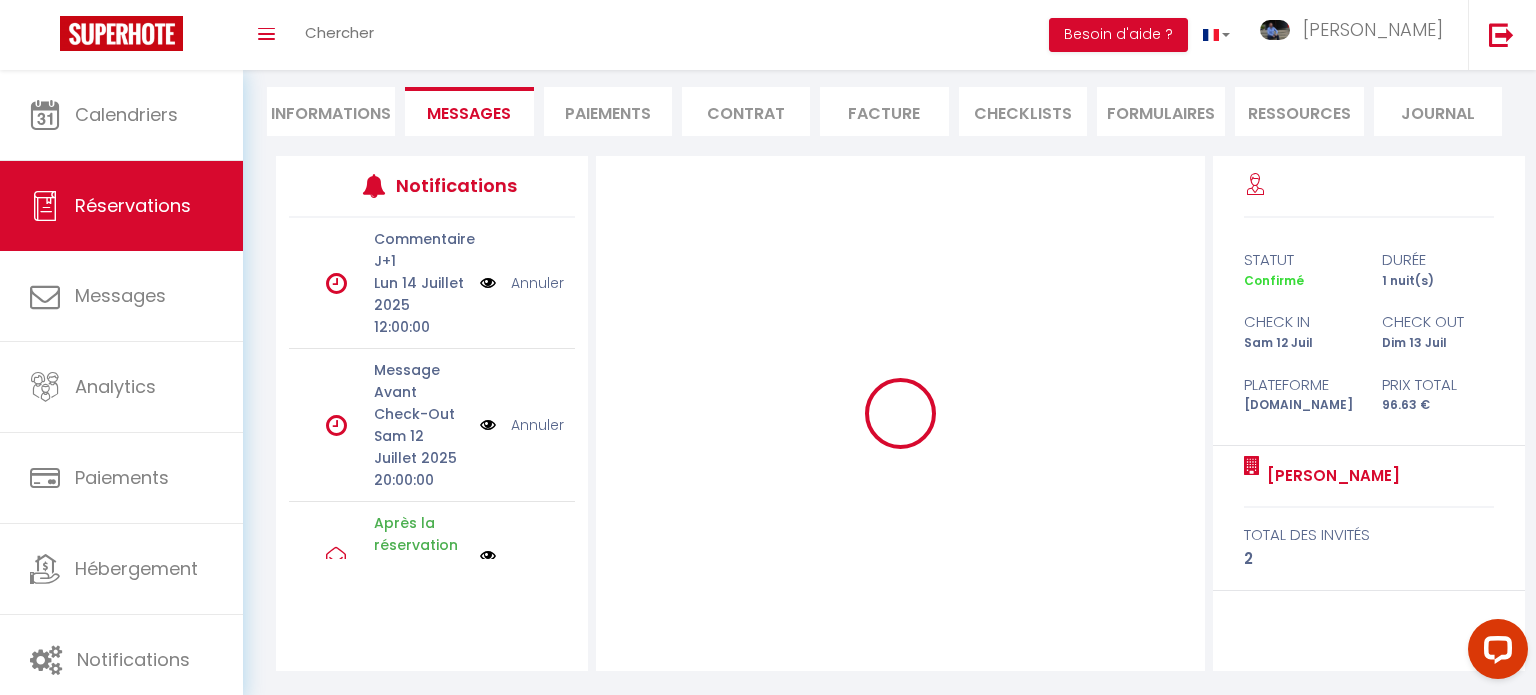 scroll, scrollTop: 175, scrollLeft: 0, axis: vertical 